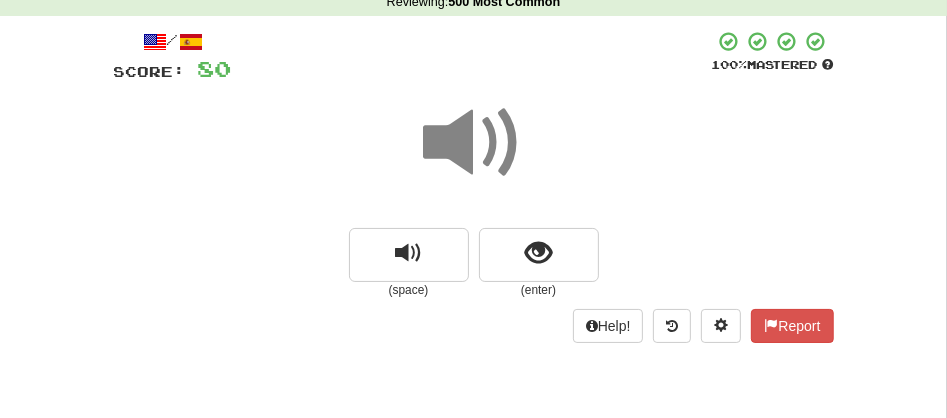 scroll, scrollTop: 88, scrollLeft: 0, axis: vertical 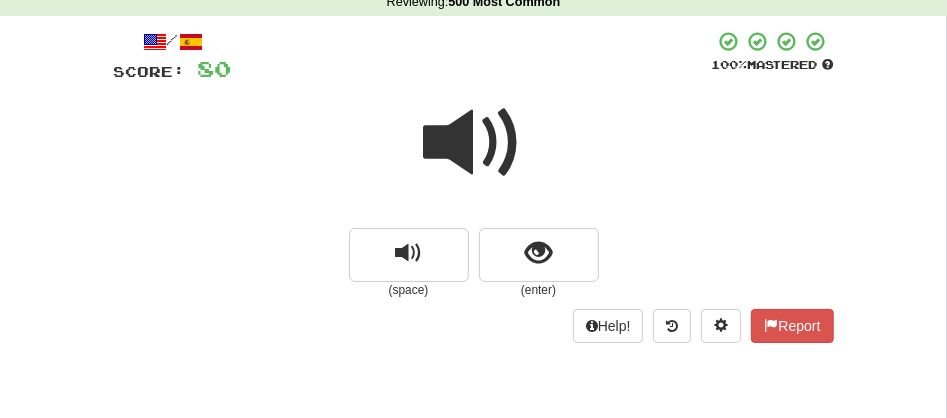 click at bounding box center (474, 143) 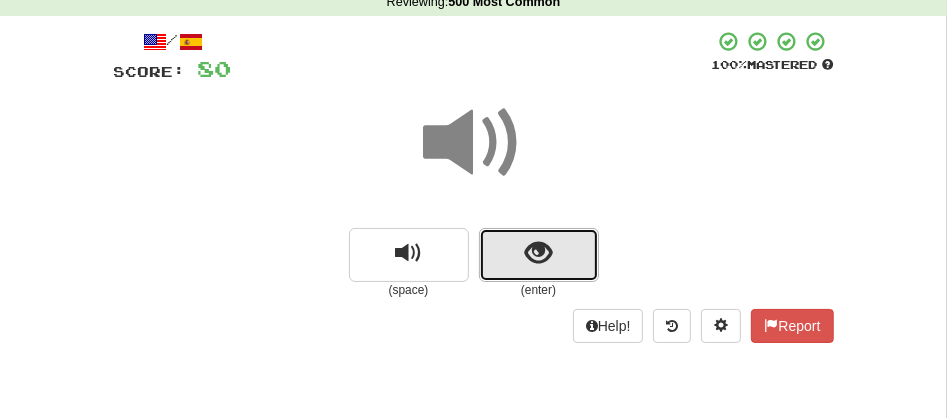 click at bounding box center (539, 255) 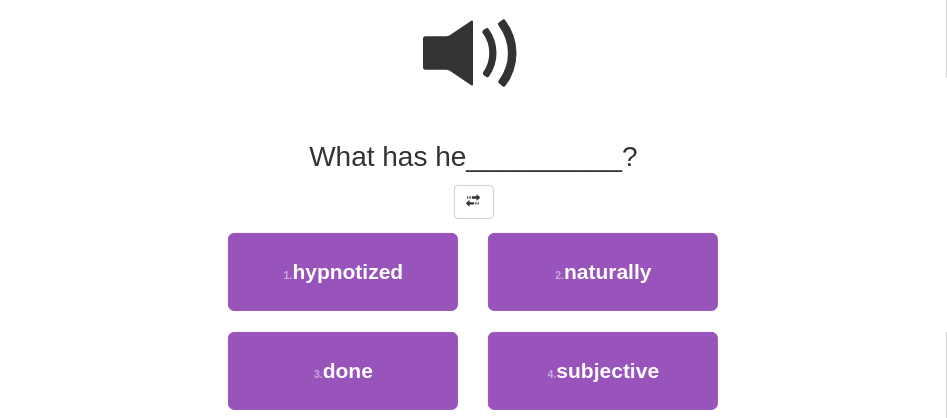 scroll, scrollTop: 222, scrollLeft: 0, axis: vertical 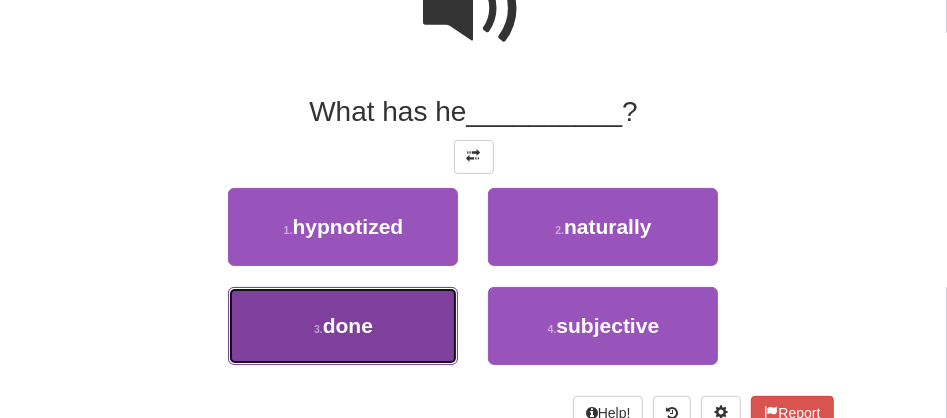 click on "3 ." at bounding box center [318, 329] 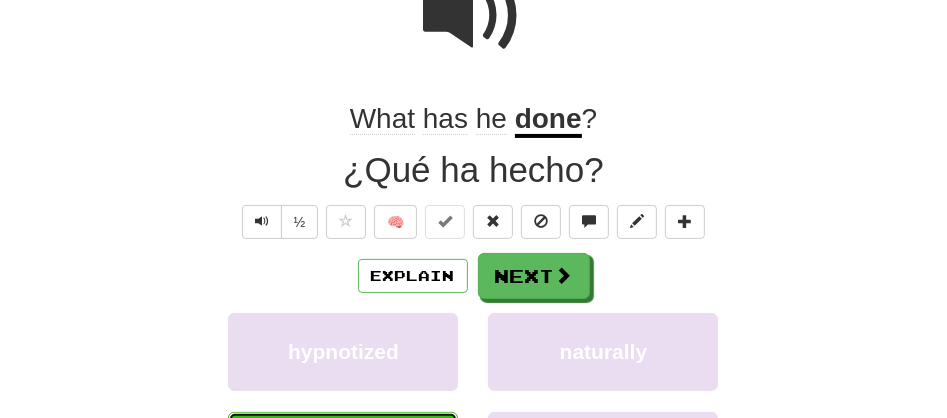 scroll, scrollTop: 228, scrollLeft: 0, axis: vertical 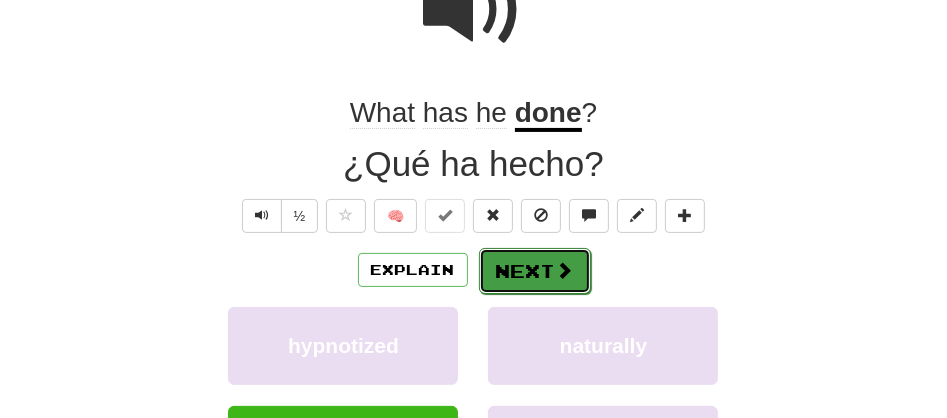 click on "Next" at bounding box center (535, 271) 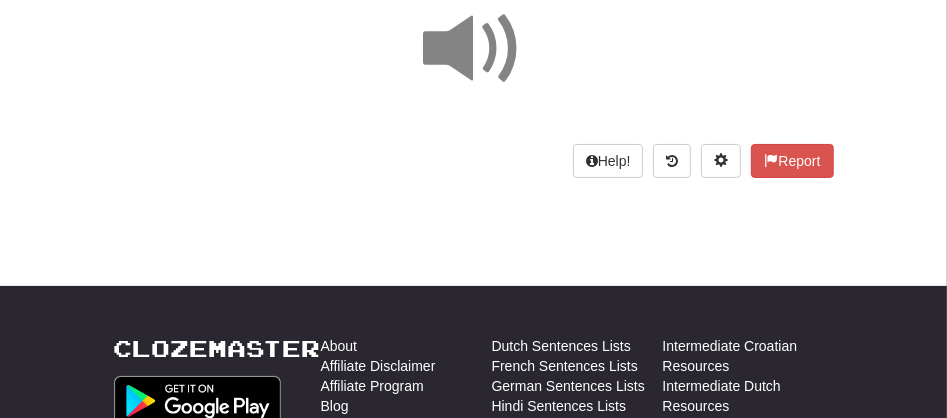 scroll, scrollTop: 139, scrollLeft: 0, axis: vertical 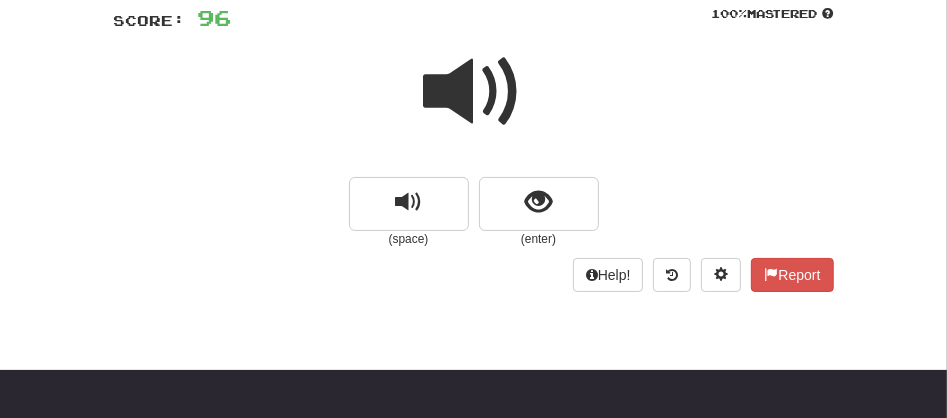 click at bounding box center (474, 92) 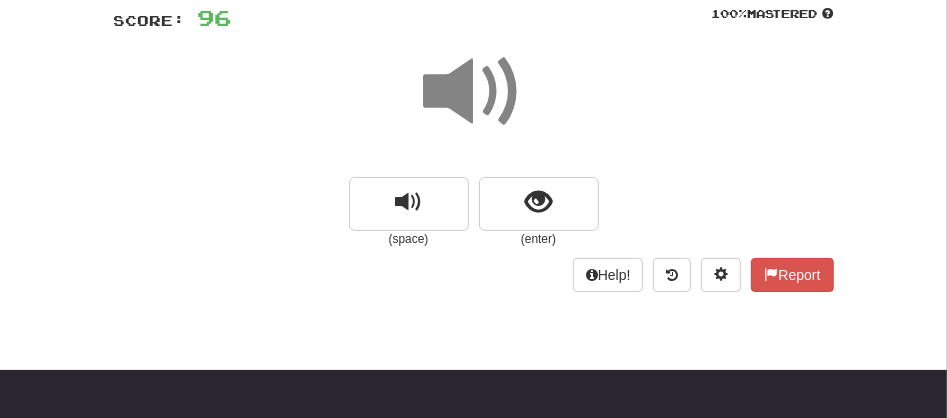 click at bounding box center (474, 92) 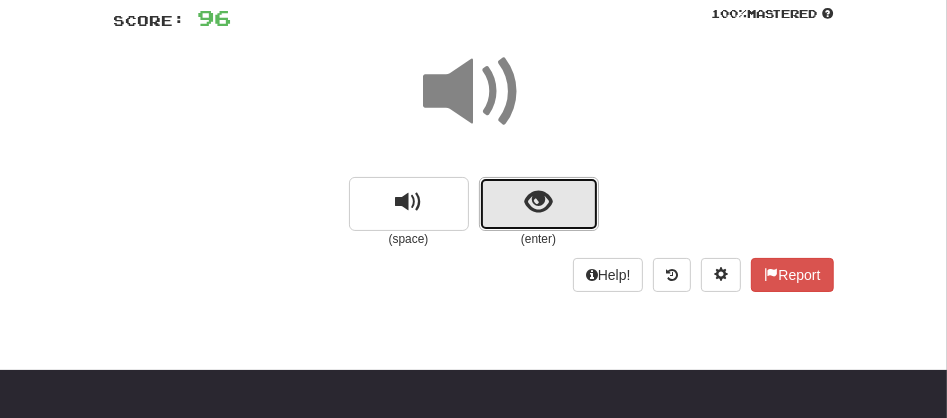click at bounding box center [539, 204] 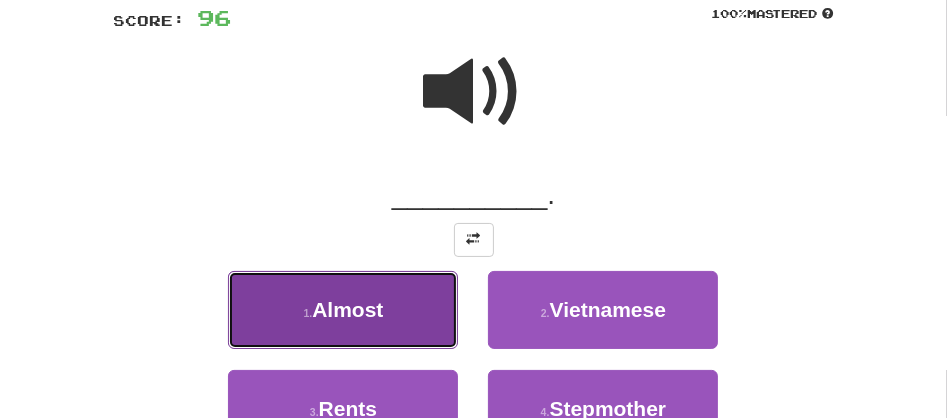 click on "Almost" at bounding box center [347, 309] 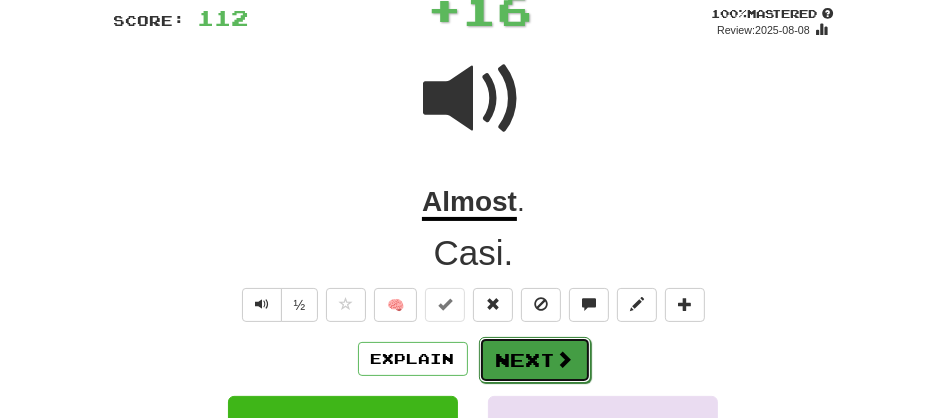 click on "Next" at bounding box center (535, 360) 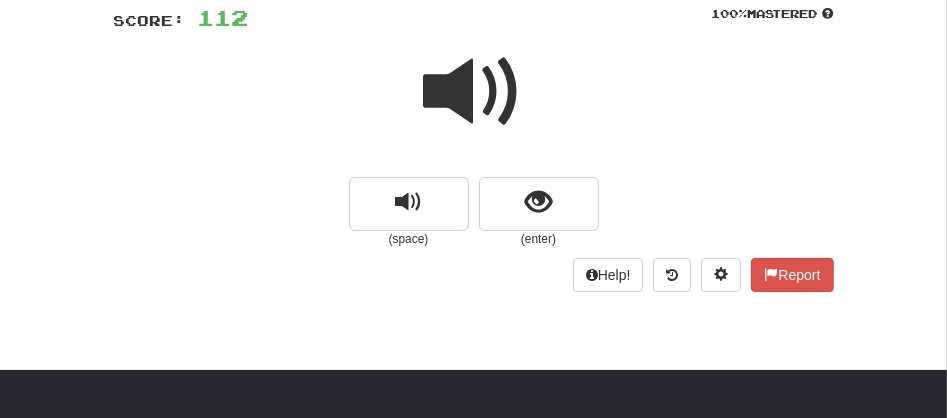 click at bounding box center [474, 92] 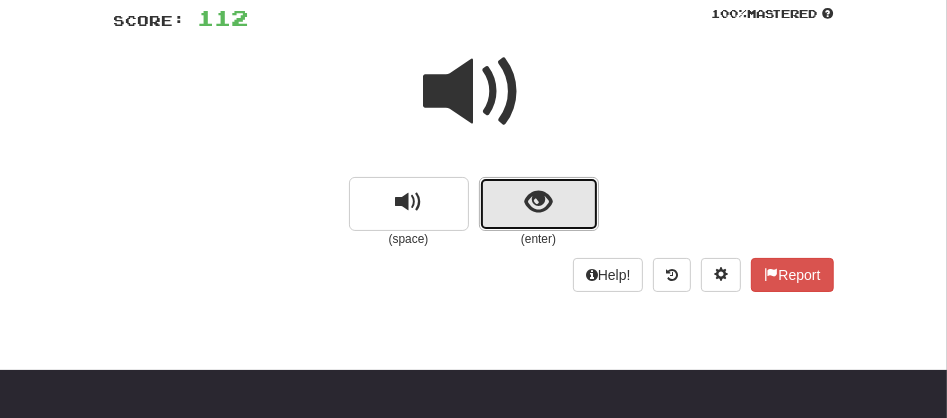 click at bounding box center [539, 204] 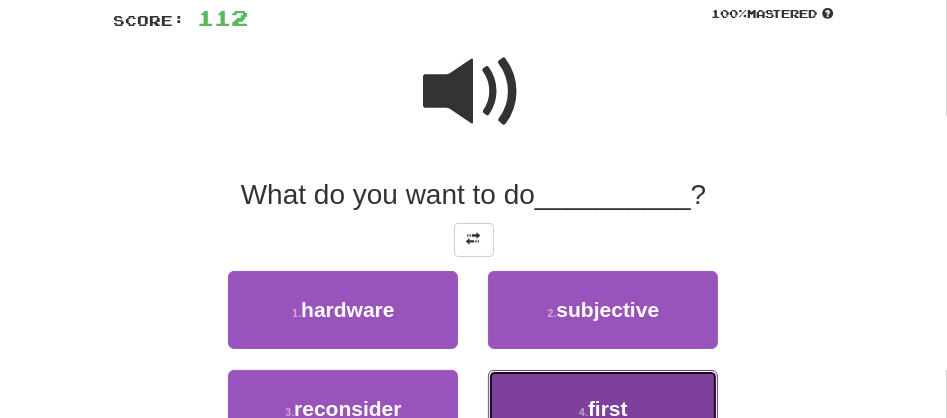 click on "4 .  first" at bounding box center (603, 409) 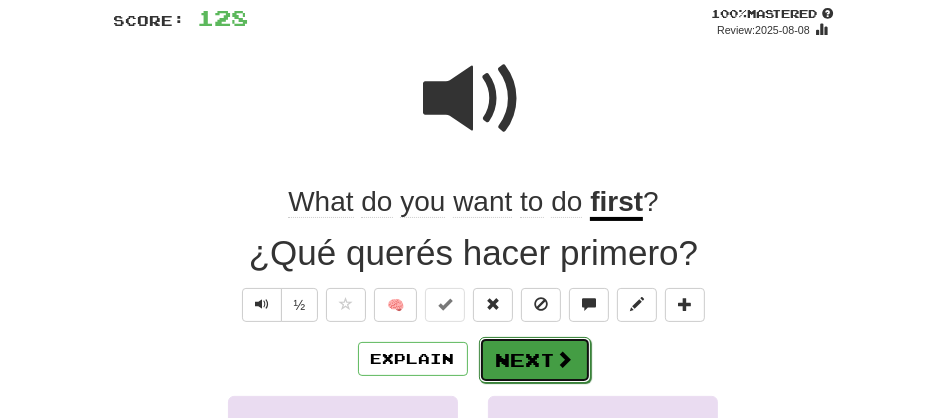 click on "Next" at bounding box center [535, 360] 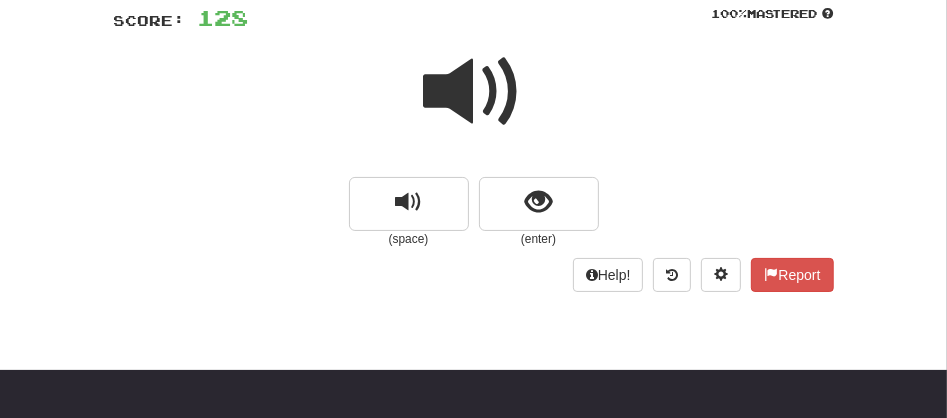 click at bounding box center (474, 92) 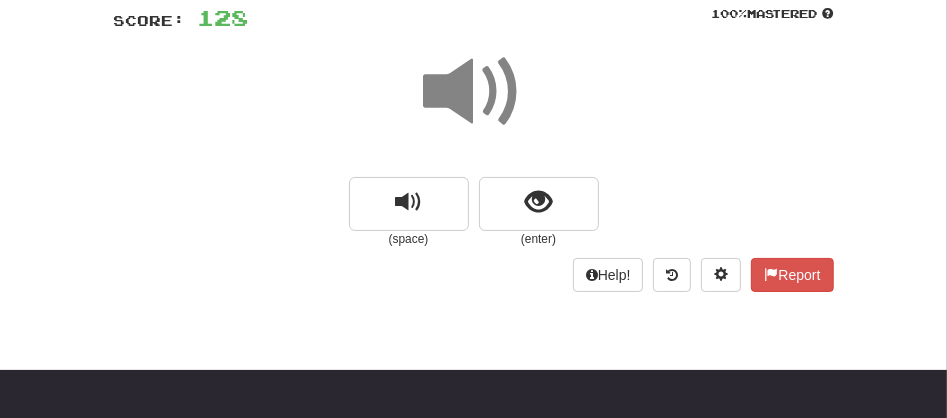 click at bounding box center (474, 92) 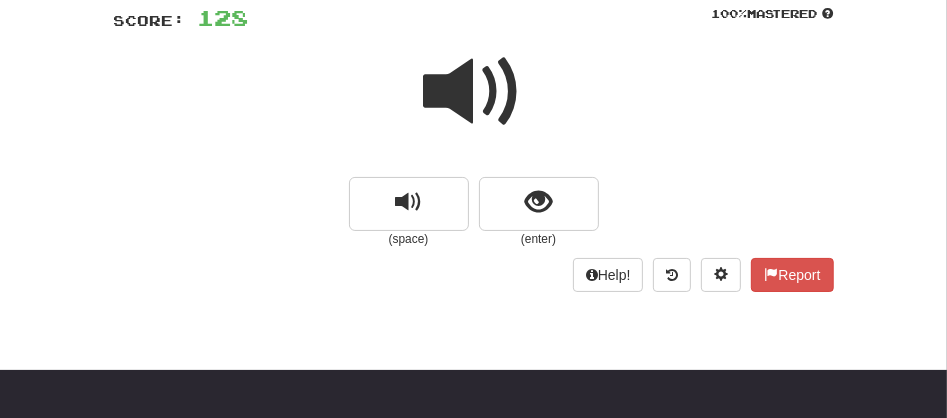 click at bounding box center (474, 92) 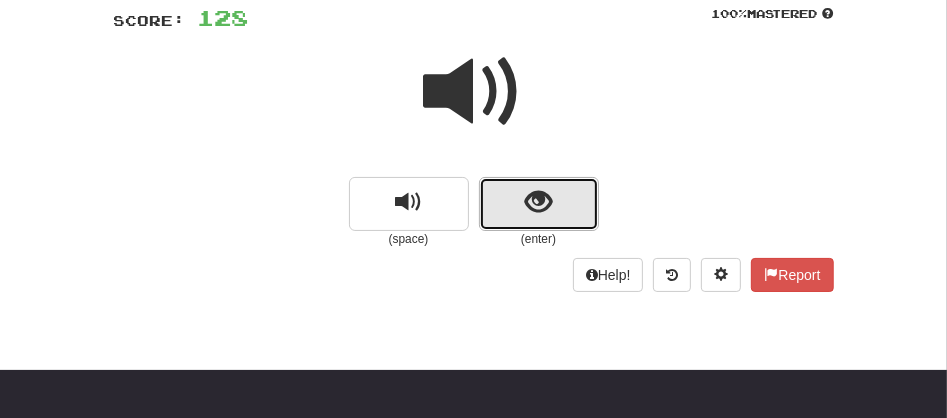 click at bounding box center [539, 204] 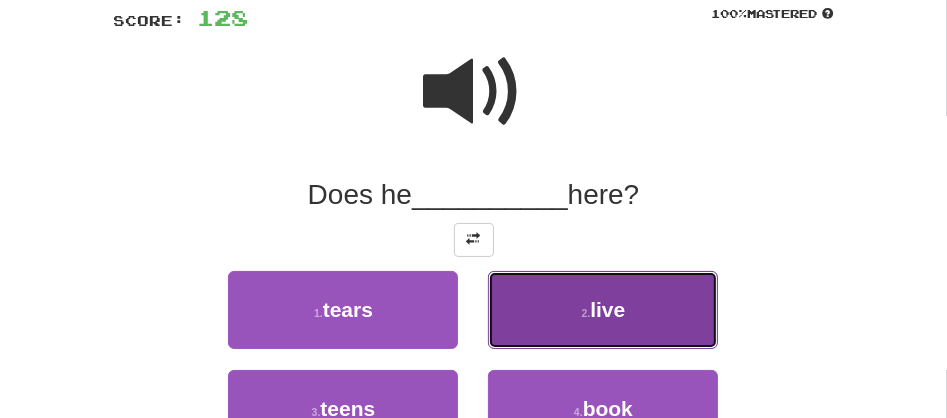 click on "2 .  live" at bounding box center [603, 310] 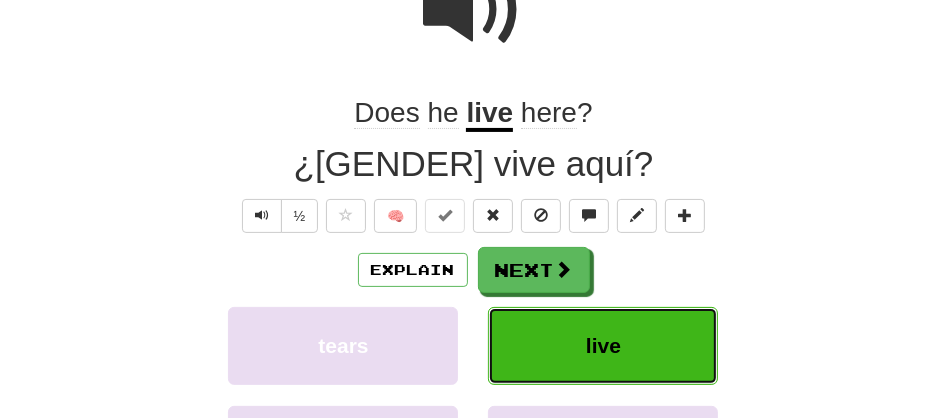 scroll, scrollTop: 272, scrollLeft: 0, axis: vertical 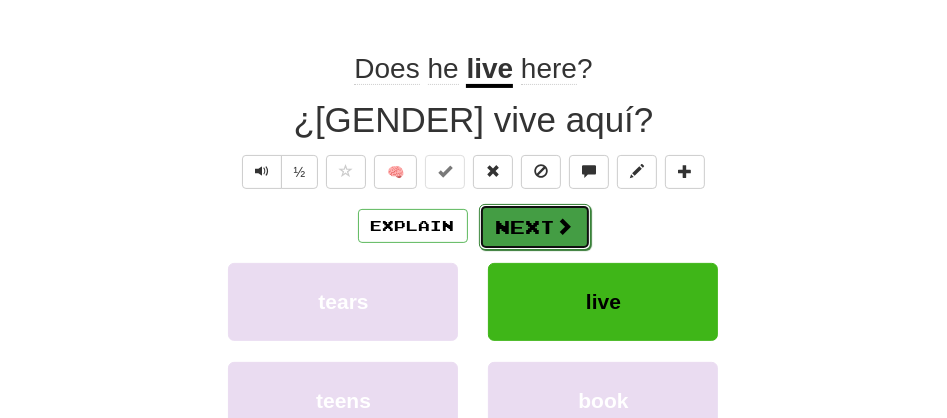 click on "Next" at bounding box center [535, 227] 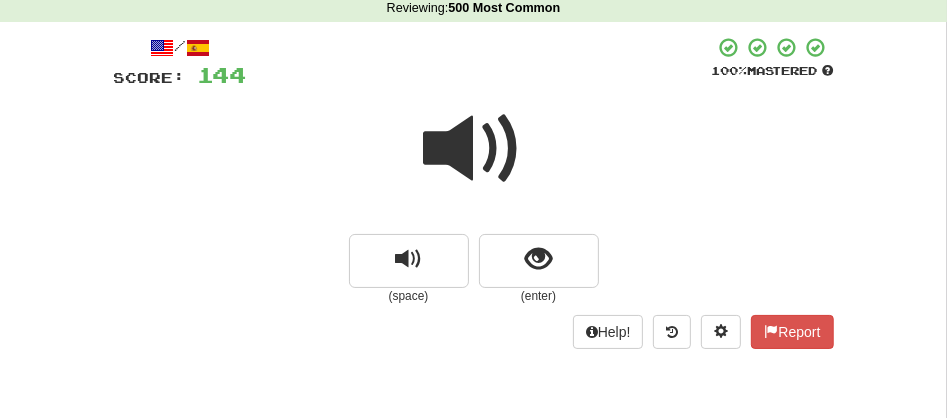 scroll, scrollTop: 50, scrollLeft: 0, axis: vertical 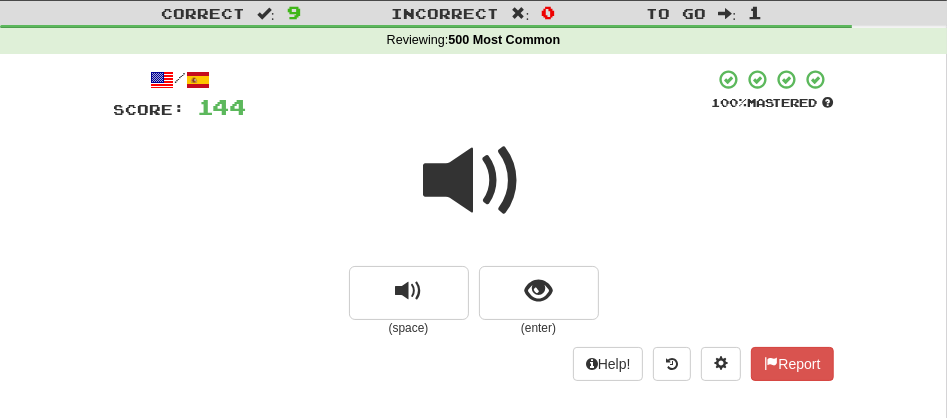 click at bounding box center [474, 194] 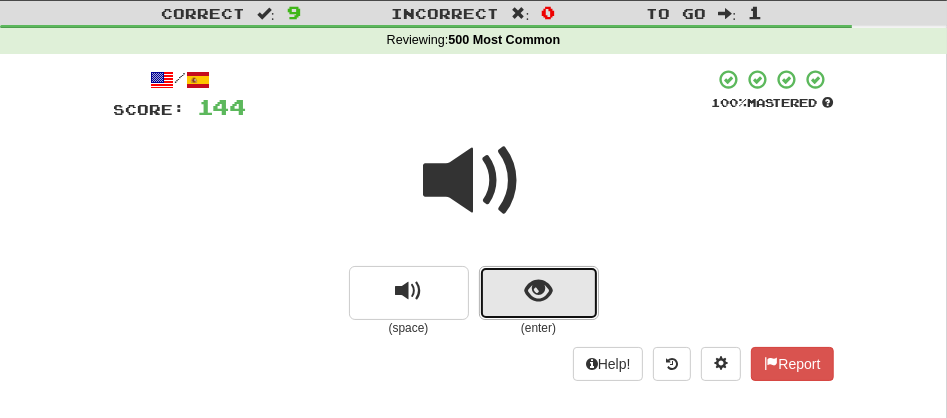 click at bounding box center (539, 293) 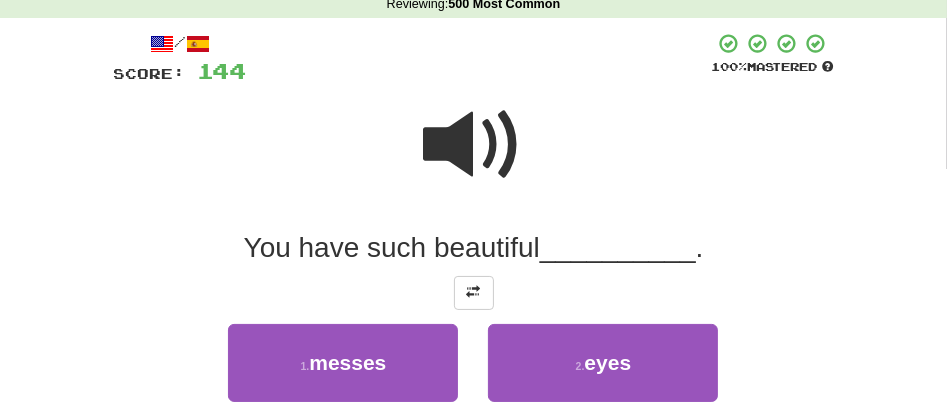 scroll, scrollTop: 94, scrollLeft: 0, axis: vertical 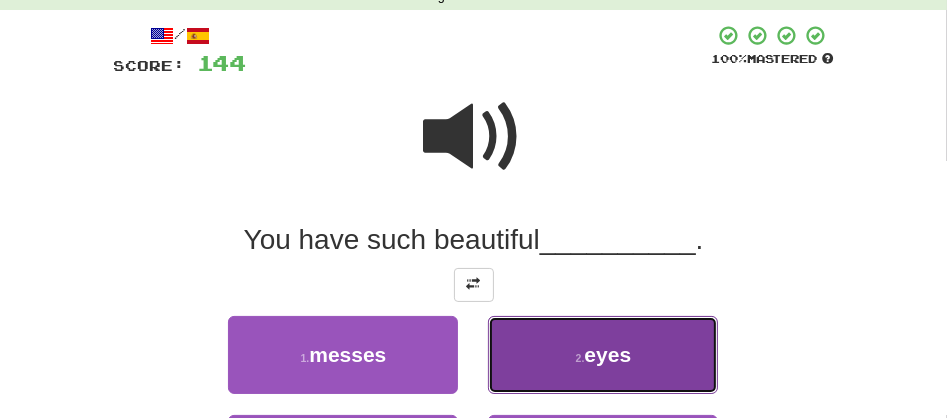 click on "2 .  eyes" at bounding box center (603, 355) 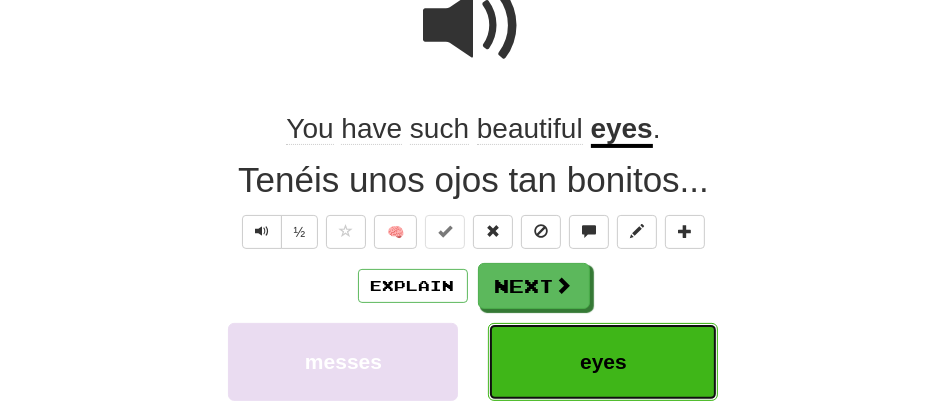 scroll, scrollTop: 228, scrollLeft: 0, axis: vertical 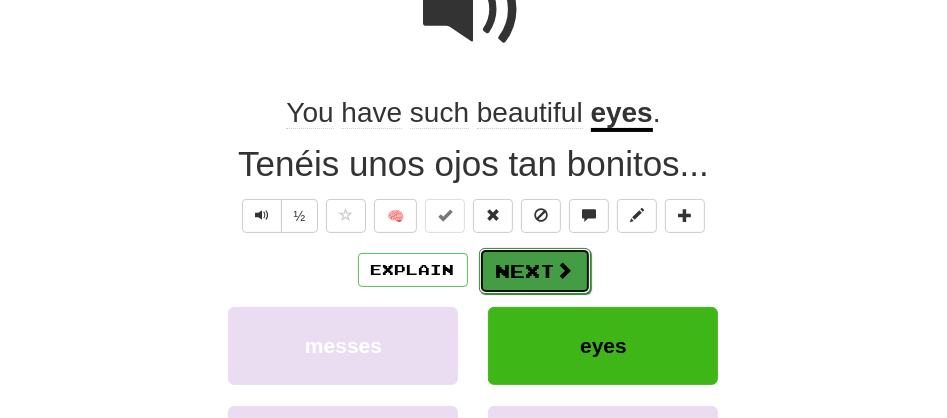 click on "Next" at bounding box center [535, 271] 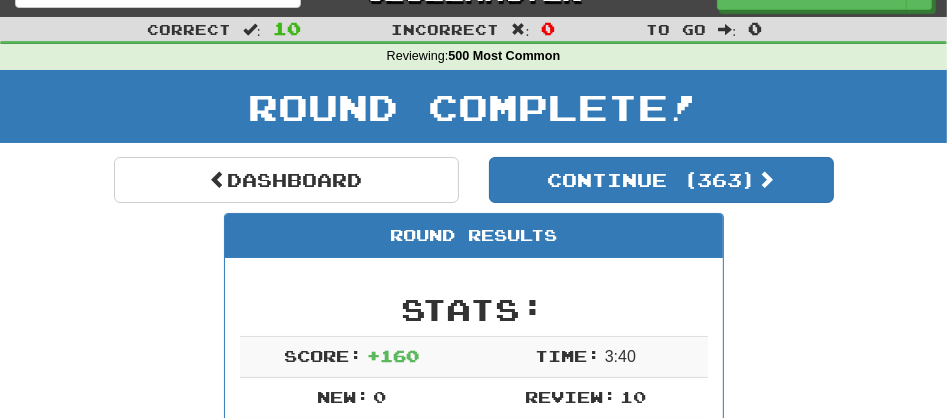 scroll, scrollTop: 0, scrollLeft: 0, axis: both 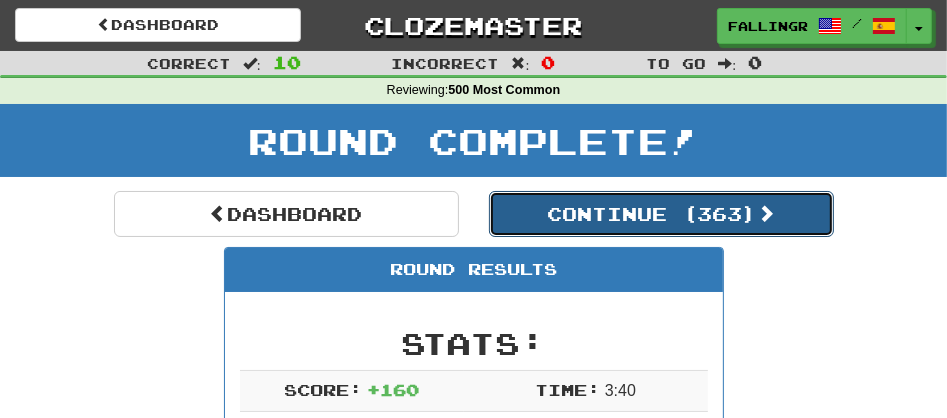click on "Continue ( [PHONE] )" at bounding box center (661, 214) 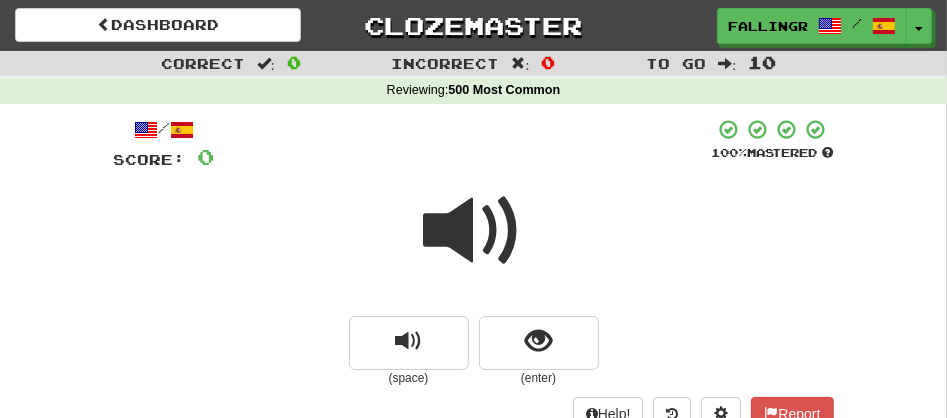 click at bounding box center (474, 231) 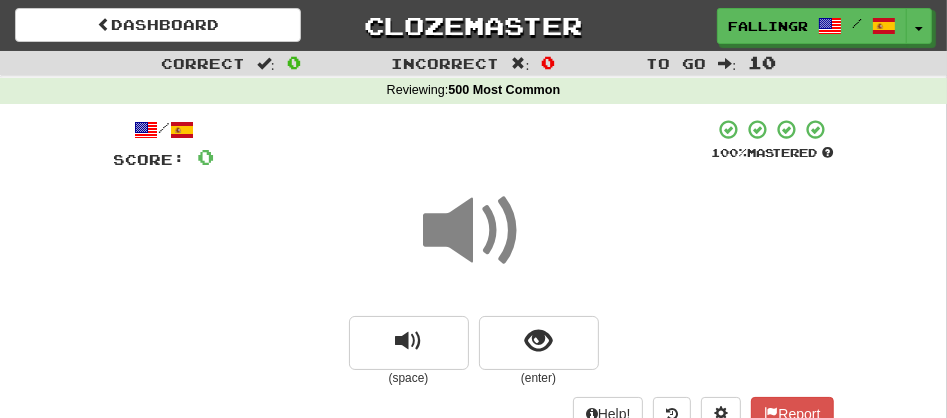 click at bounding box center (474, 231) 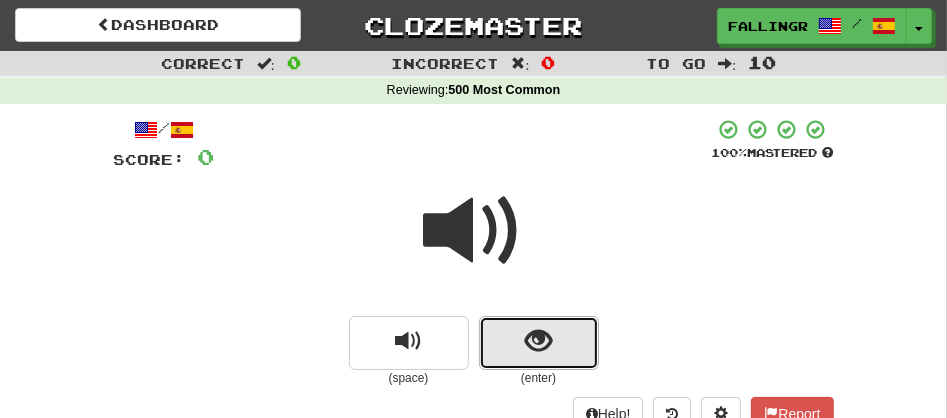 click at bounding box center (539, 343) 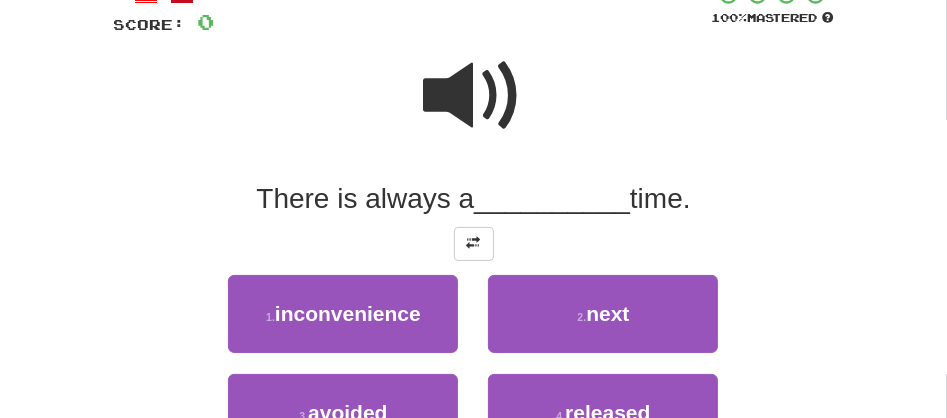 scroll, scrollTop: 162, scrollLeft: 0, axis: vertical 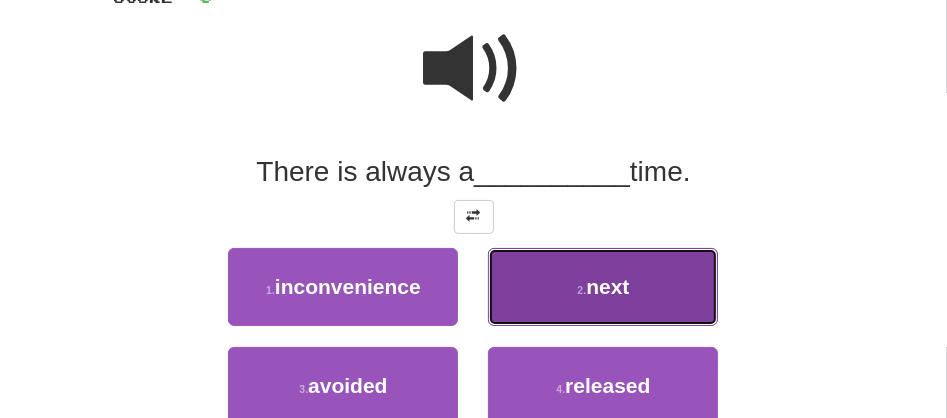 click on "next" at bounding box center (607, 286) 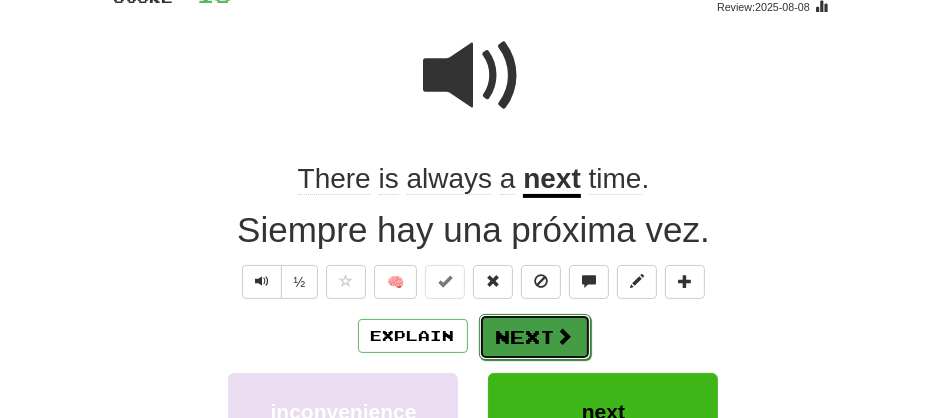 click on "Next" at bounding box center [535, 337] 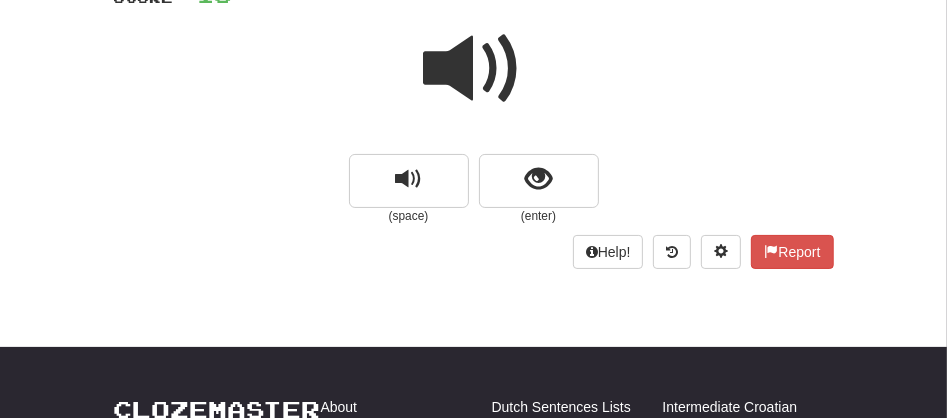click at bounding box center (474, 69) 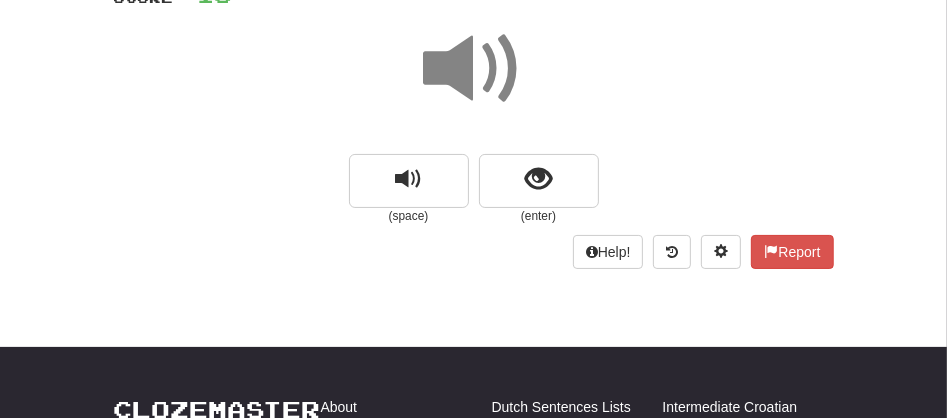 click at bounding box center (474, 69) 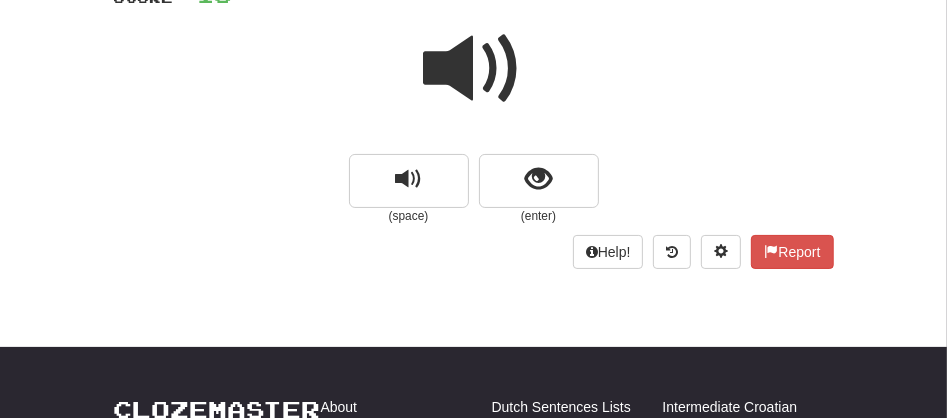 click at bounding box center (474, 69) 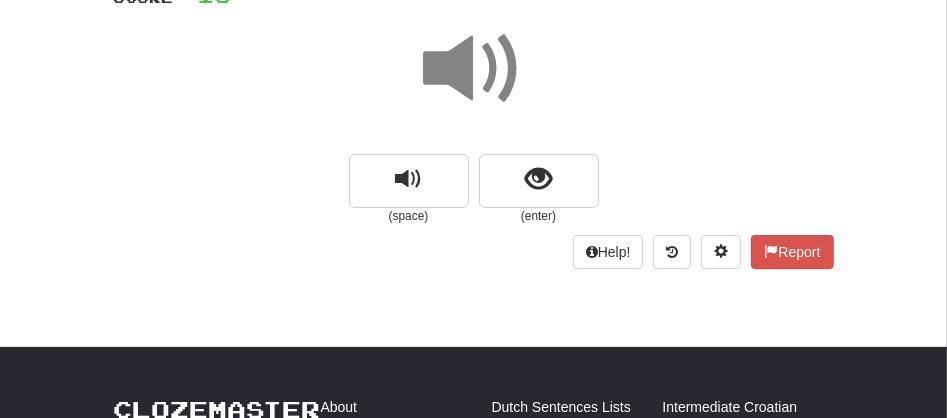 click at bounding box center (474, 69) 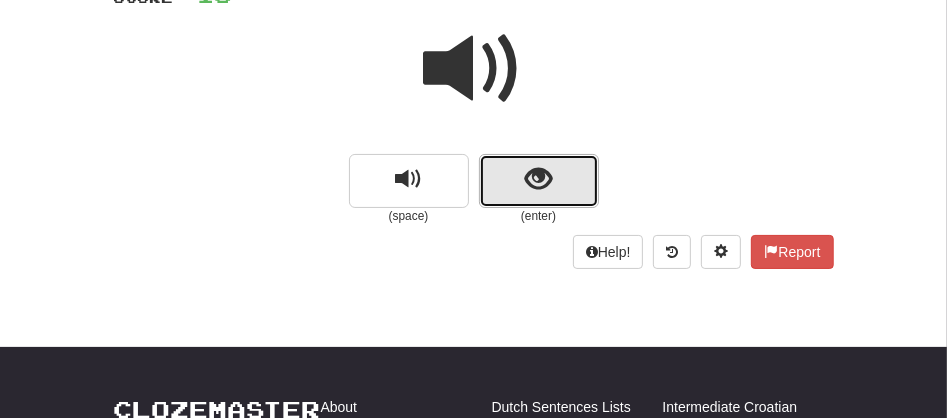click at bounding box center [539, 181] 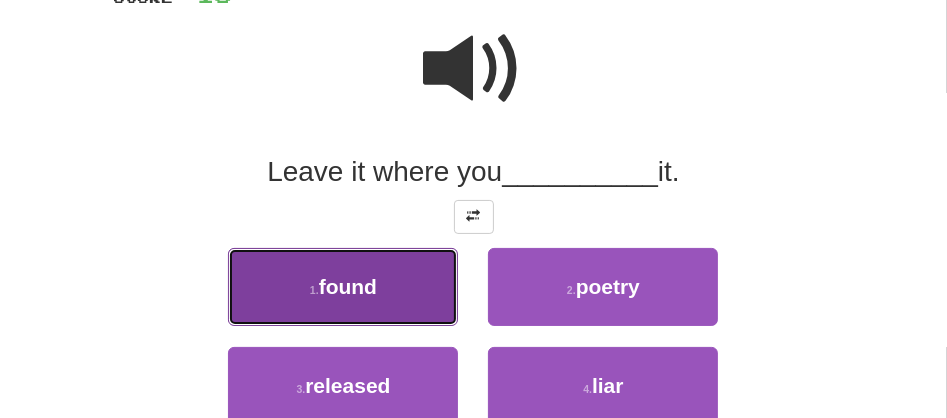 click on "1 .  found" at bounding box center (343, 287) 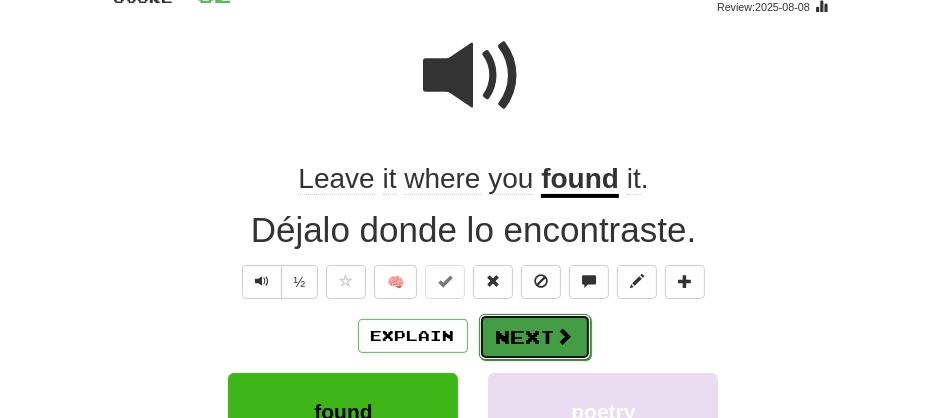 click on "Next" at bounding box center [535, 337] 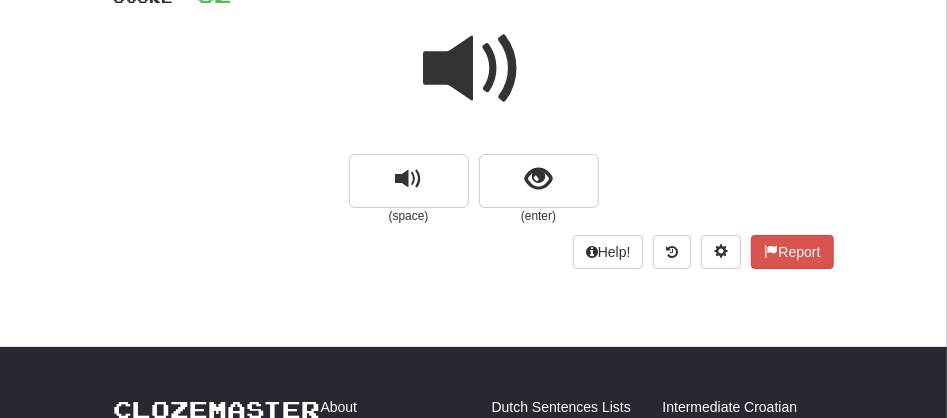 click at bounding box center [474, 69] 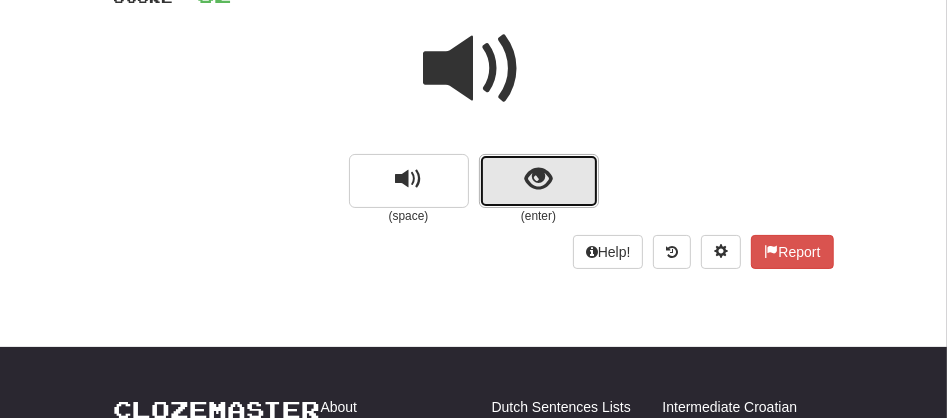 click at bounding box center [539, 181] 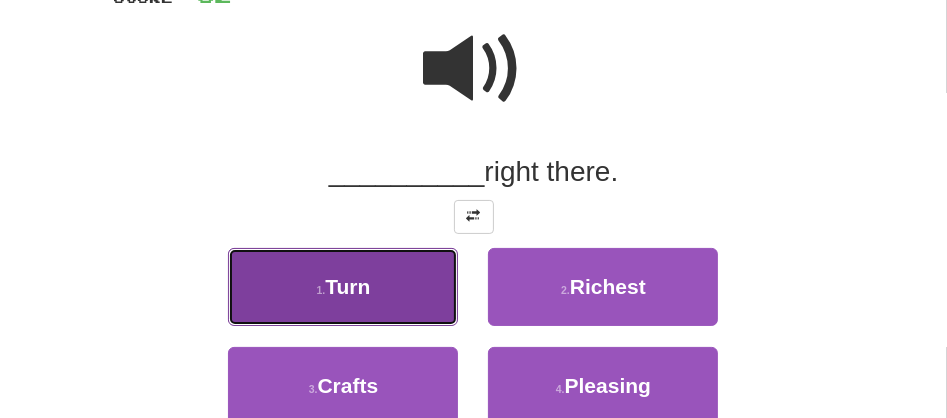 click on "1 .  Turn" at bounding box center [343, 287] 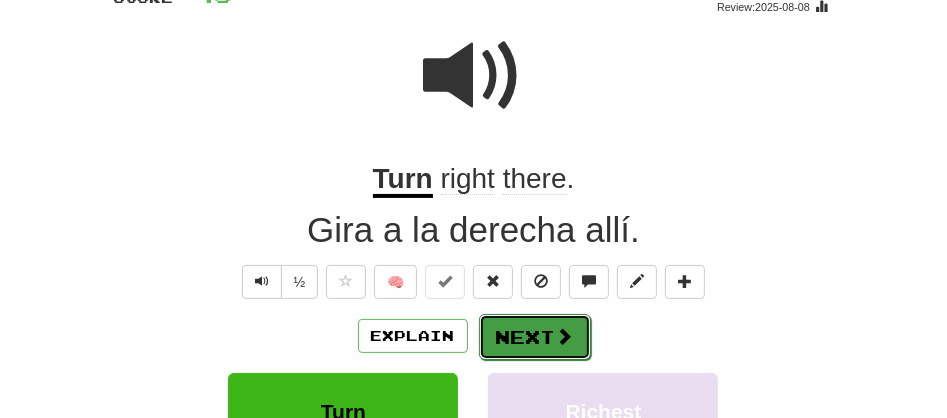 click on "Next" at bounding box center [535, 337] 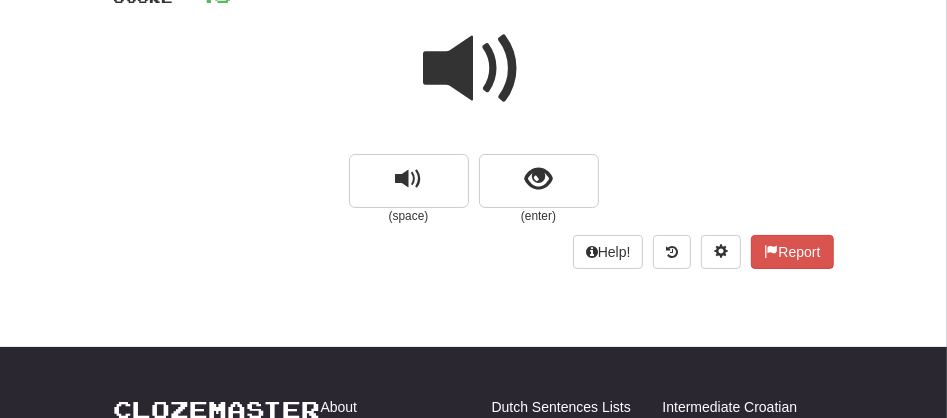 click at bounding box center (474, 69) 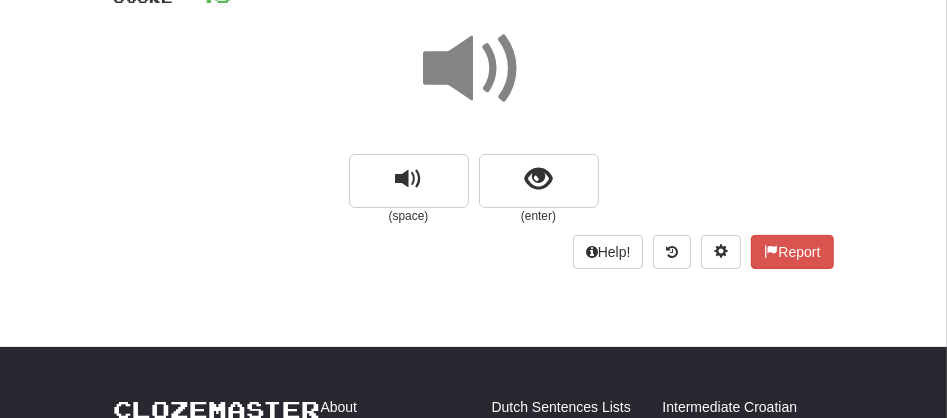 click at bounding box center [474, 69] 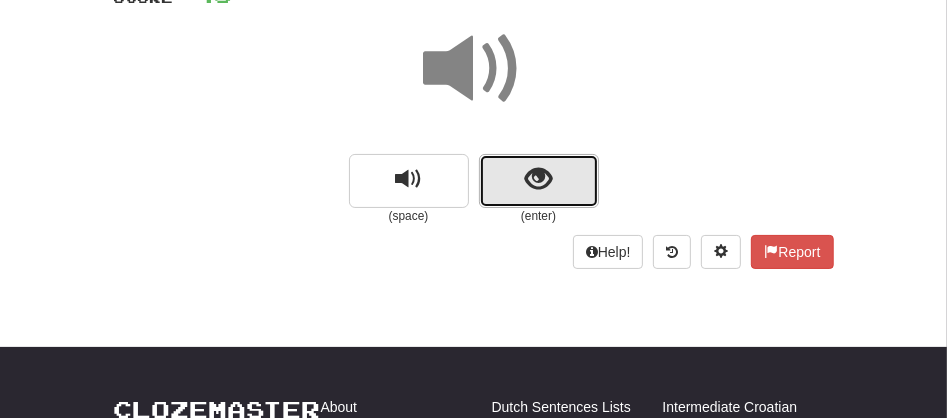 click at bounding box center [539, 181] 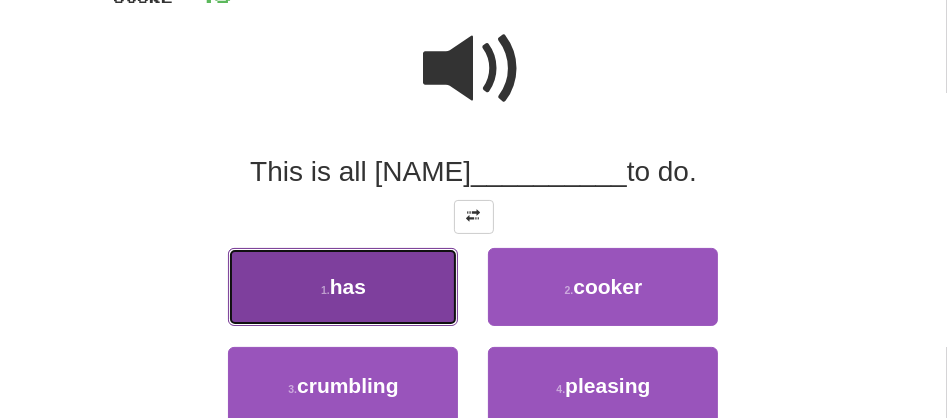 click on "1 .  has" at bounding box center [343, 287] 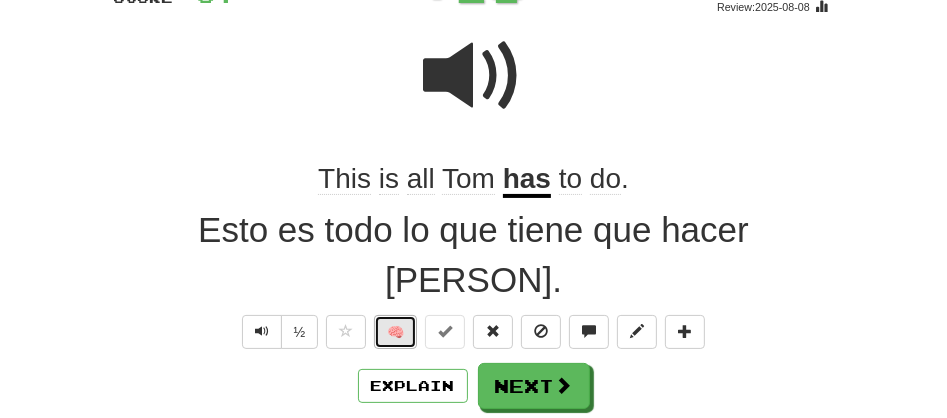 click on "🧠" at bounding box center (395, 332) 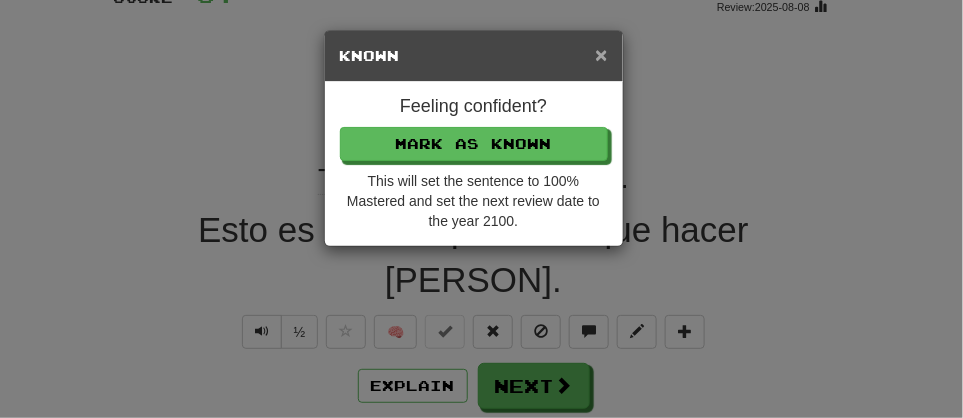 click on "×" at bounding box center (601, 54) 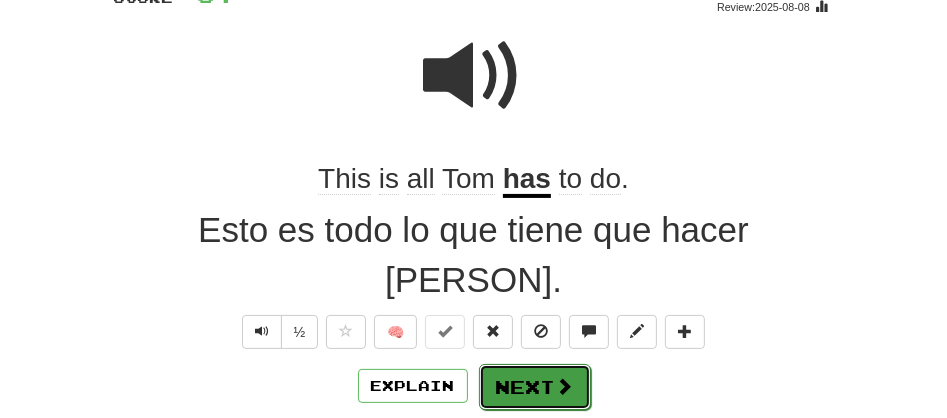 click on "Next" at bounding box center (535, 387) 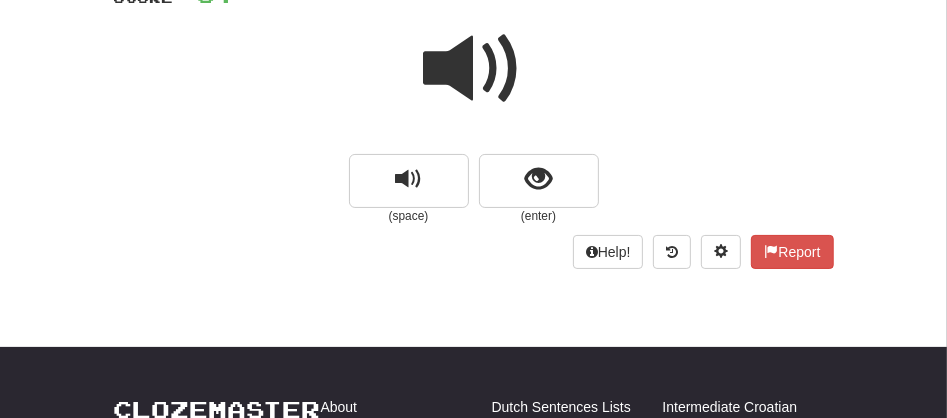 click at bounding box center [474, 69] 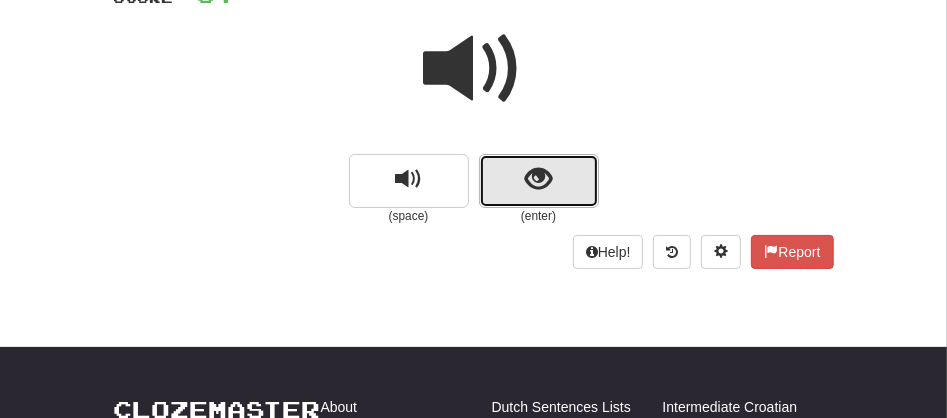 click at bounding box center (539, 181) 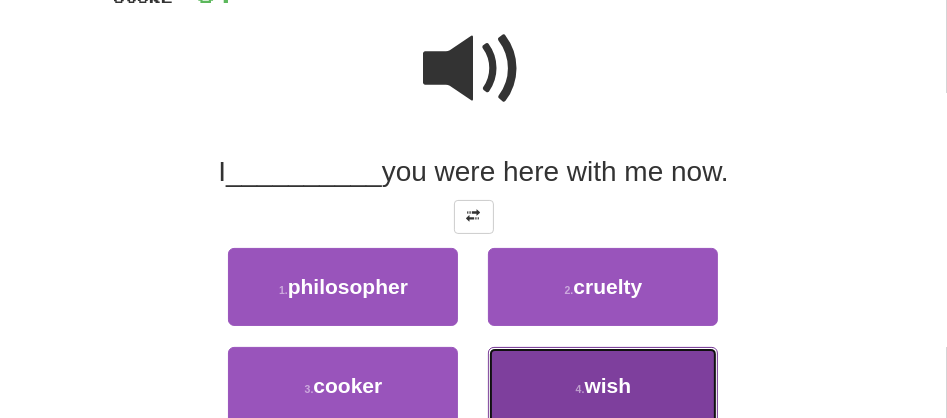 click on "4 .  wish" at bounding box center [603, 386] 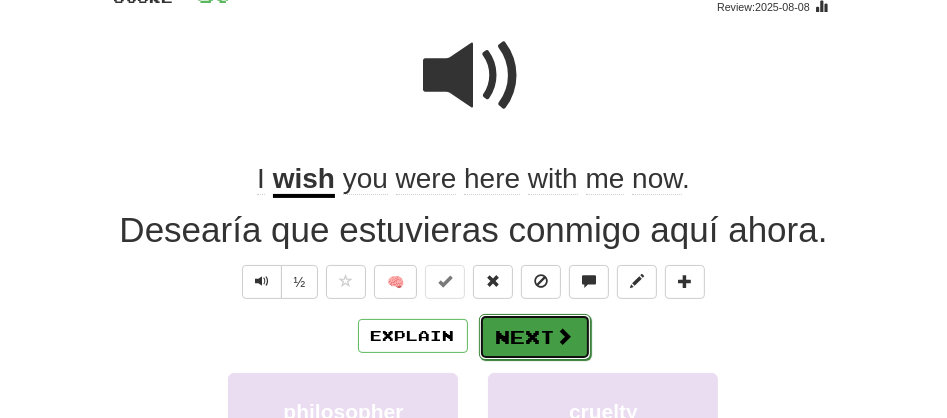 click on "Next" at bounding box center (535, 337) 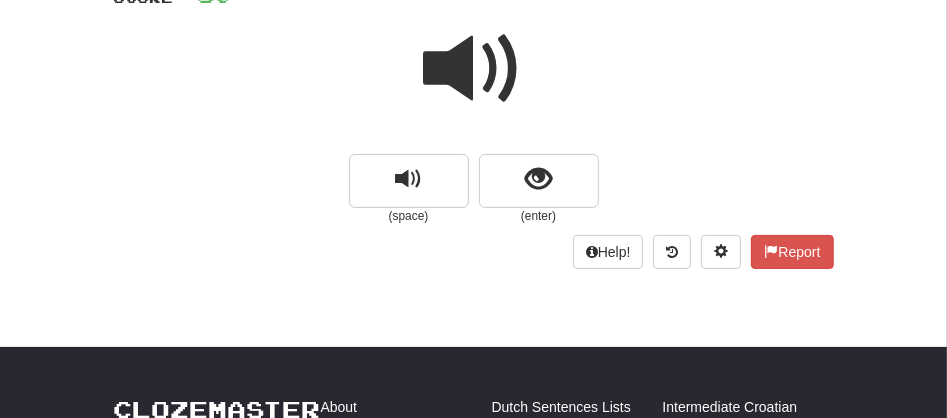 click at bounding box center [474, 69] 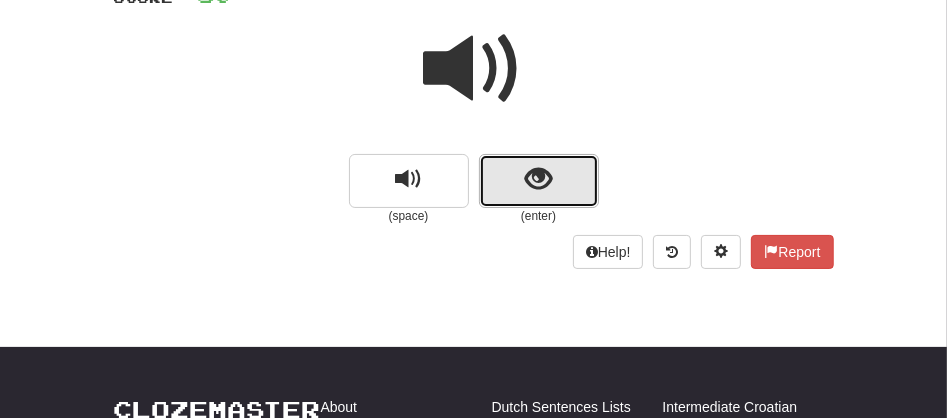 click at bounding box center (539, 181) 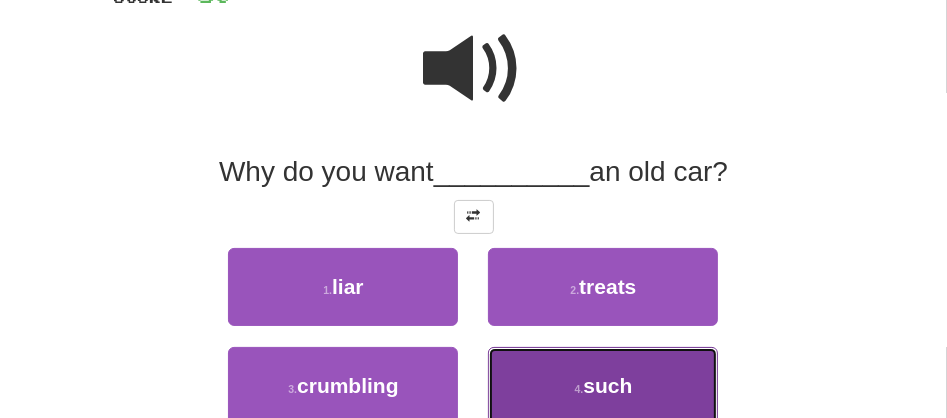 click on "4 .  such" at bounding box center (603, 386) 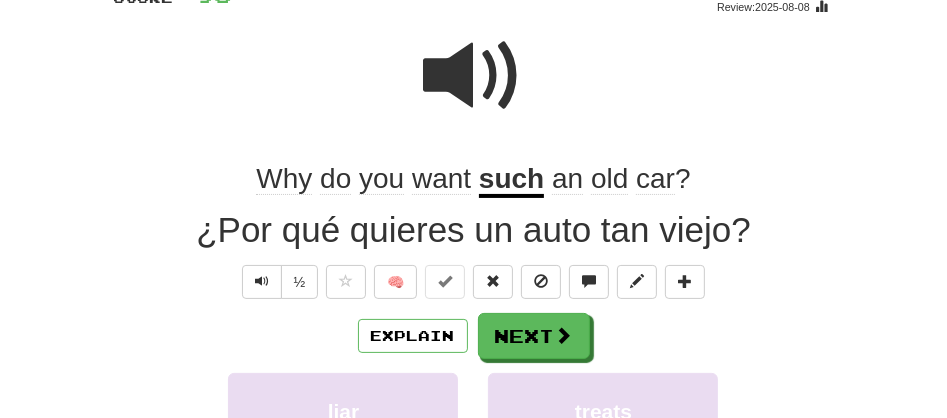 click on "such" at bounding box center (511, 180) 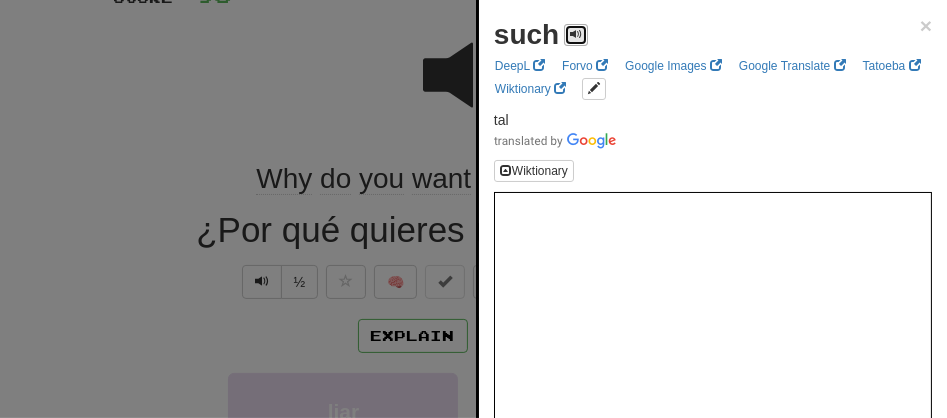 click at bounding box center (576, 35) 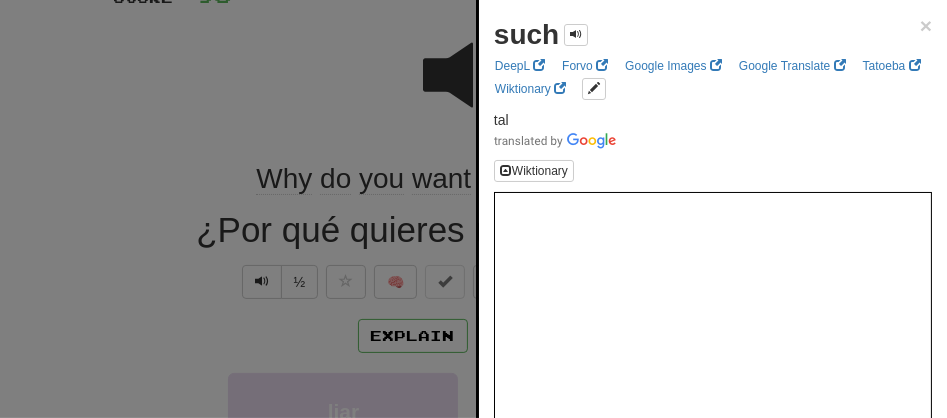 click at bounding box center [473, 209] 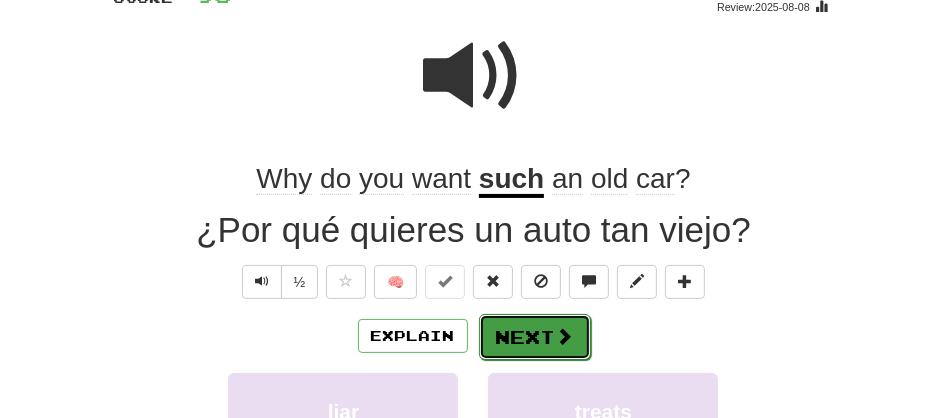 click on "Next" at bounding box center [535, 337] 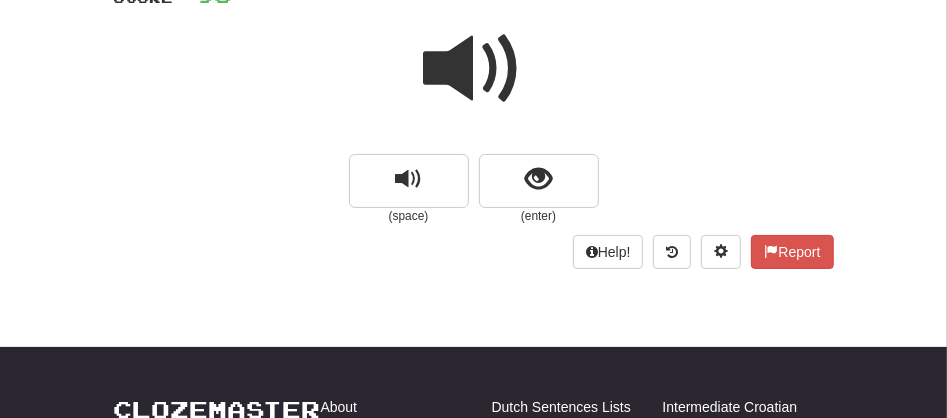 click at bounding box center (474, 69) 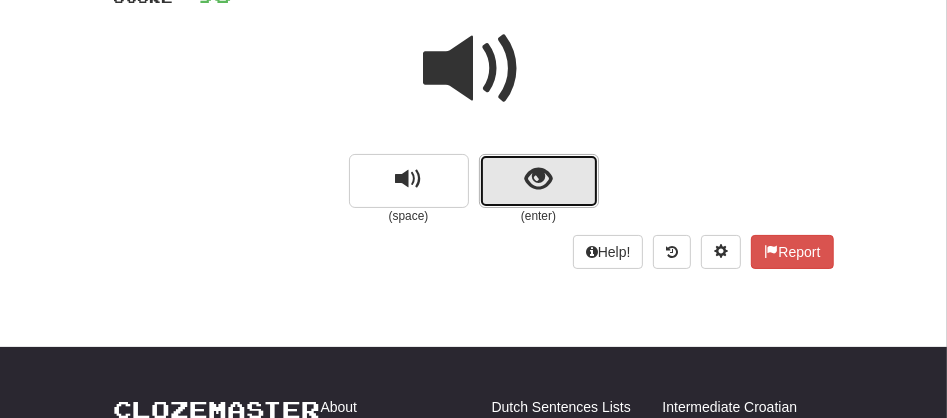 click at bounding box center [539, 181] 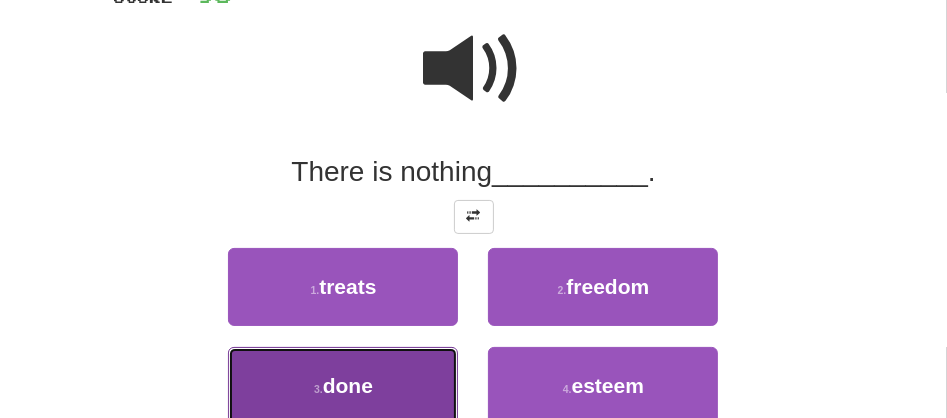 click on "3 .  done" at bounding box center (343, 386) 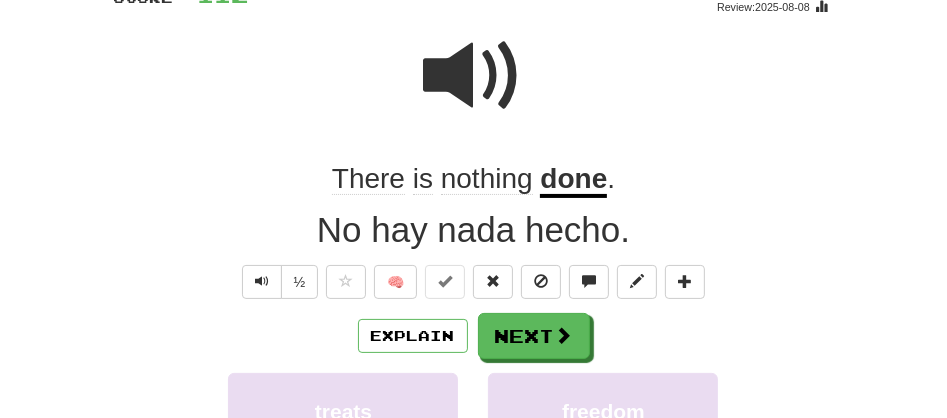 click on "done" at bounding box center [573, 180] 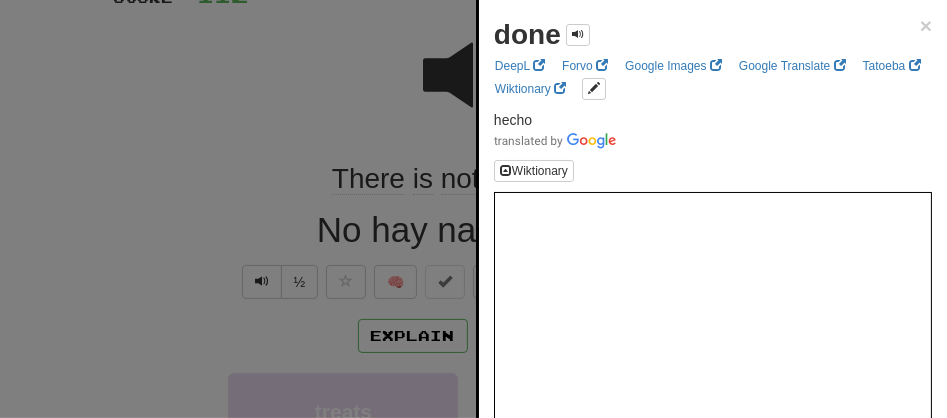click at bounding box center (473, 209) 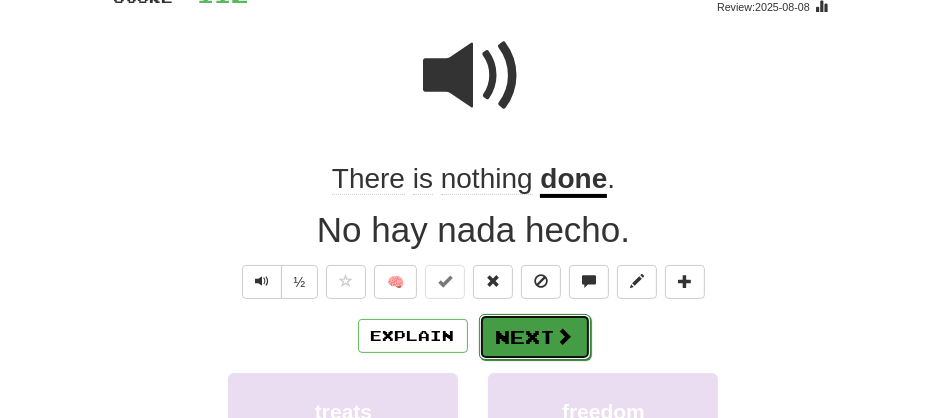 click on "Next" at bounding box center (535, 337) 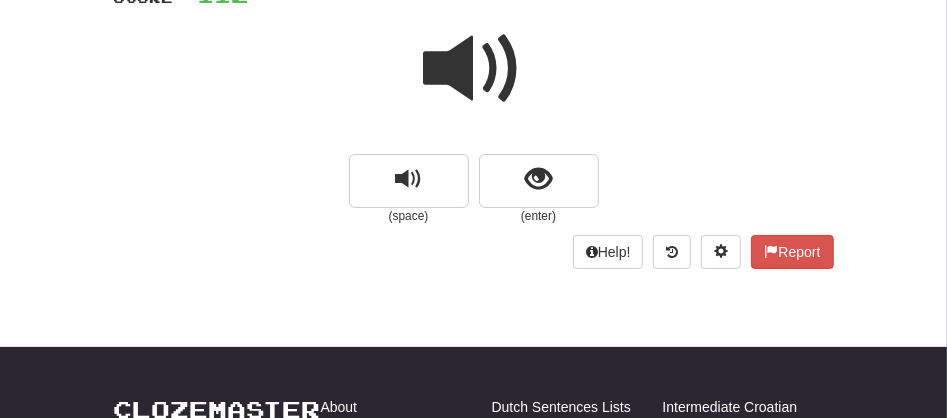 click at bounding box center [474, 69] 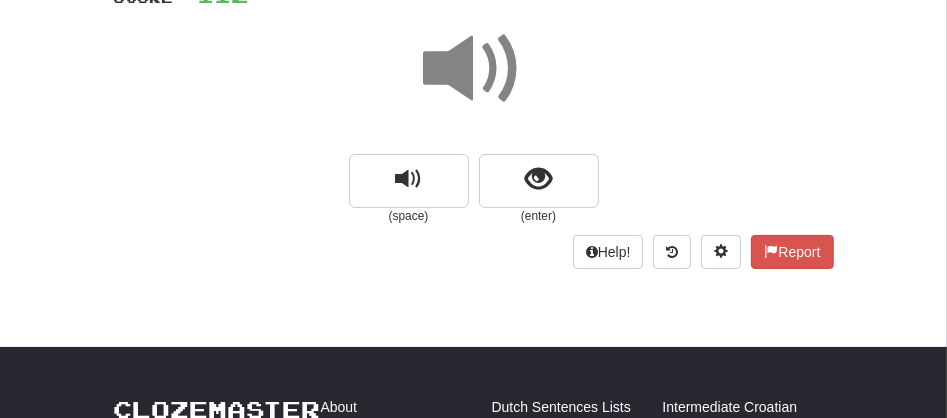 click at bounding box center (474, 69) 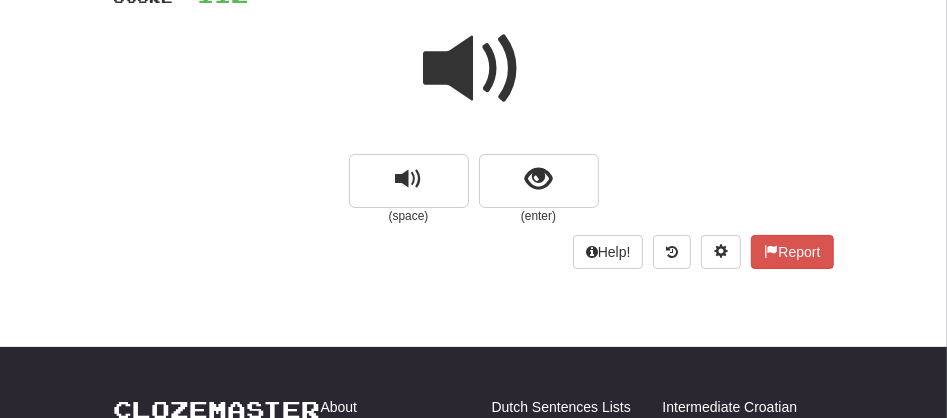click at bounding box center [474, 69] 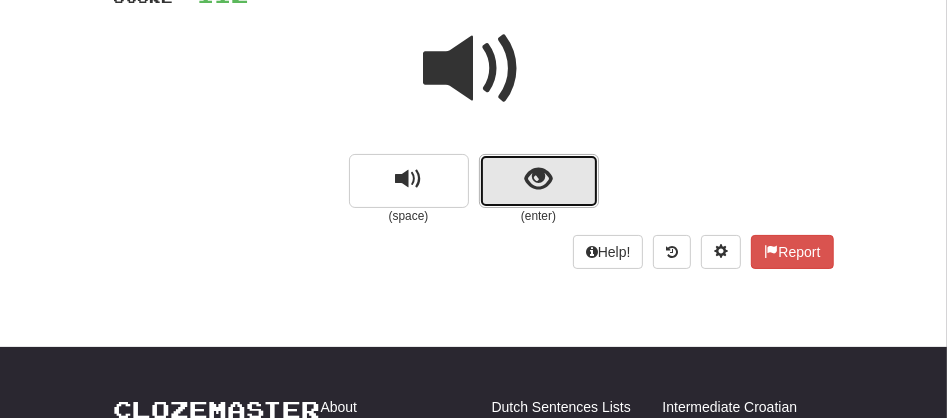 click at bounding box center (539, 181) 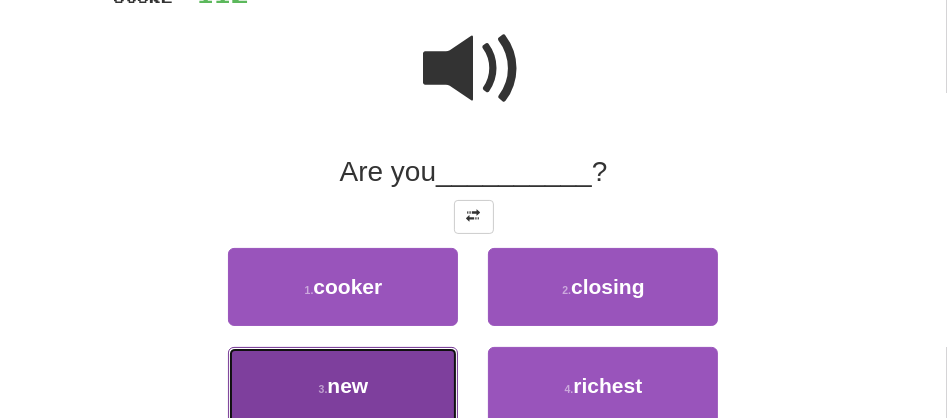 click on "3 .  new" at bounding box center (343, 386) 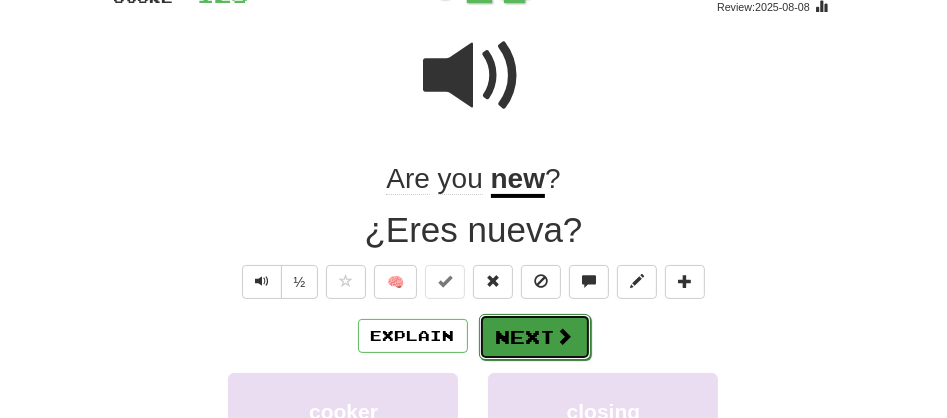 click on "Next" at bounding box center [535, 337] 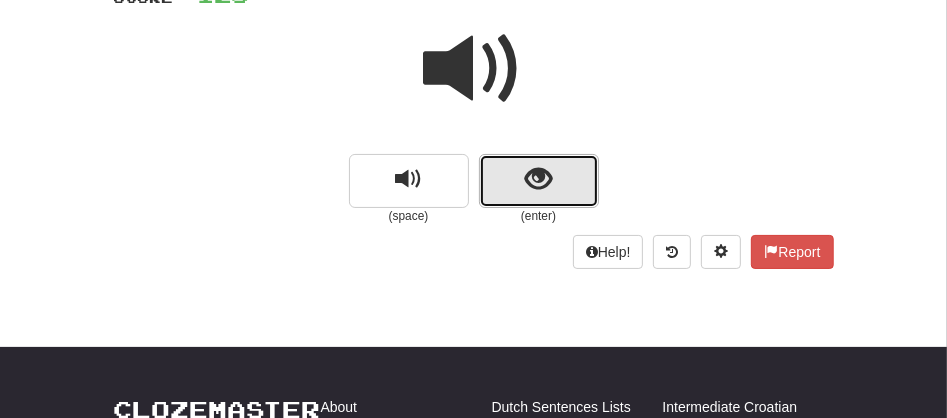 click at bounding box center [538, 179] 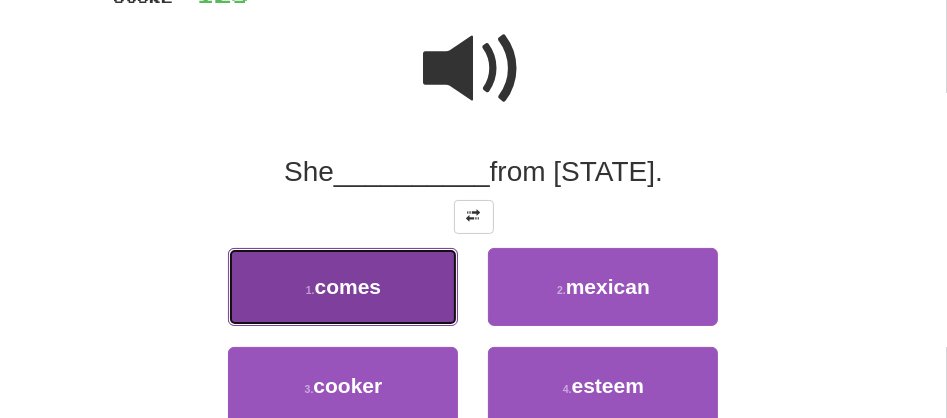 click on "comes" at bounding box center [348, 286] 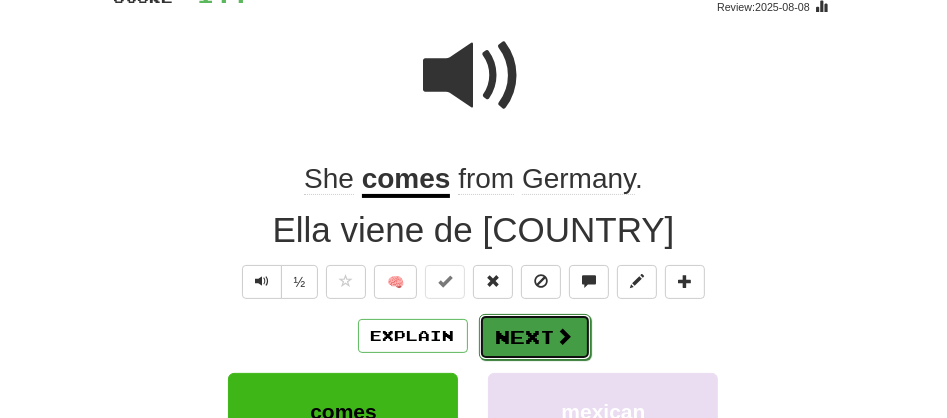 click on "Next" at bounding box center [535, 337] 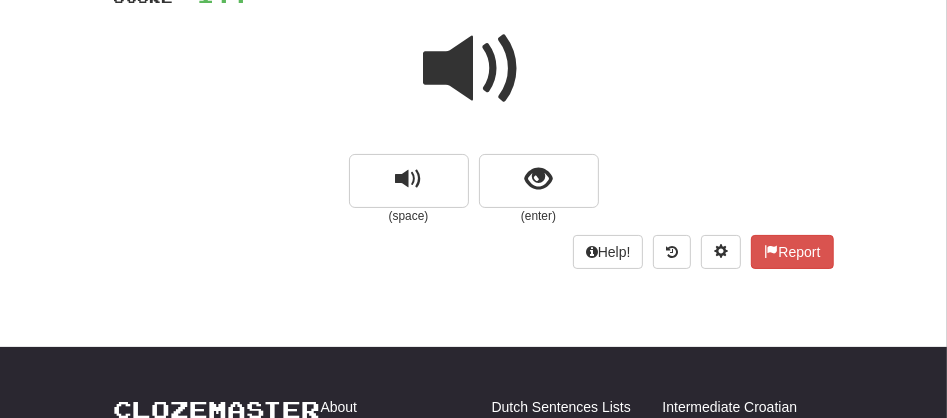 click at bounding box center (474, 69) 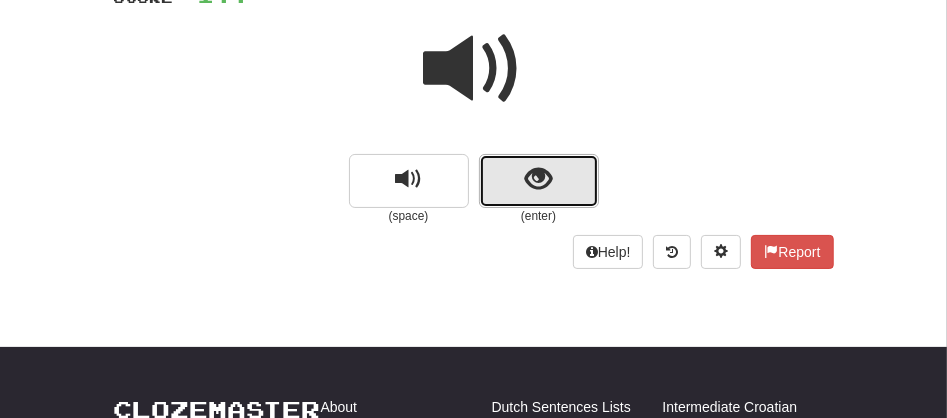 click at bounding box center [539, 181] 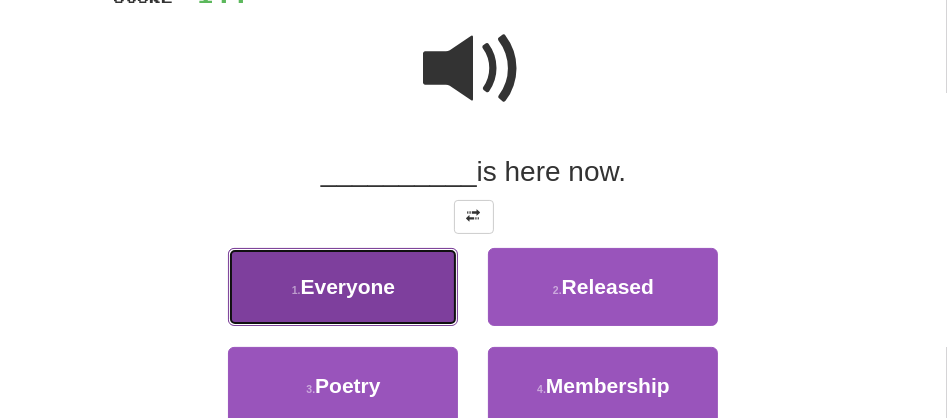 click on "Everyone" at bounding box center [348, 286] 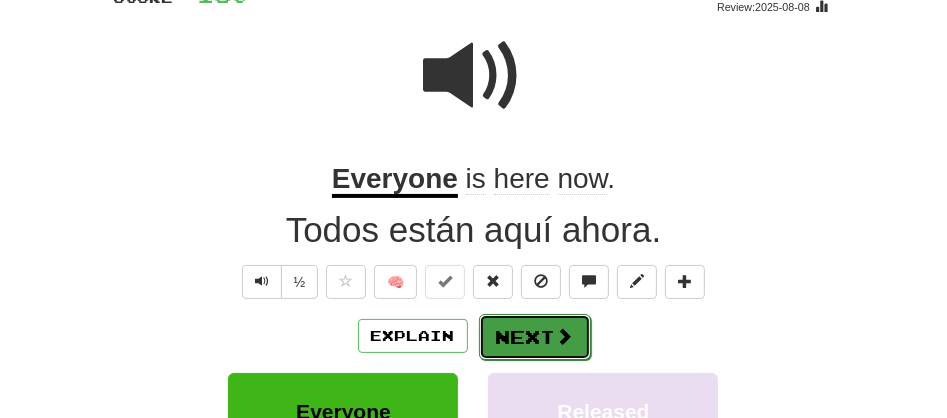 click on "Next" at bounding box center (535, 337) 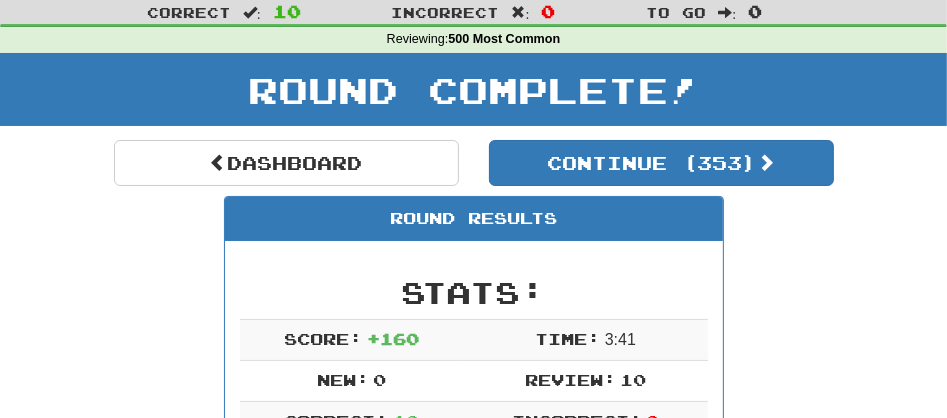 scroll, scrollTop: 0, scrollLeft: 0, axis: both 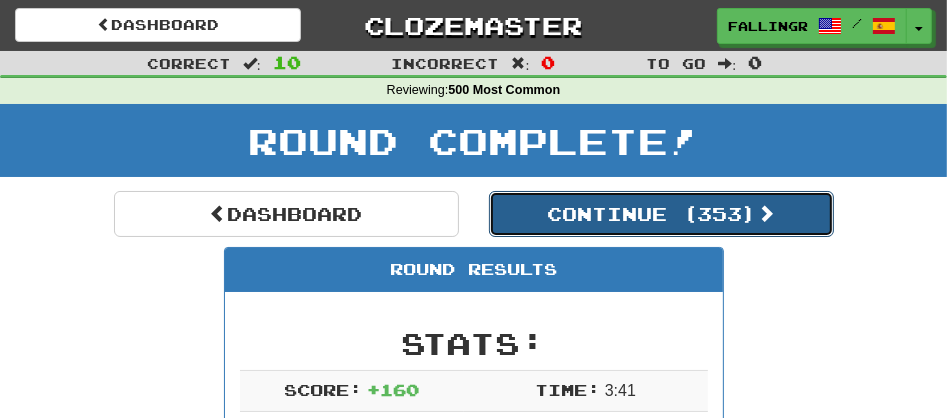 click on "Continue ( [NUMBER] )" at bounding box center (661, 214) 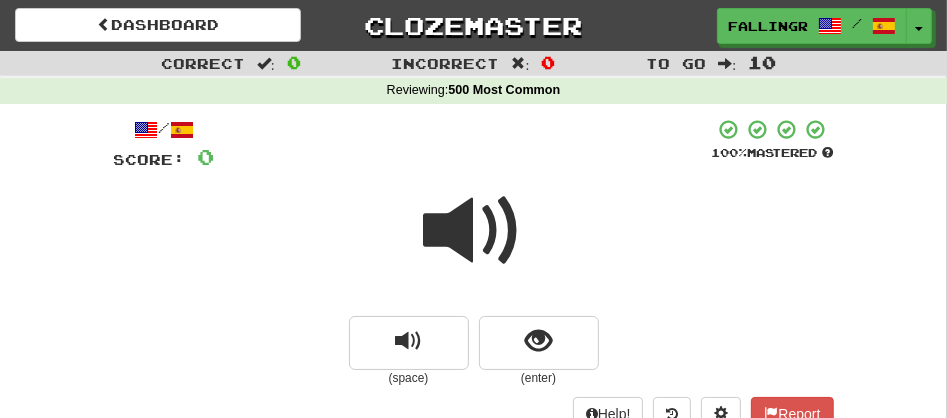 click at bounding box center (474, 231) 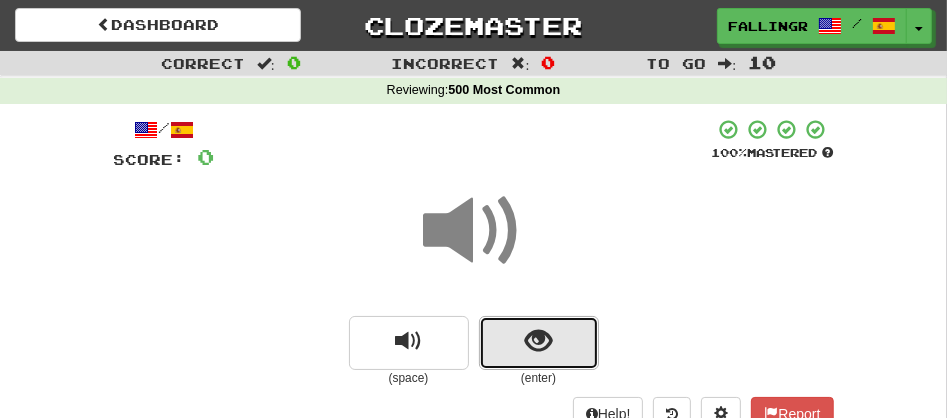 click at bounding box center [539, 343] 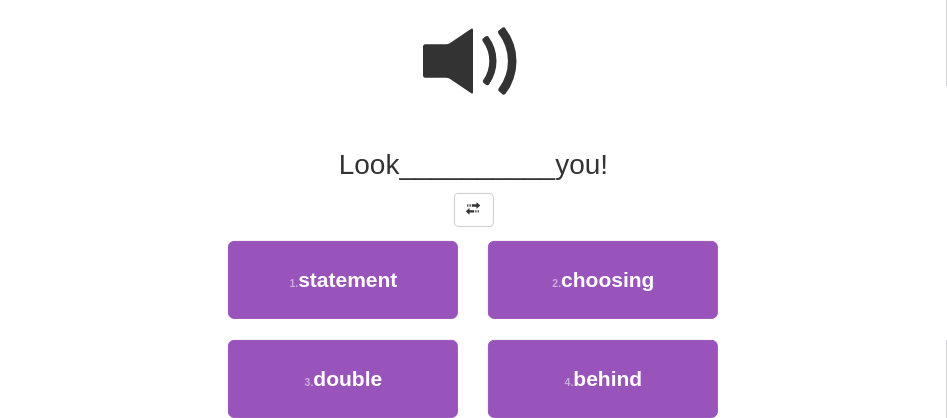 scroll, scrollTop: 177, scrollLeft: 0, axis: vertical 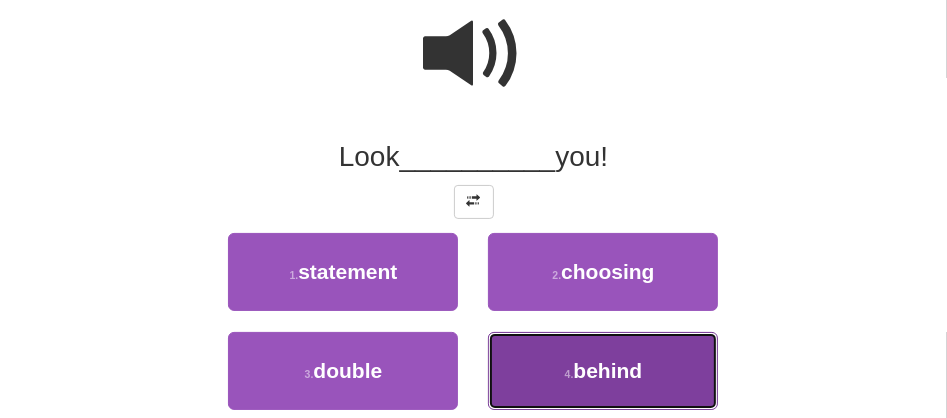 click on "behind" at bounding box center (607, 370) 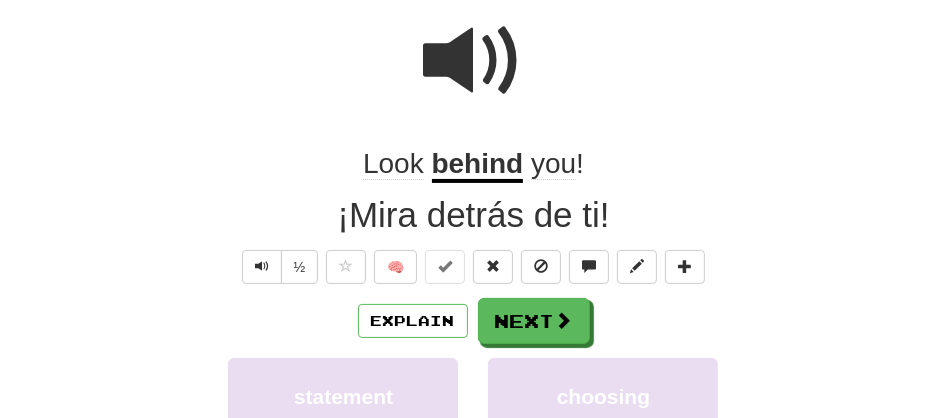 scroll, scrollTop: 183, scrollLeft: 0, axis: vertical 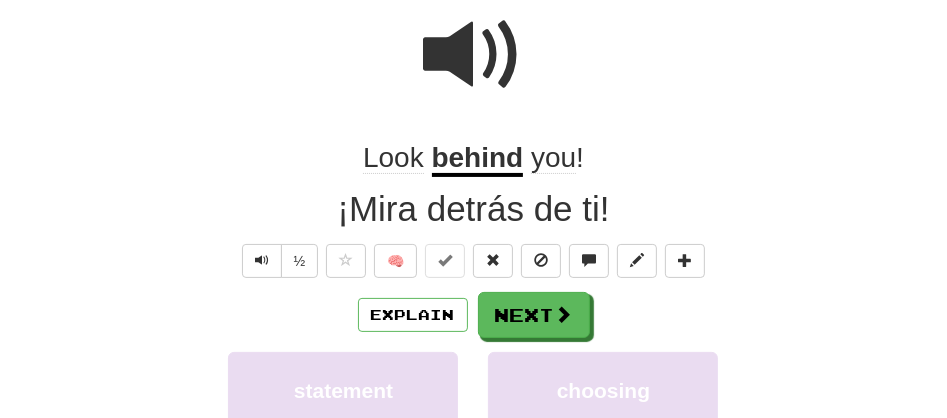click on "behind" at bounding box center [478, 159] 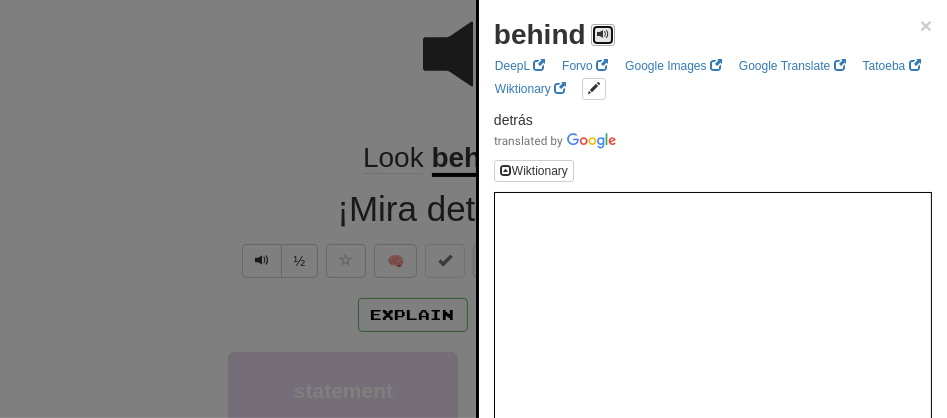 click at bounding box center [603, 34] 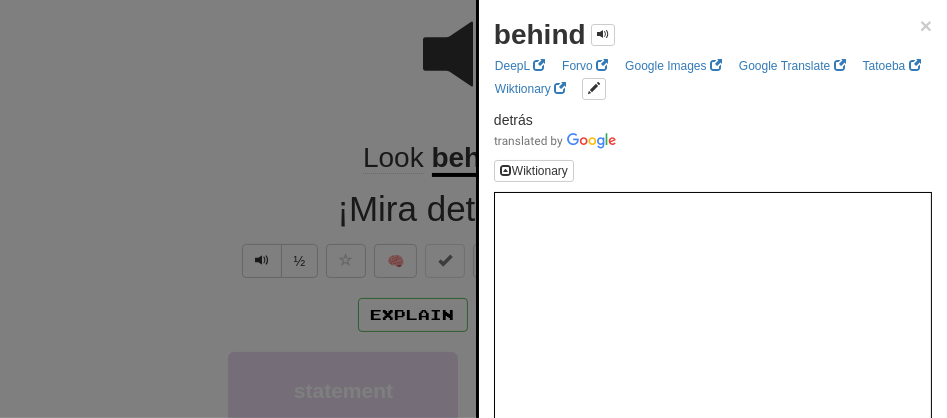 click at bounding box center (473, 209) 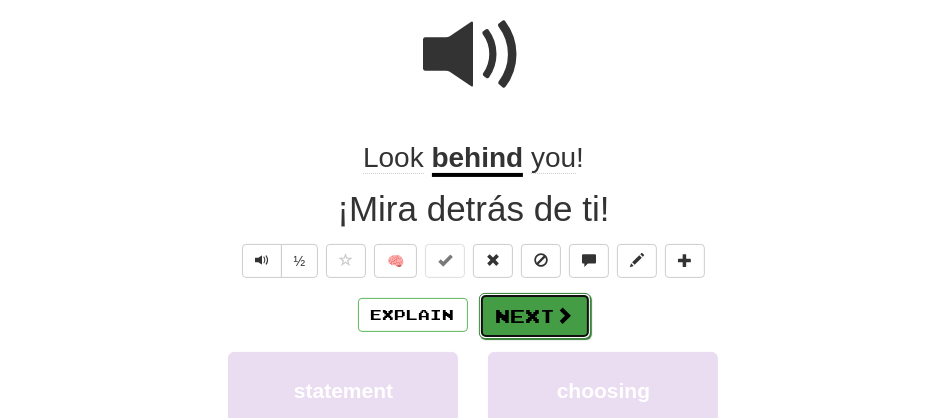 click on "Next" at bounding box center [535, 316] 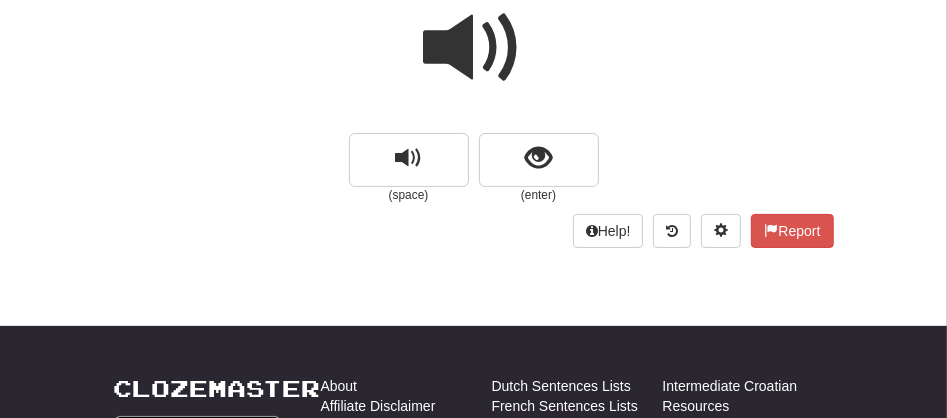 click at bounding box center [474, 48] 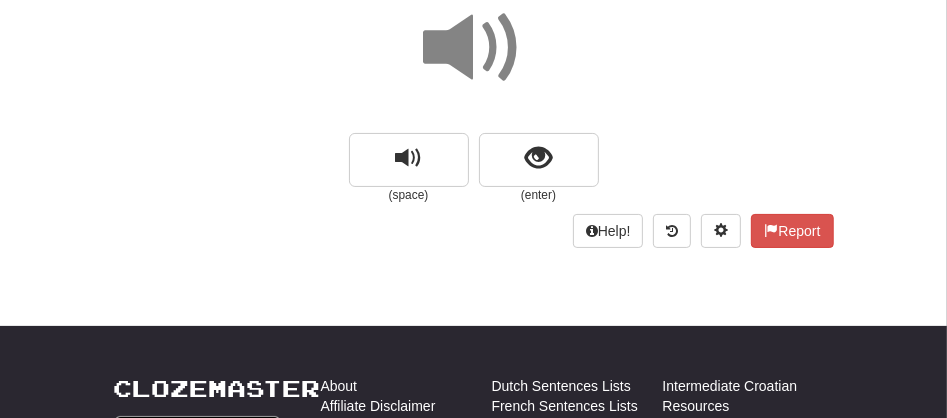 click at bounding box center (474, 48) 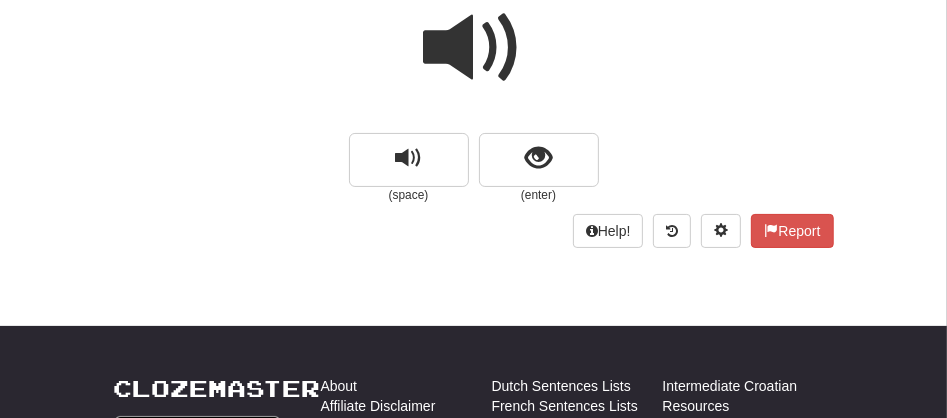 click at bounding box center [474, 48] 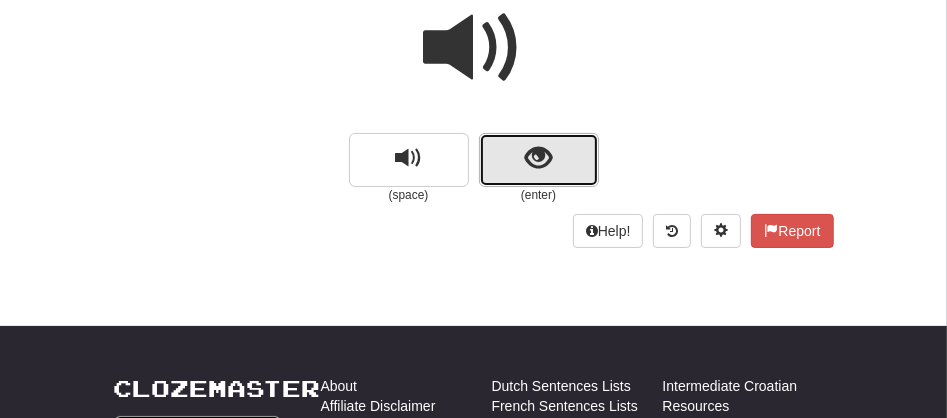click at bounding box center [538, 158] 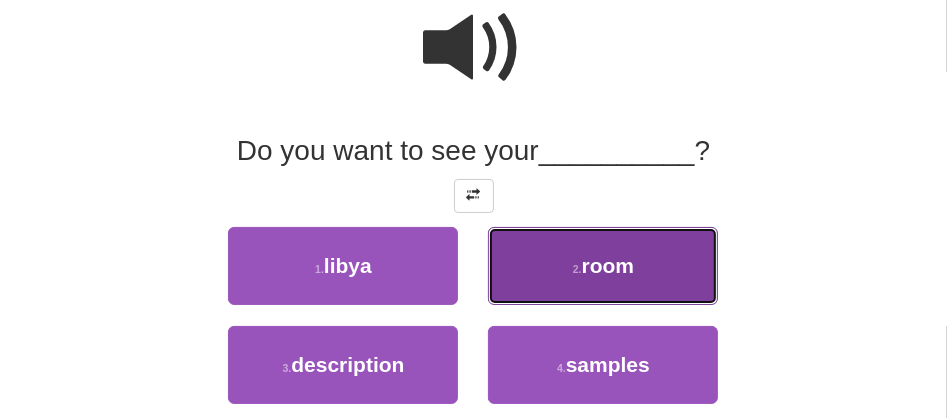 click on "[NUMBER] .  room" at bounding box center (603, 266) 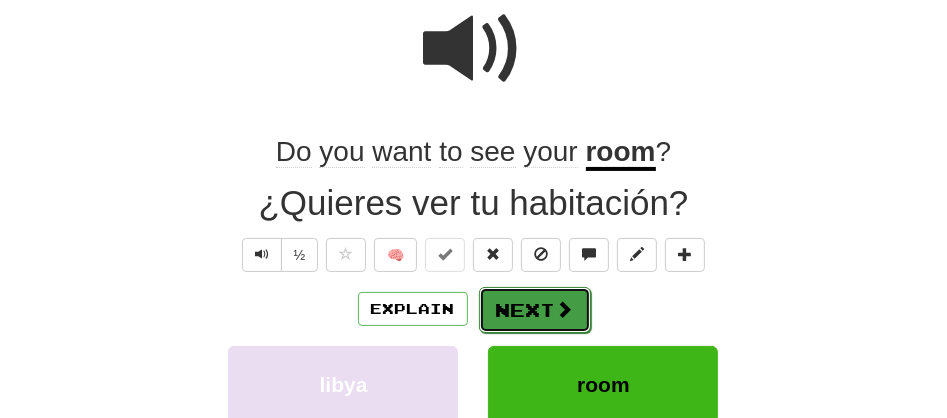 click on "Next" at bounding box center (535, 310) 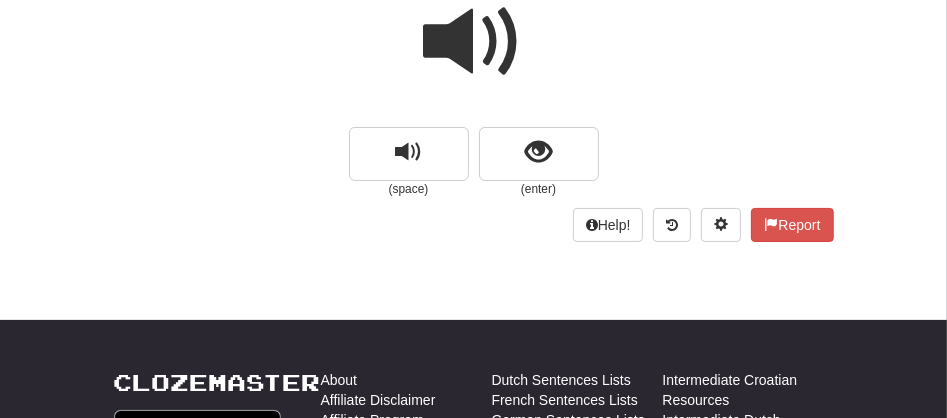 click at bounding box center (474, 42) 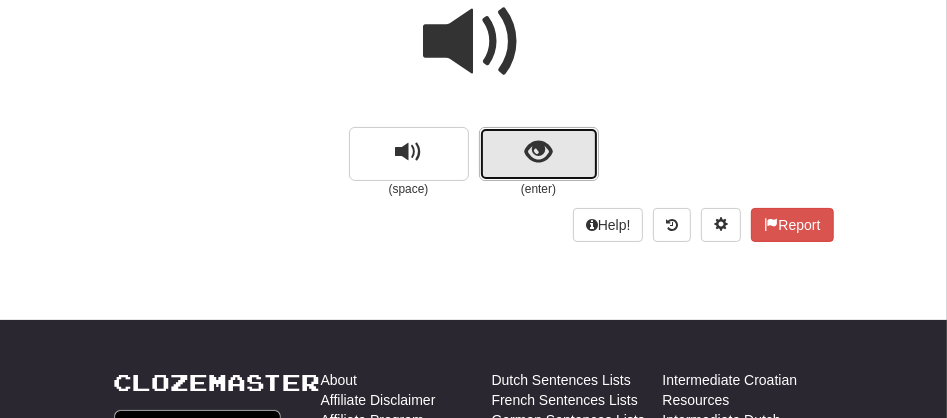 click at bounding box center [539, 154] 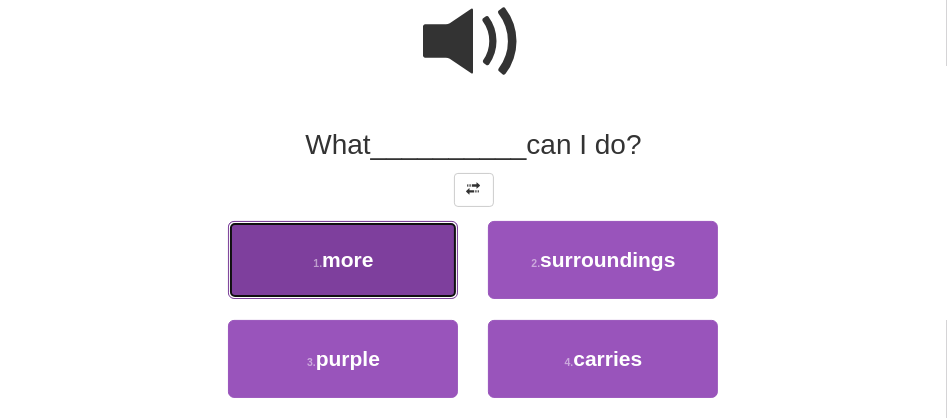 click on "1 .  more" at bounding box center [343, 260] 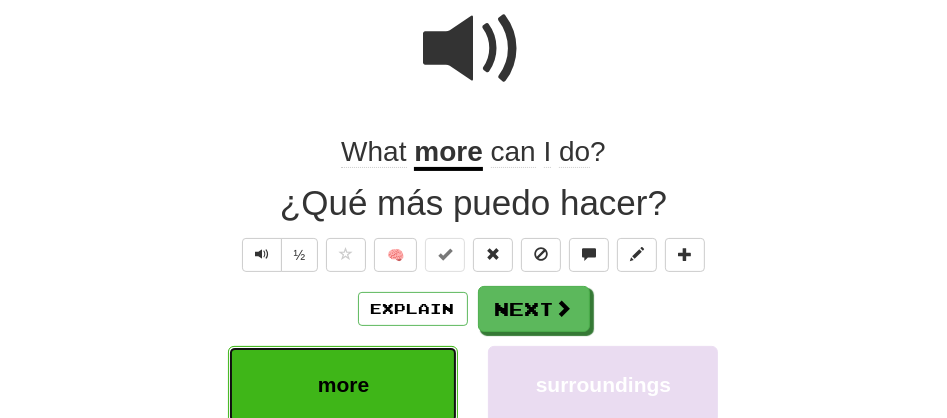 scroll, scrollTop: 194, scrollLeft: 0, axis: vertical 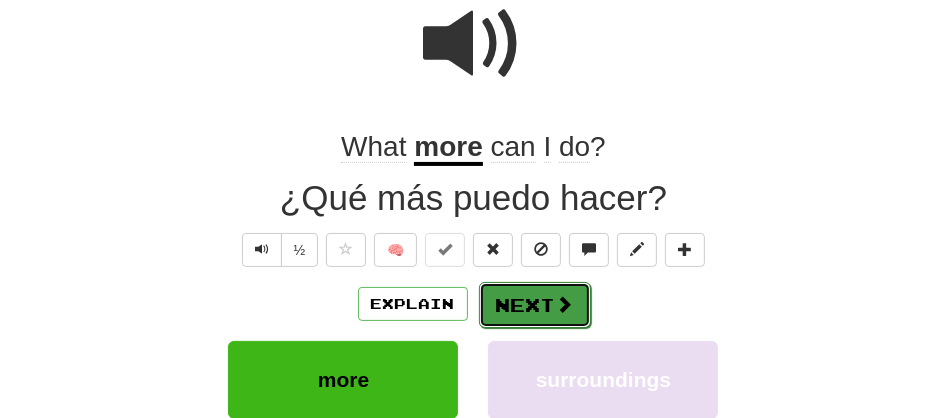 click on "Next" at bounding box center [535, 305] 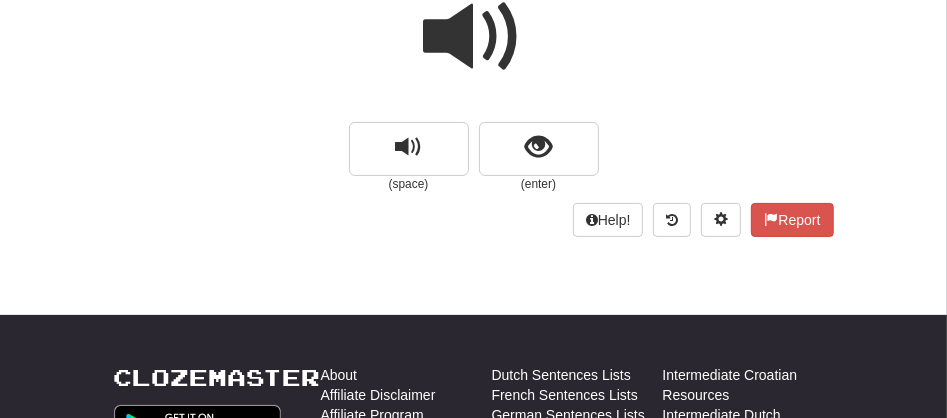 click at bounding box center (474, 37) 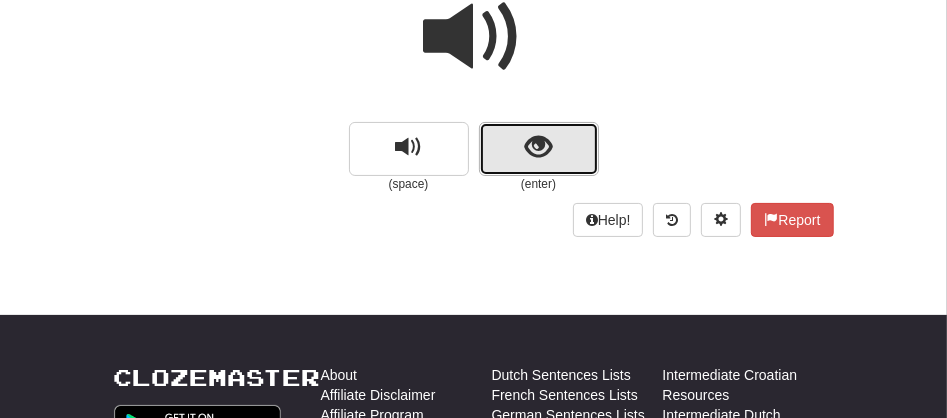 click at bounding box center (539, 149) 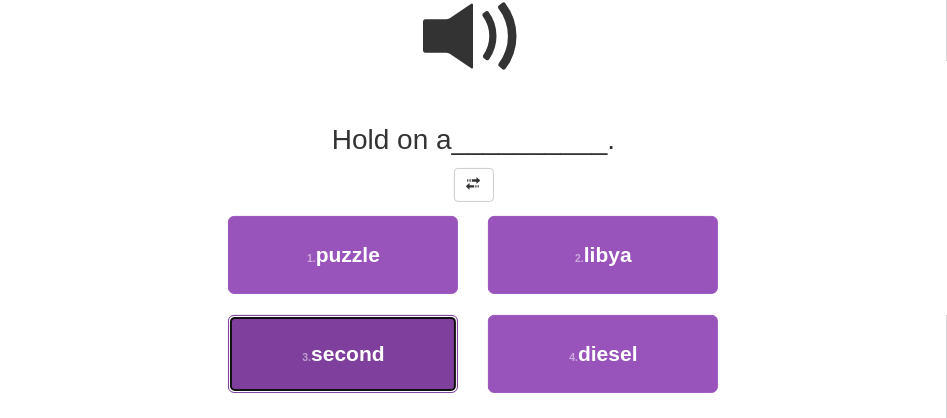 click on "3 .  second" at bounding box center (343, 354) 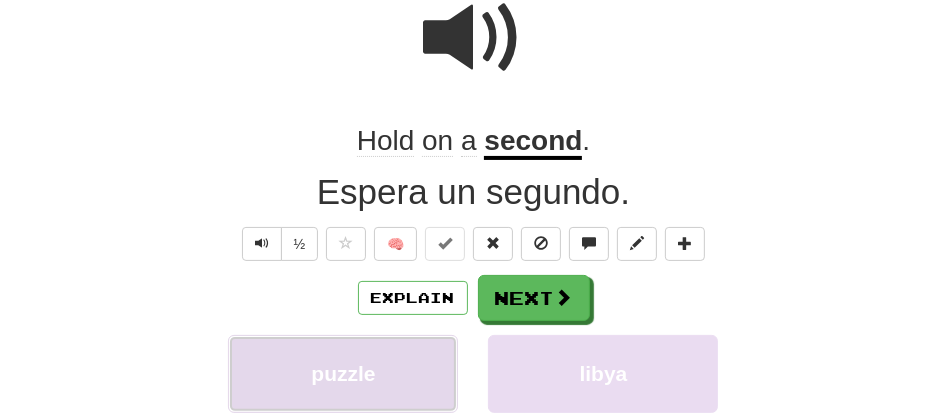 click on "puzzle" at bounding box center [343, 374] 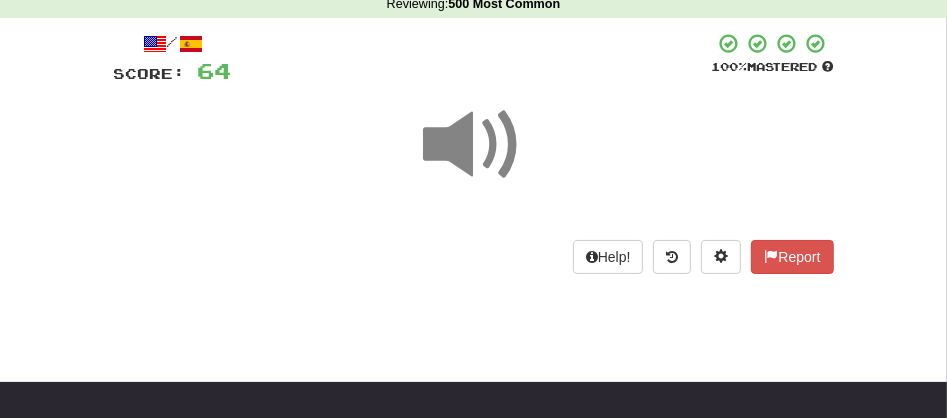 scroll, scrollTop: 67, scrollLeft: 0, axis: vertical 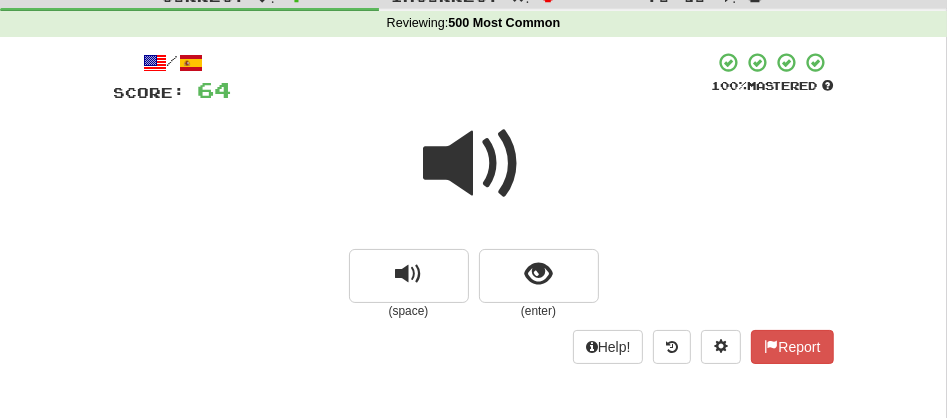 click at bounding box center [474, 164] 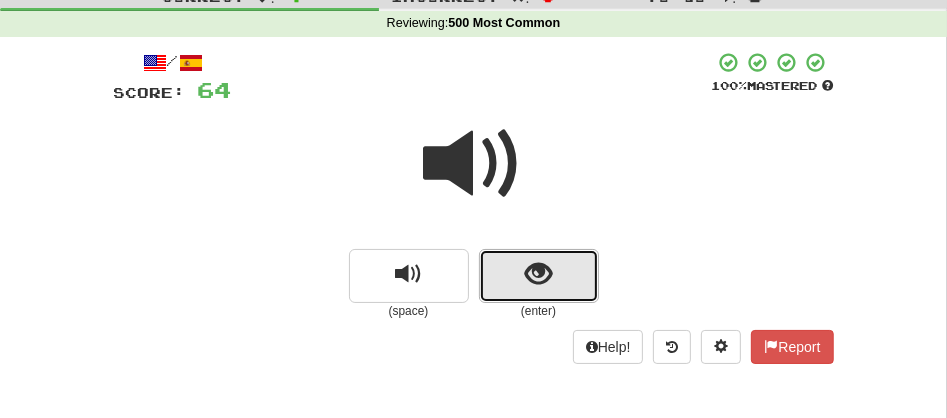 click at bounding box center (539, 276) 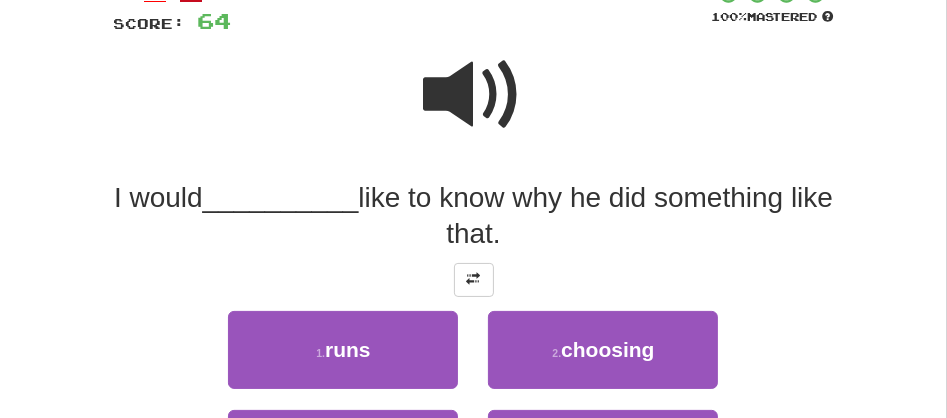 scroll, scrollTop: 156, scrollLeft: 0, axis: vertical 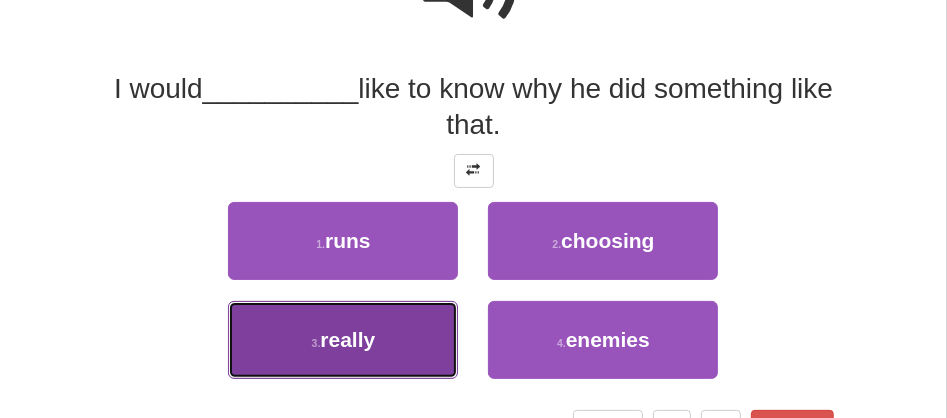 click on "3 .  really" at bounding box center (343, 340) 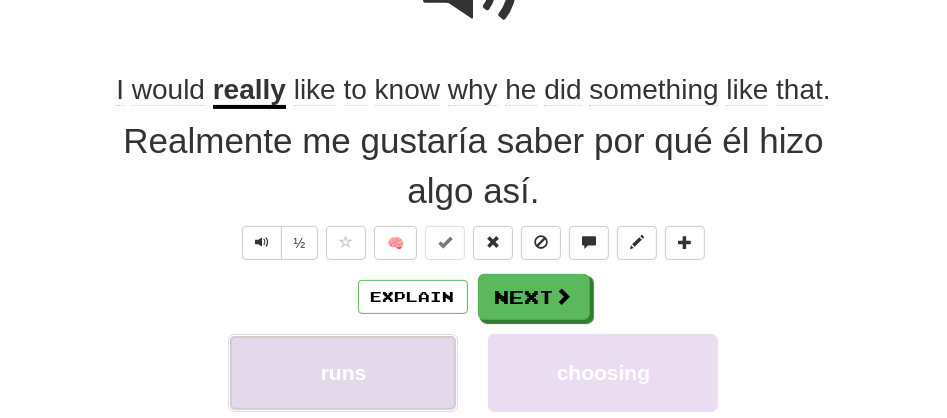 click on "runs" at bounding box center (343, 373) 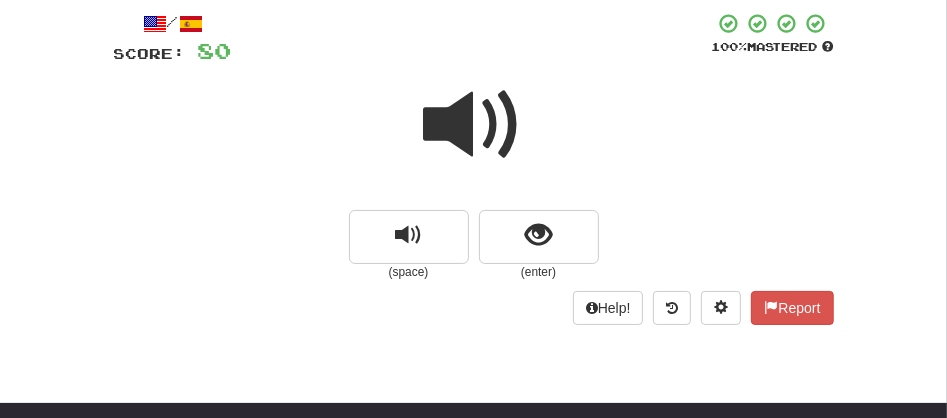 scroll, scrollTop: 73, scrollLeft: 0, axis: vertical 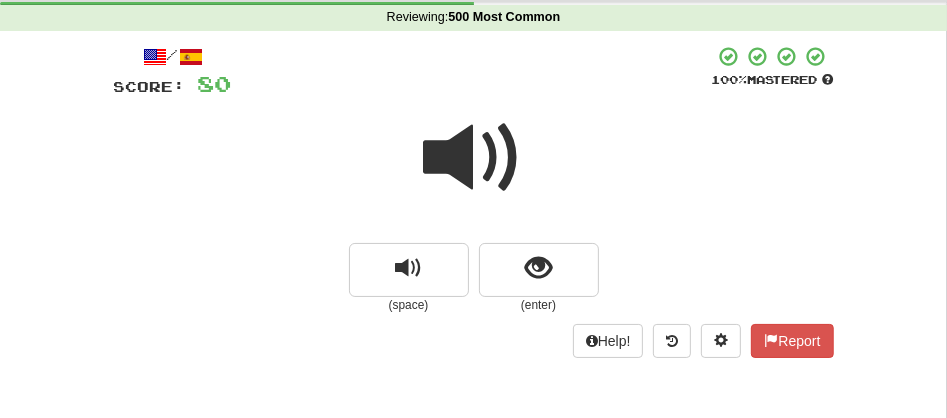 click at bounding box center [474, 158] 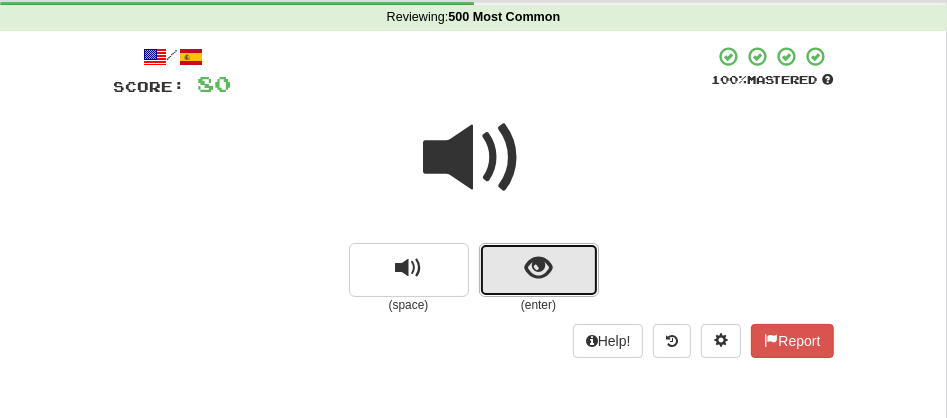 click at bounding box center (539, 270) 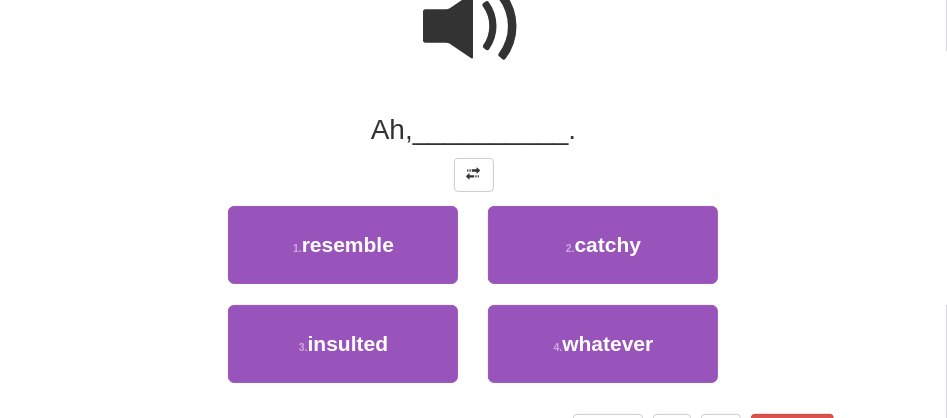 scroll, scrollTop: 236, scrollLeft: 0, axis: vertical 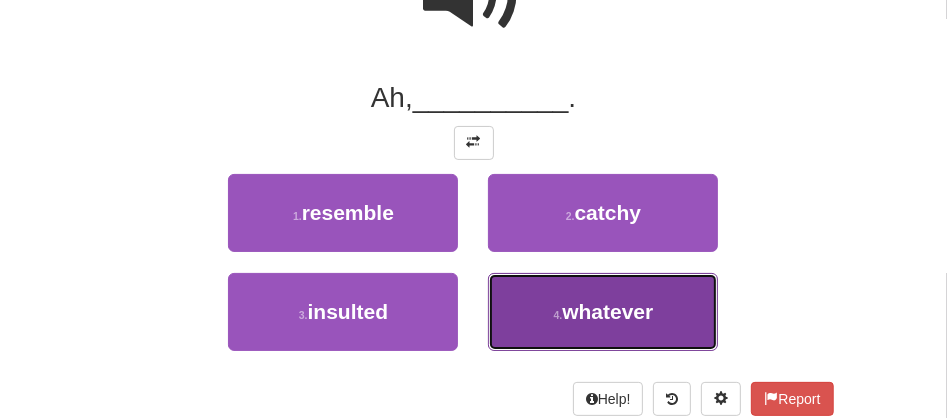 click on "whatever" at bounding box center [607, 311] 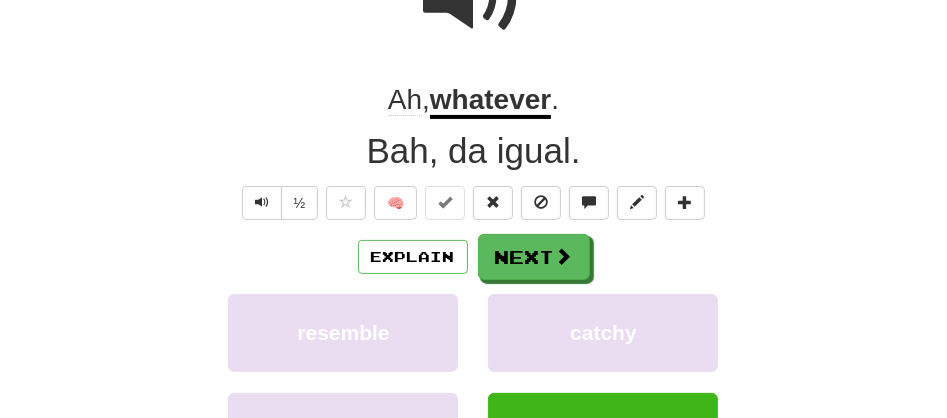 click on "whatever" at bounding box center (490, 101) 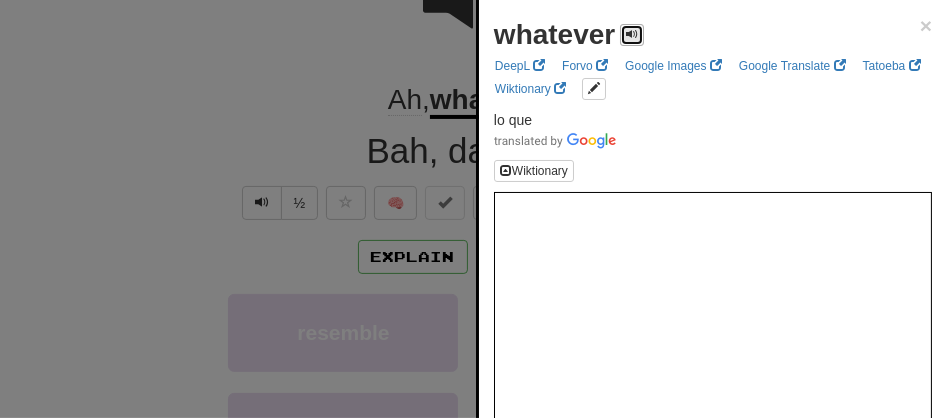 click at bounding box center [632, 34] 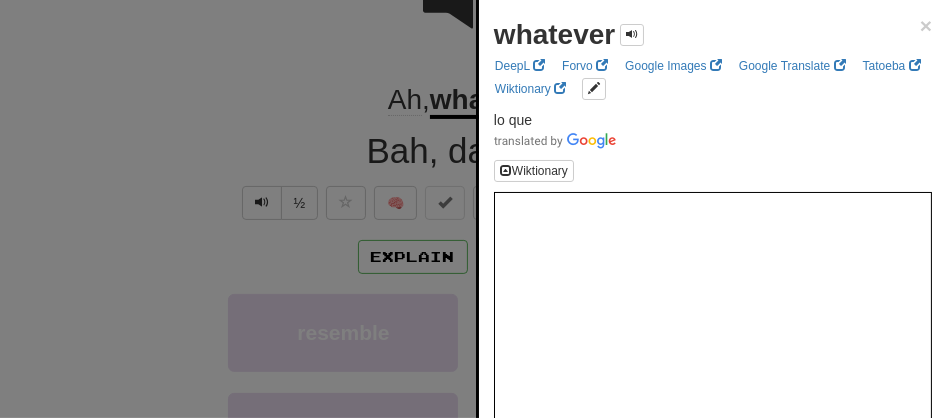 click at bounding box center (473, 209) 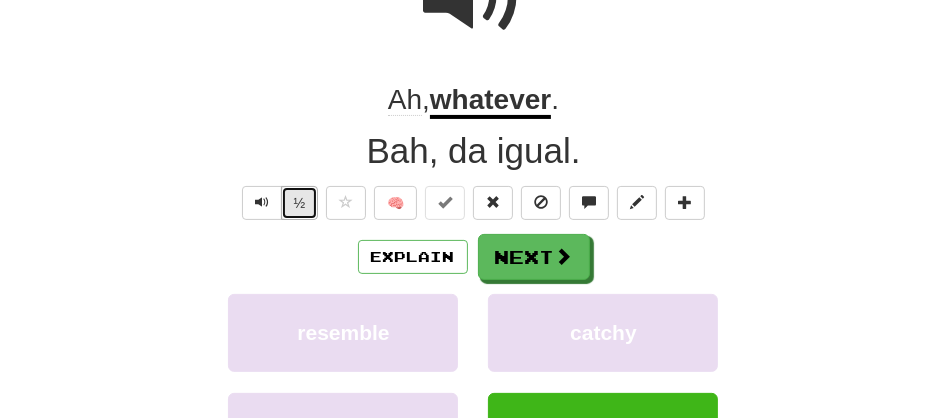 click on "½" at bounding box center (300, 203) 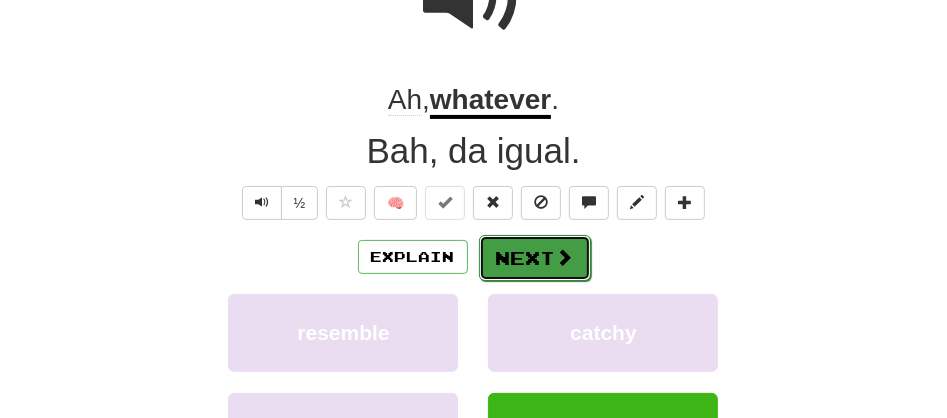click on "Next" at bounding box center [535, 258] 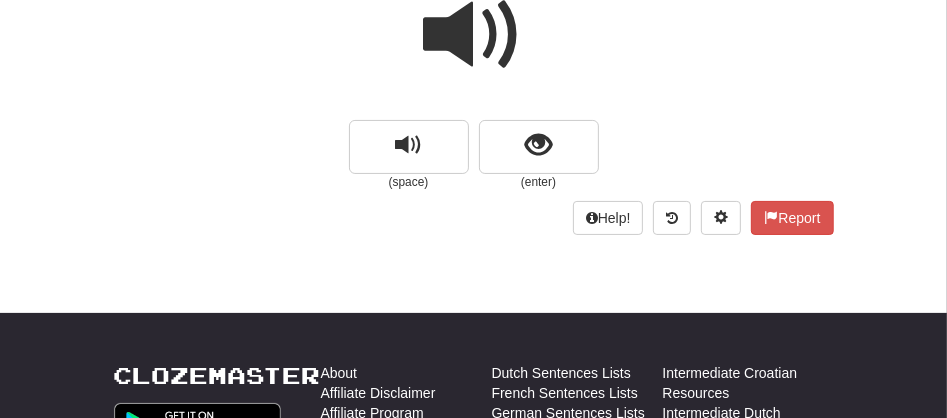 scroll, scrollTop: 152, scrollLeft: 0, axis: vertical 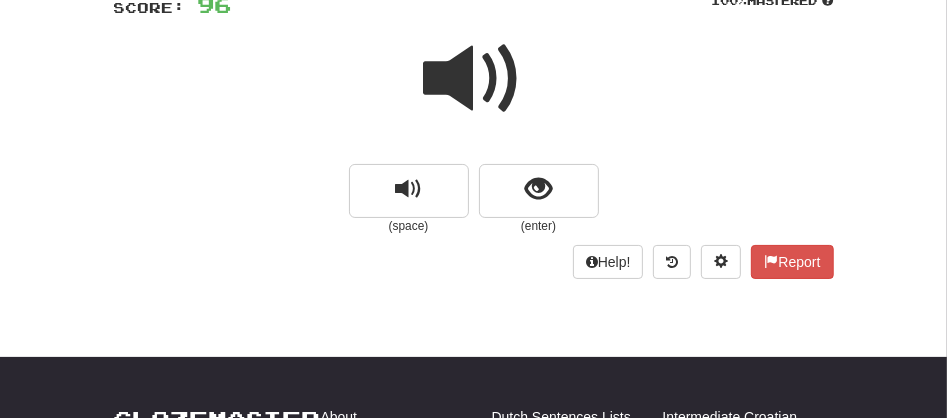 click at bounding box center [474, 79] 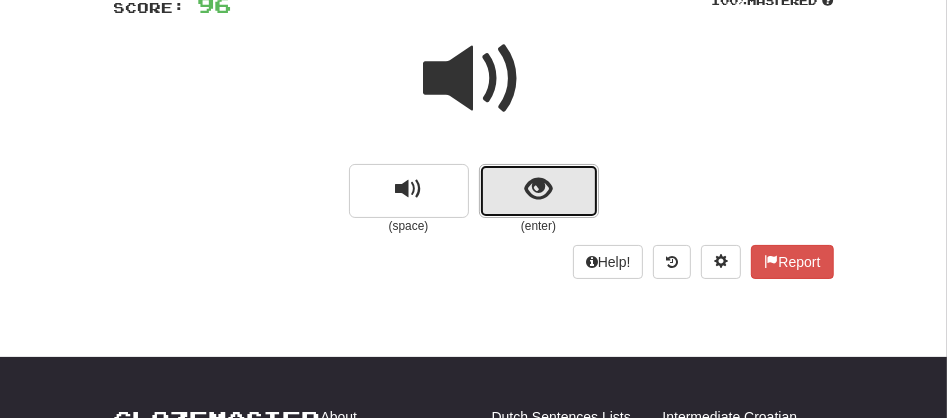 click at bounding box center (539, 191) 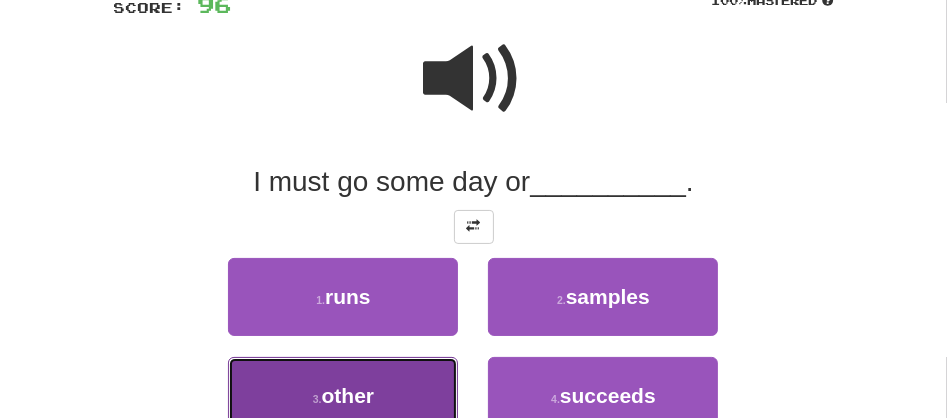 click on "[NUMBER] .  other" at bounding box center (343, 396) 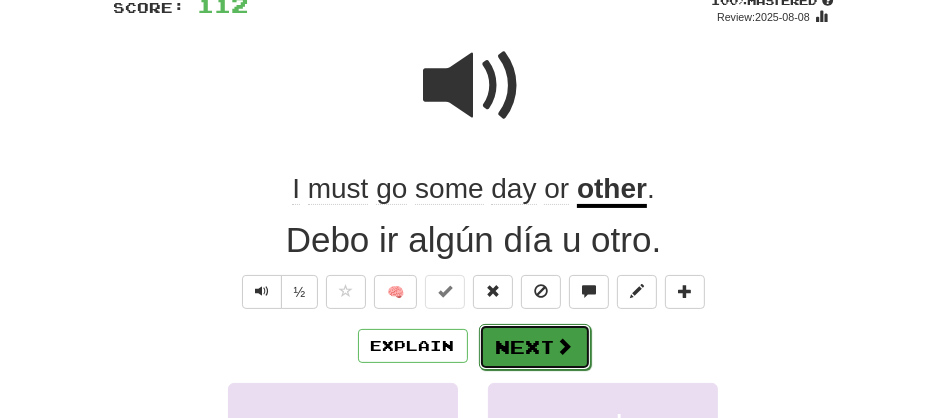 click on "Next" at bounding box center [535, 347] 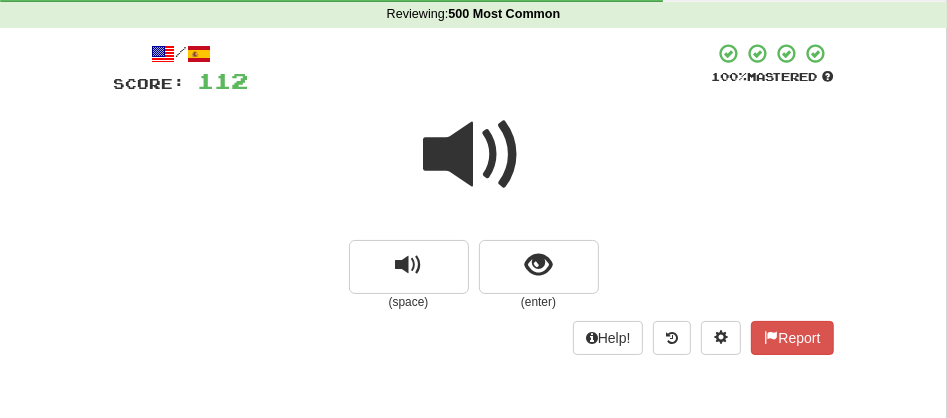 scroll, scrollTop: 64, scrollLeft: 0, axis: vertical 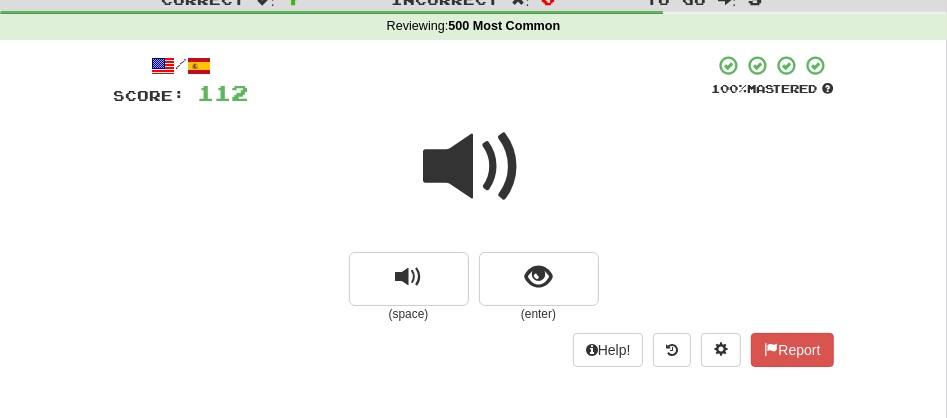 click at bounding box center (474, 167) 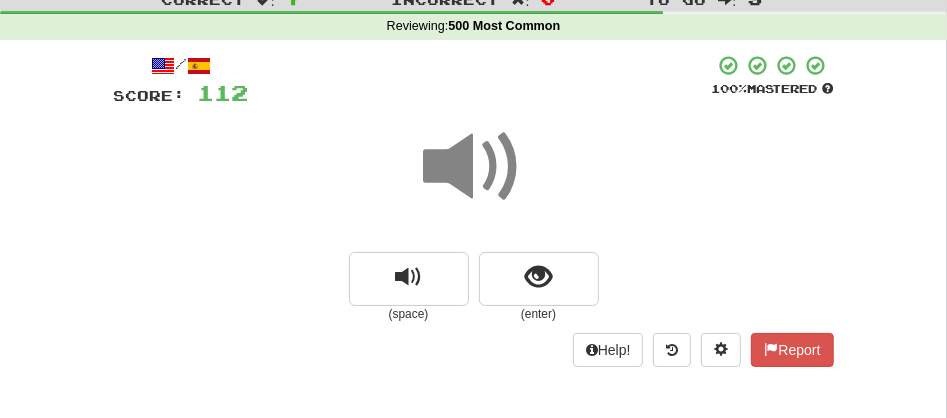 click at bounding box center [474, 167] 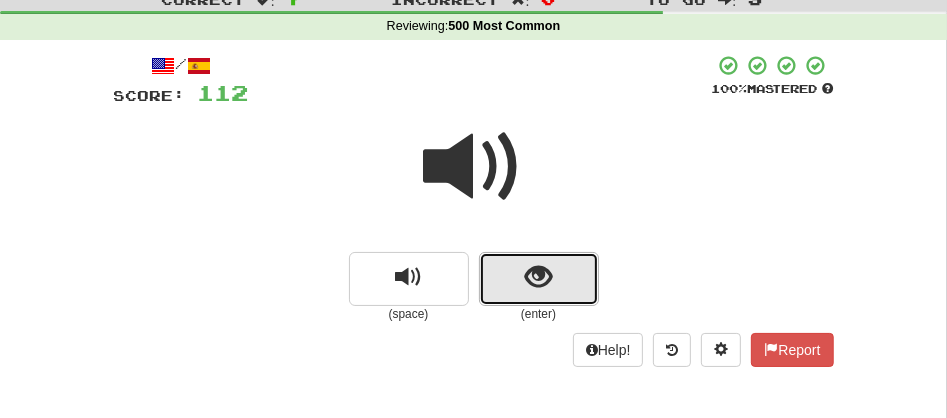 click at bounding box center (539, 279) 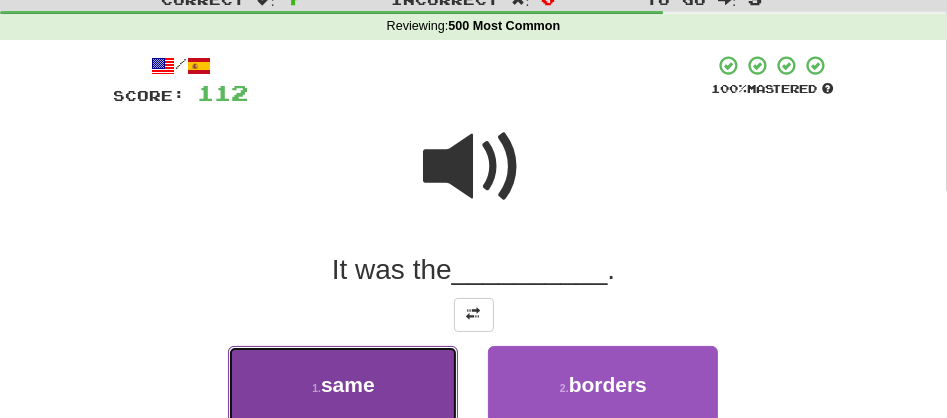 click on "1 .  same" at bounding box center (343, 385) 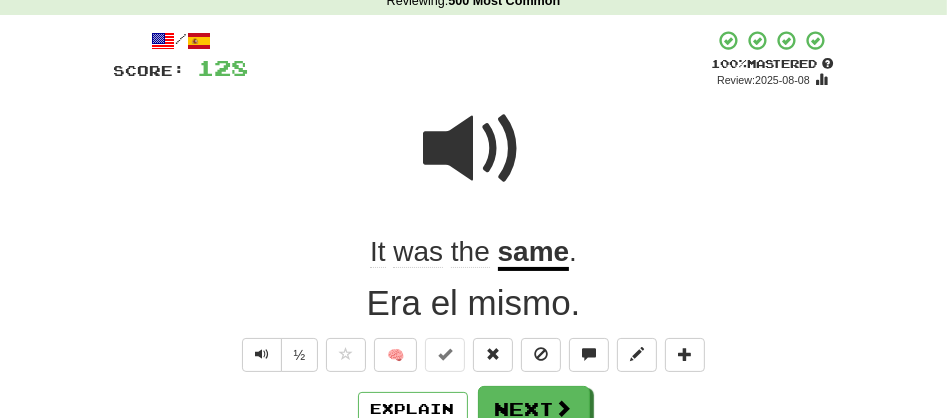 scroll, scrollTop: 108, scrollLeft: 0, axis: vertical 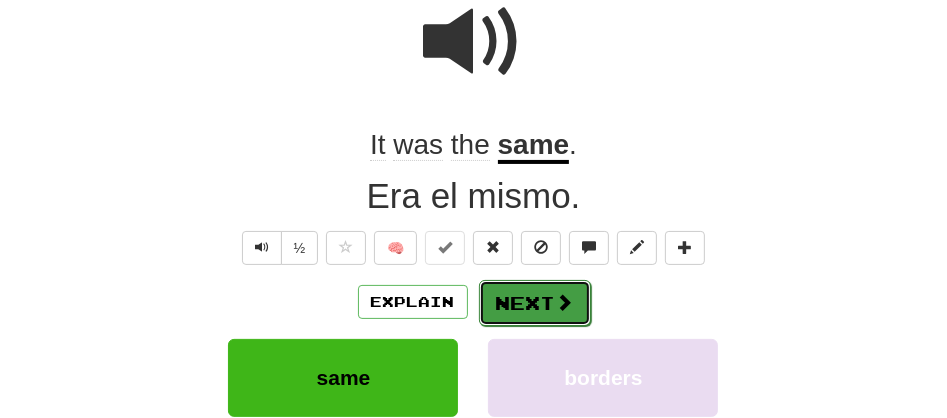 click on "Next" at bounding box center (535, 303) 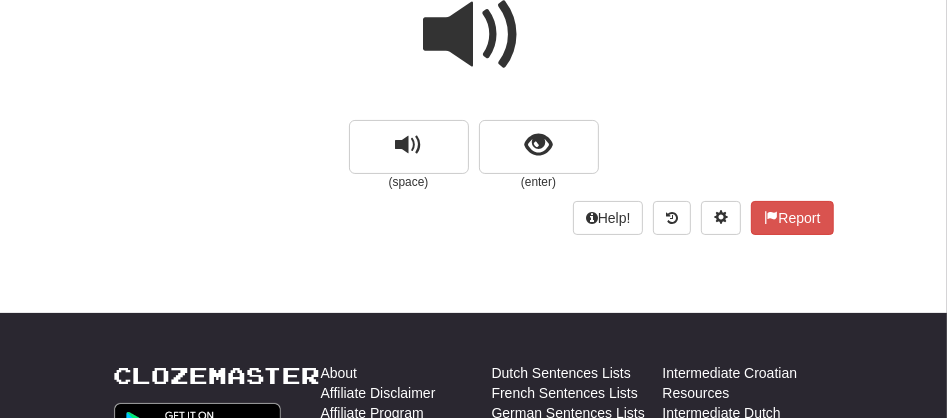 click at bounding box center [474, 35] 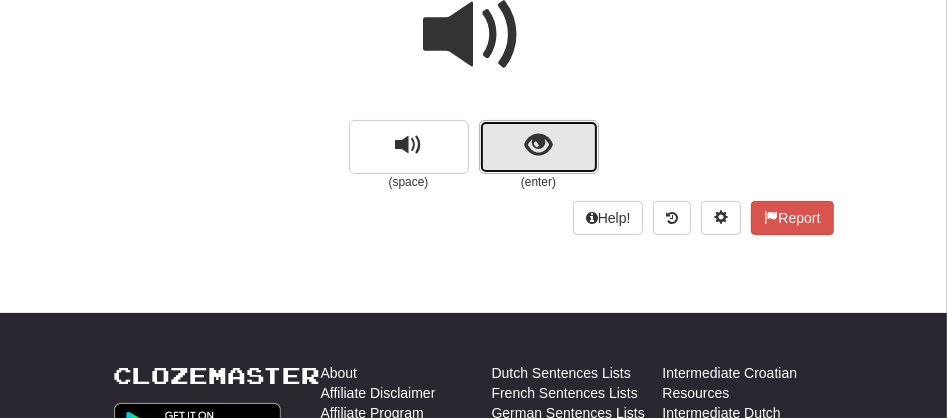 click at bounding box center [539, 147] 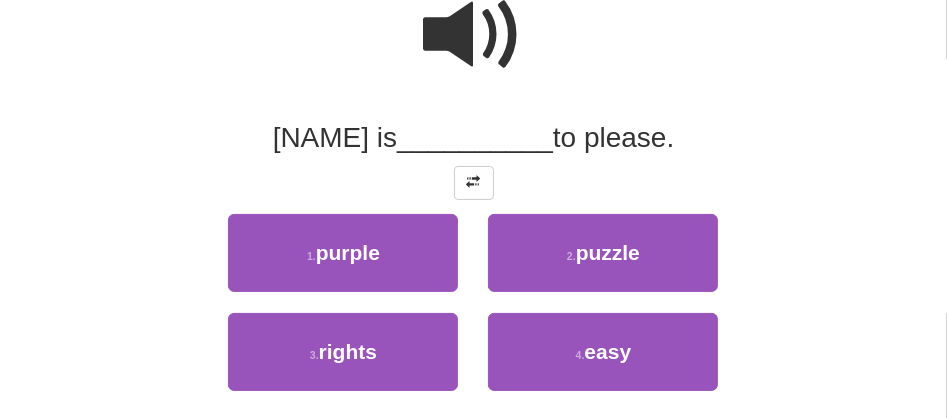 click on "2 .  puzzle" at bounding box center (603, 263) 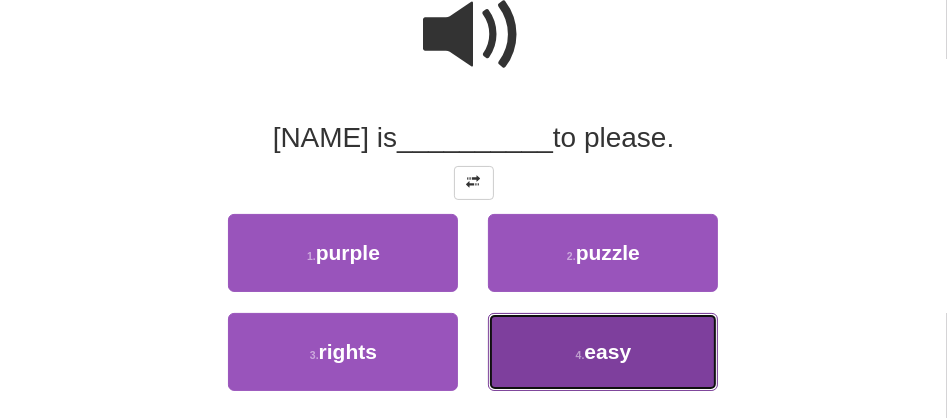 click on "4 .  easy" at bounding box center [603, 352] 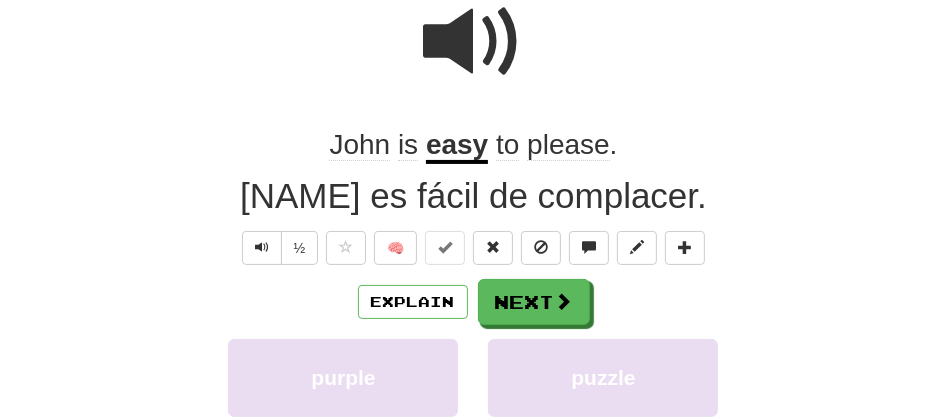 scroll, scrollTop: 202, scrollLeft: 0, axis: vertical 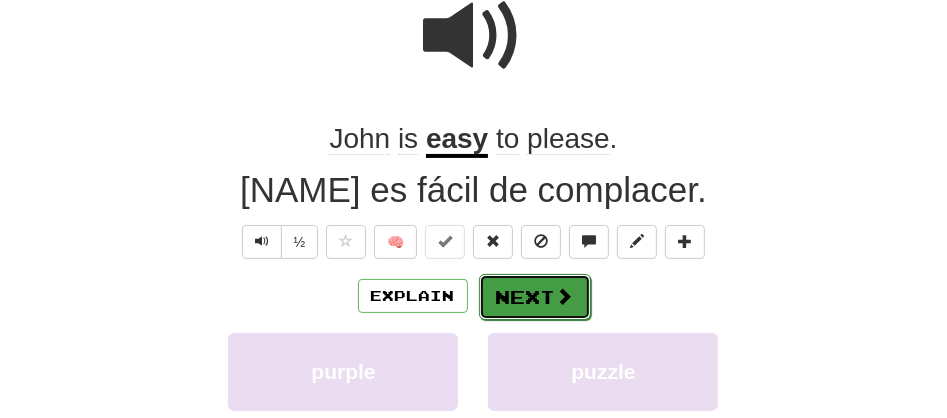click on "Next" at bounding box center (535, 297) 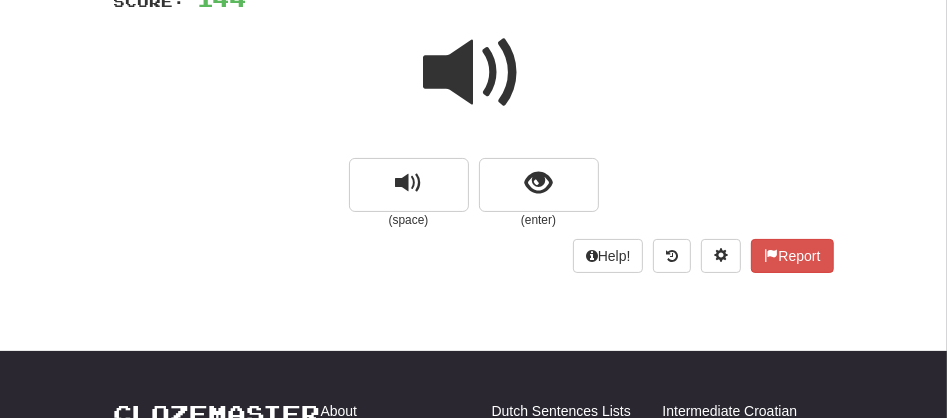 scroll, scrollTop: 113, scrollLeft: 0, axis: vertical 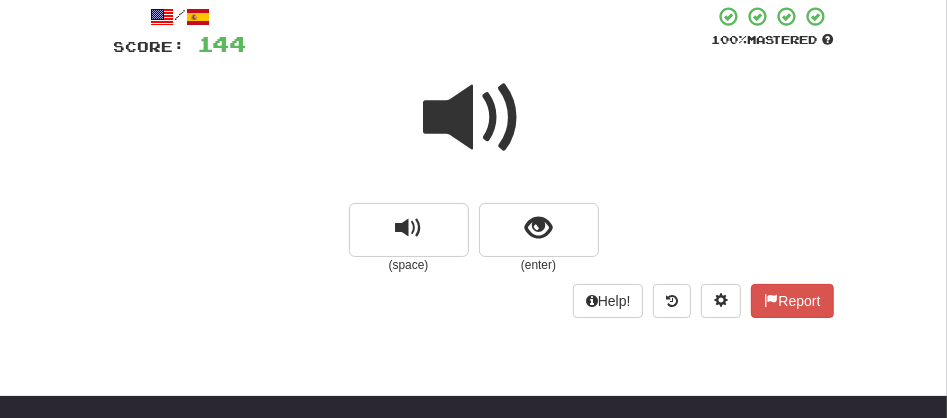 click at bounding box center (474, 118) 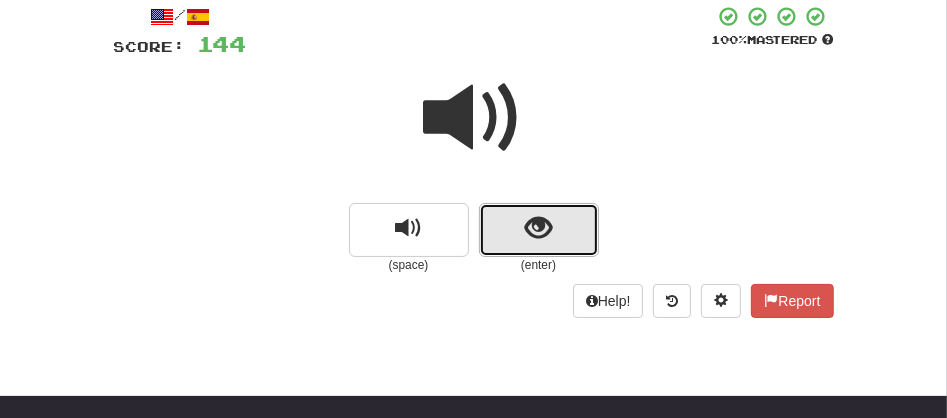 click at bounding box center (539, 230) 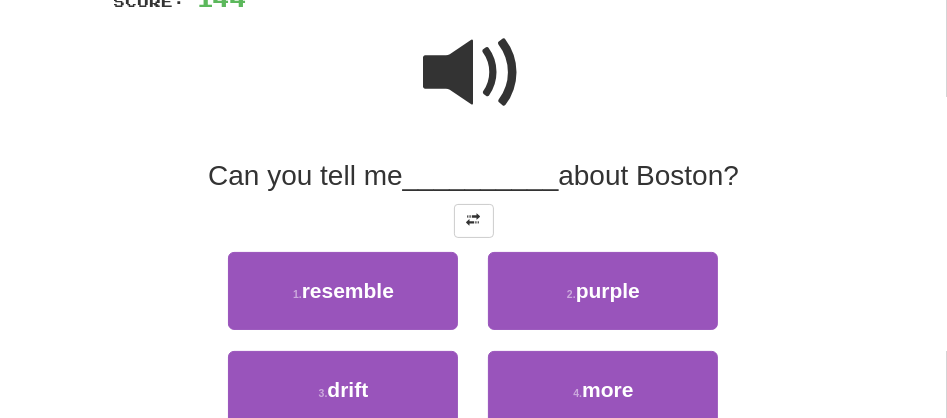 scroll, scrollTop: 202, scrollLeft: 0, axis: vertical 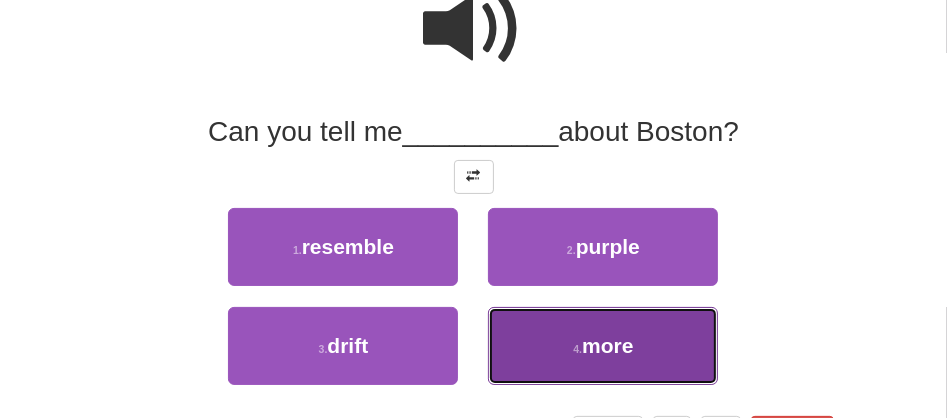 click on "4 .  more" at bounding box center (603, 346) 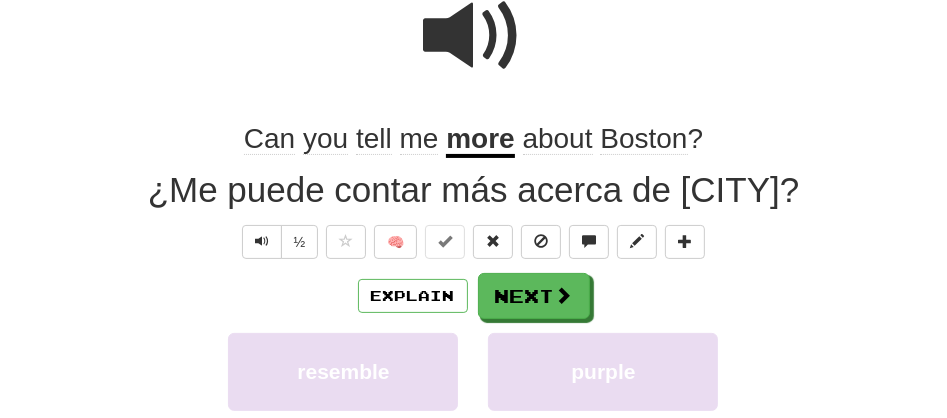 scroll, scrollTop: 208, scrollLeft: 0, axis: vertical 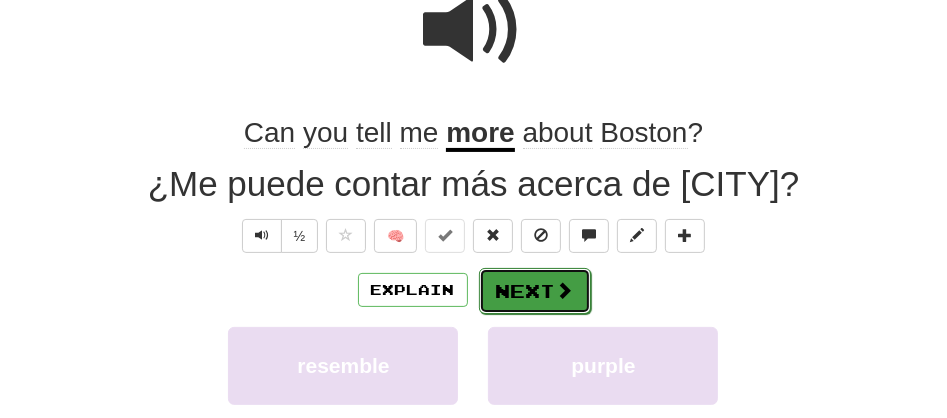 click on "Next" at bounding box center [535, 291] 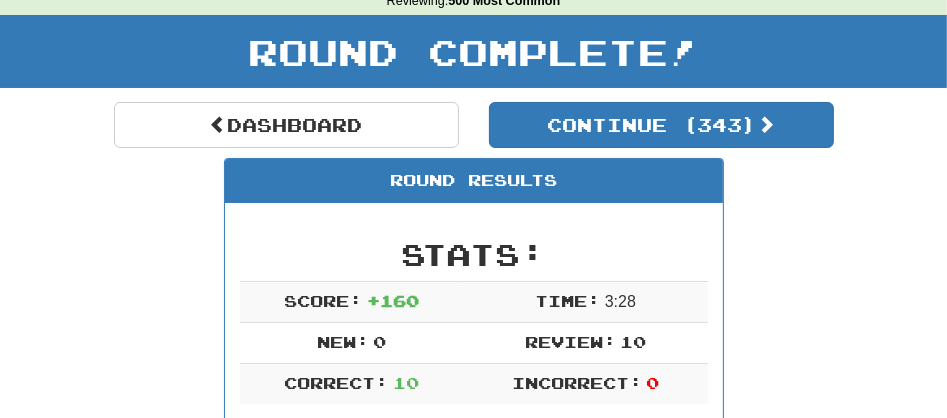 scroll, scrollTop: 88, scrollLeft: 0, axis: vertical 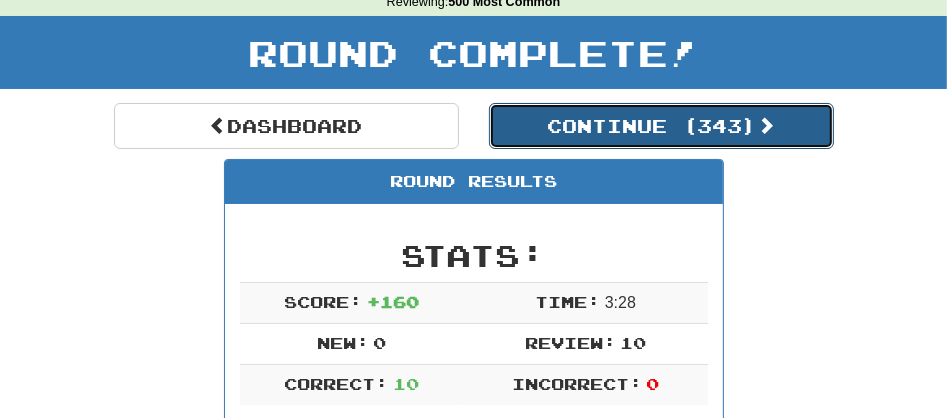 click on "Continue ( [NUMBER] )" at bounding box center (661, 126) 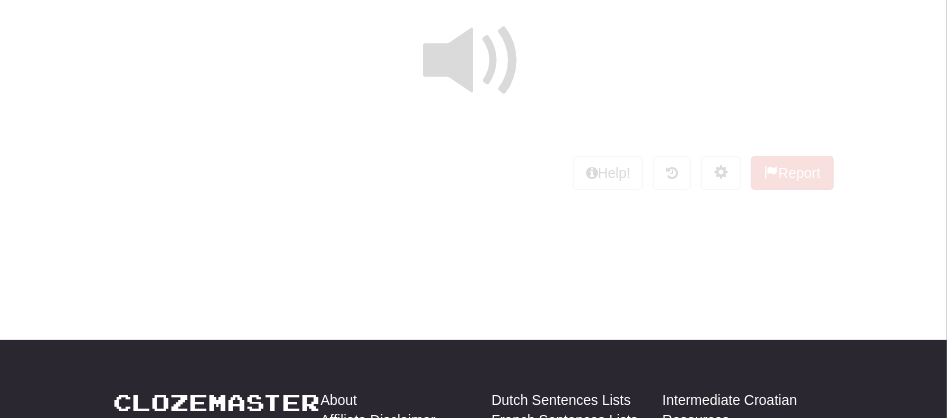 scroll, scrollTop: 88, scrollLeft: 0, axis: vertical 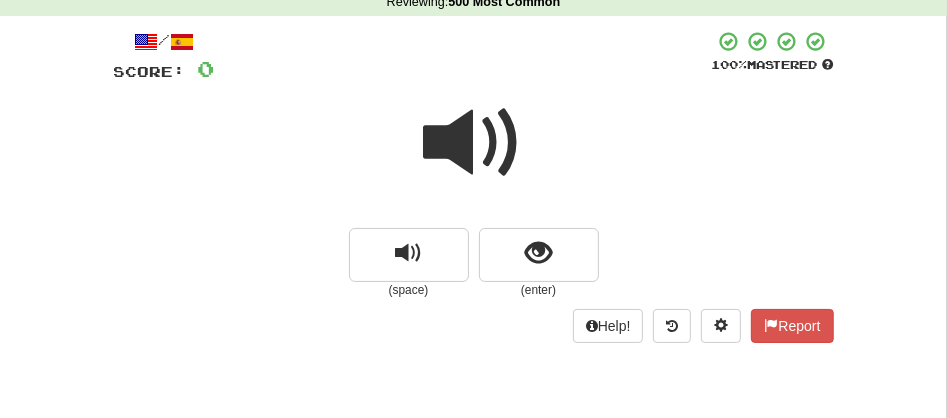 click at bounding box center (474, 143) 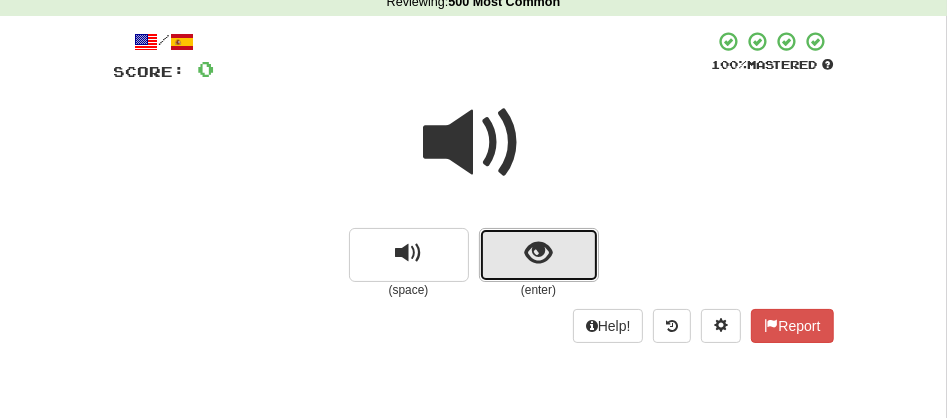 click at bounding box center [539, 255] 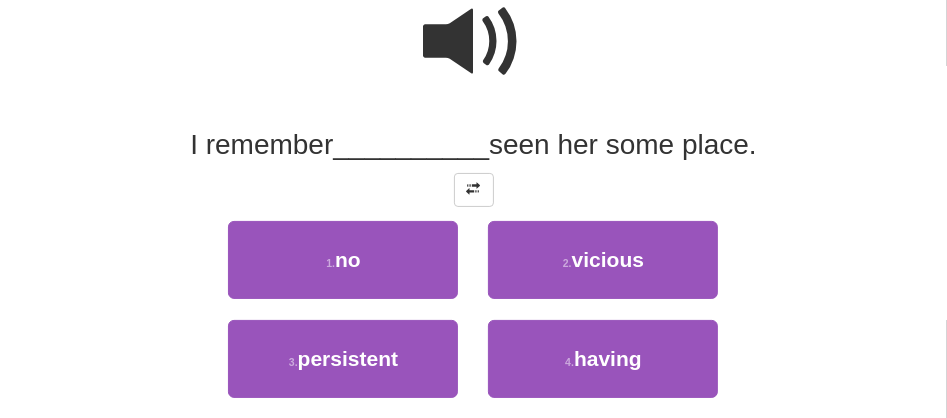 scroll, scrollTop: 222, scrollLeft: 0, axis: vertical 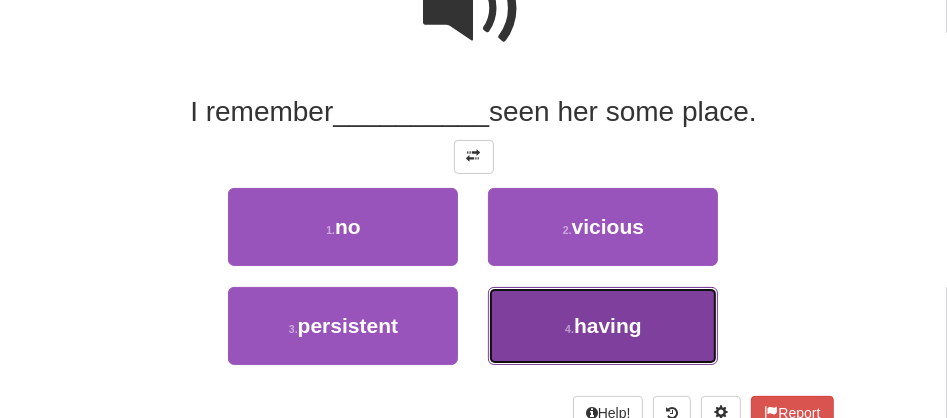 click on "having" at bounding box center [608, 325] 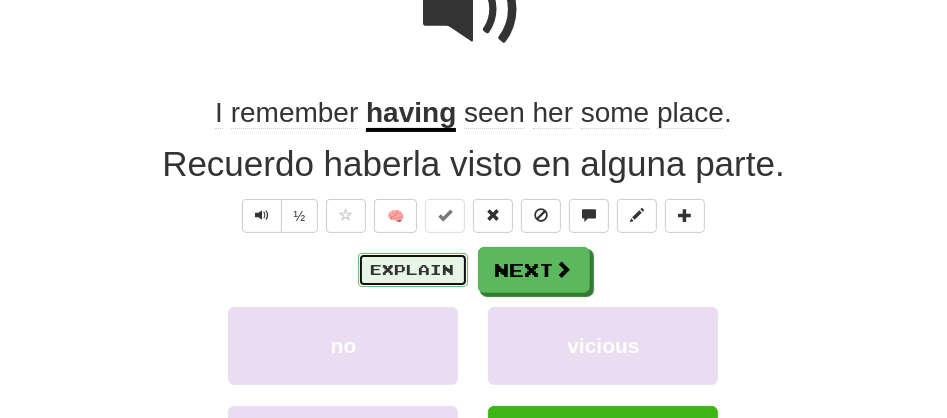 click on "Explain" at bounding box center [413, 270] 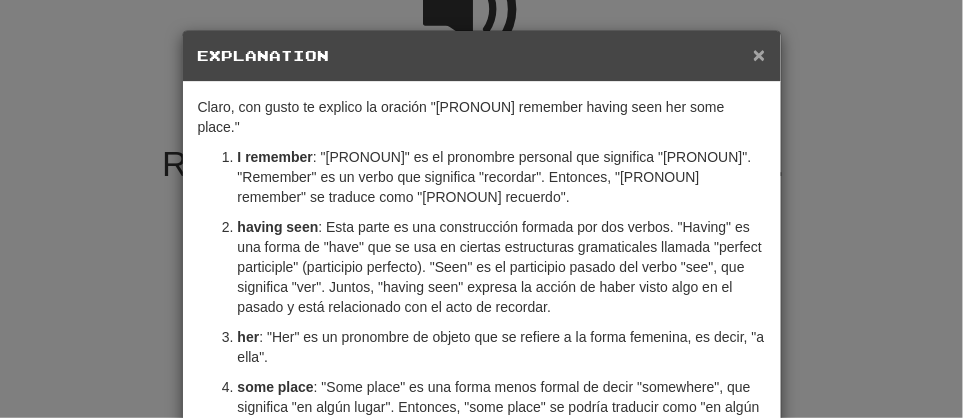 click on "×" at bounding box center [759, 54] 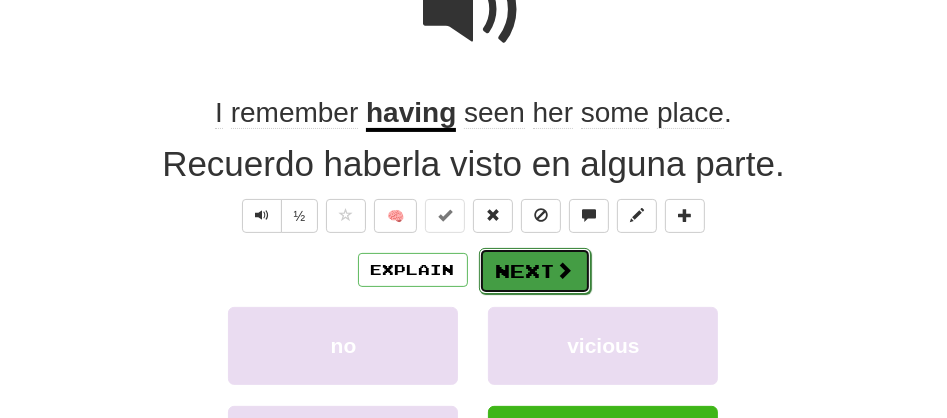 click on "Next" at bounding box center [535, 271] 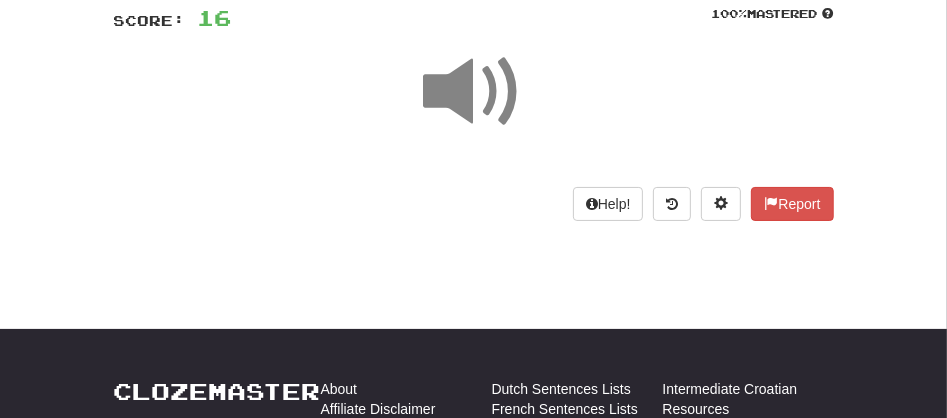 scroll, scrollTop: 94, scrollLeft: 0, axis: vertical 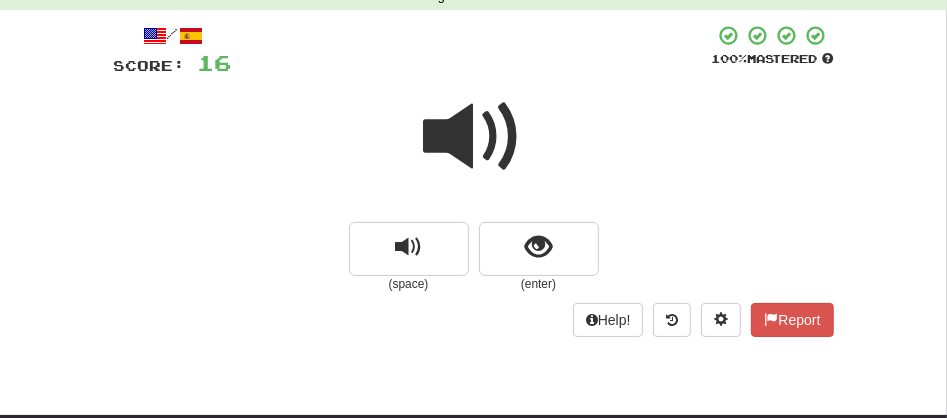 click at bounding box center [474, 137] 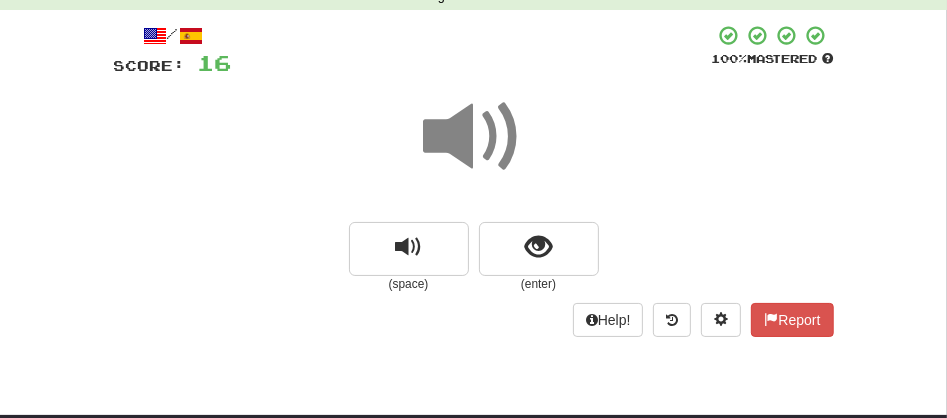 click at bounding box center (474, 137) 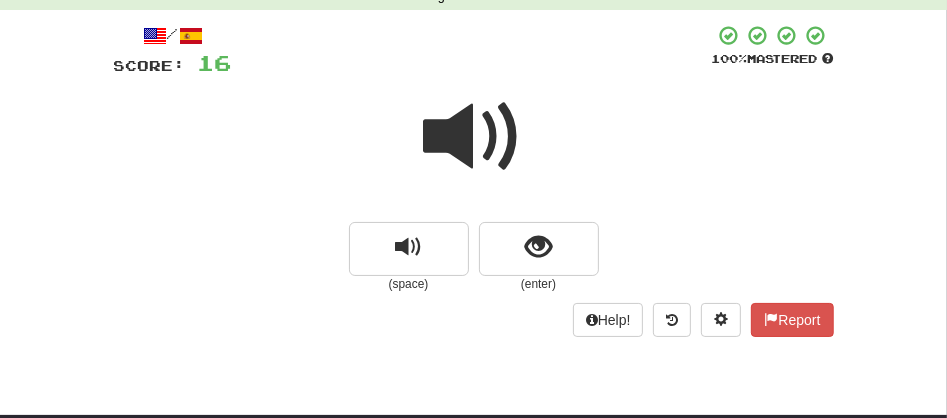 click at bounding box center (474, 137) 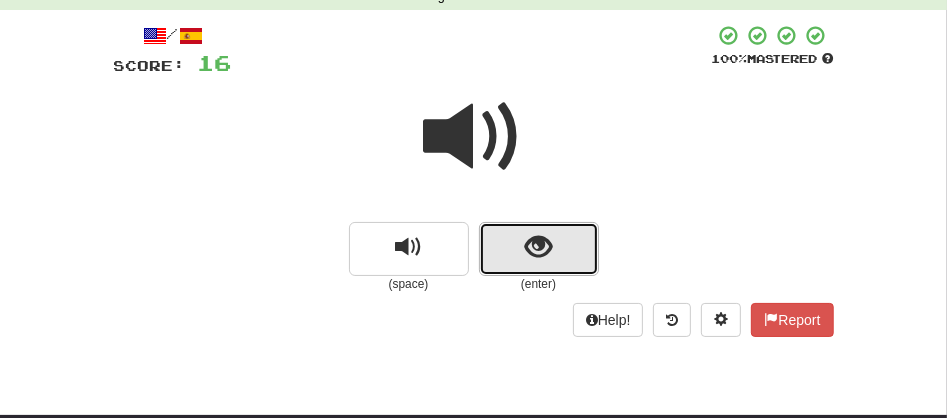 click at bounding box center [539, 249] 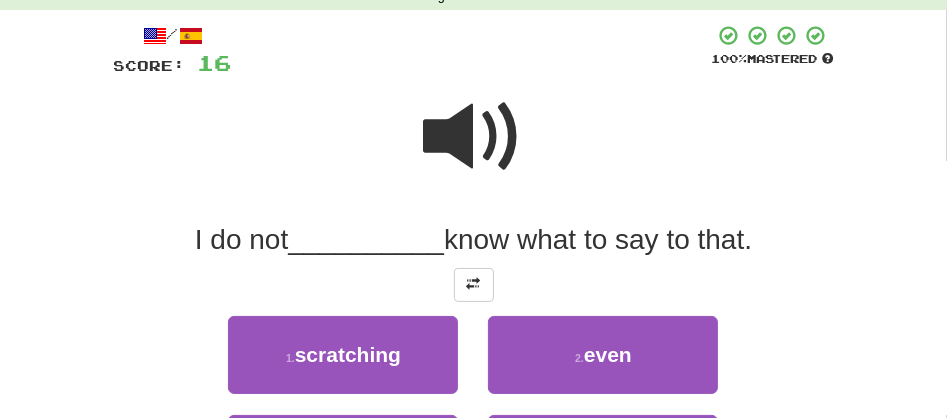 click on "know what to say to that." at bounding box center (598, 239) 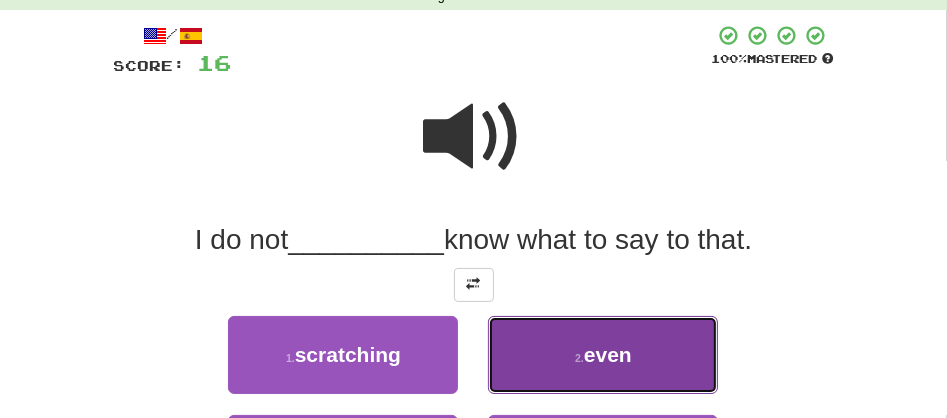 click on "even" at bounding box center (608, 354) 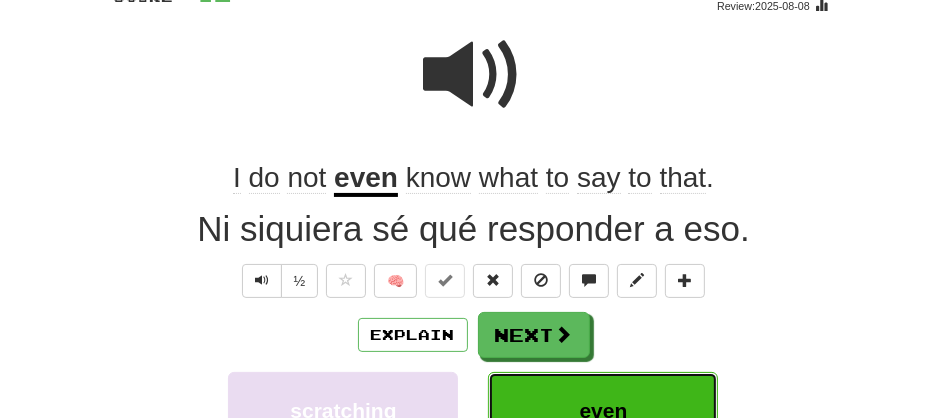 scroll, scrollTop: 183, scrollLeft: 0, axis: vertical 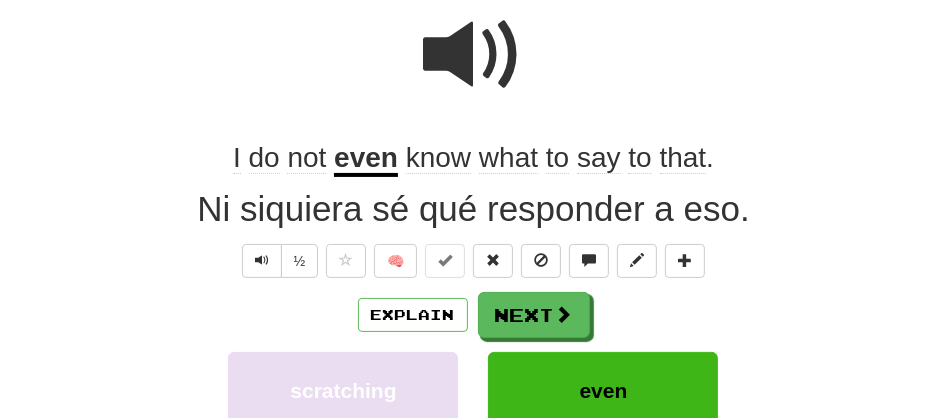 click on "even" at bounding box center [366, 159] 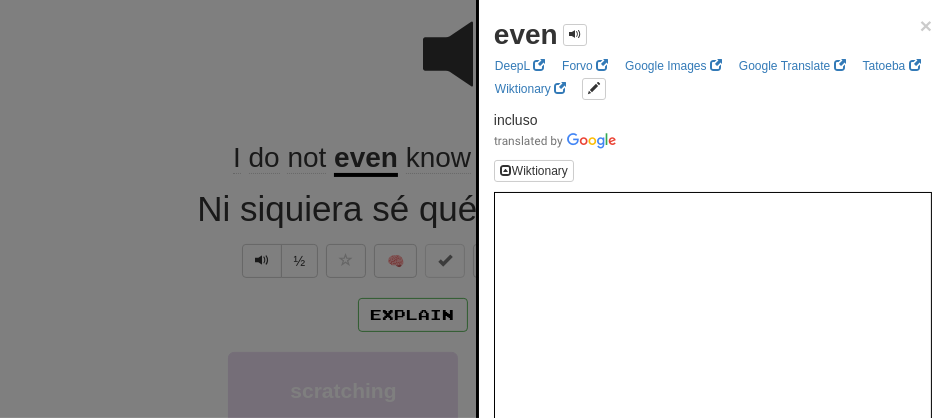 click at bounding box center (473, 209) 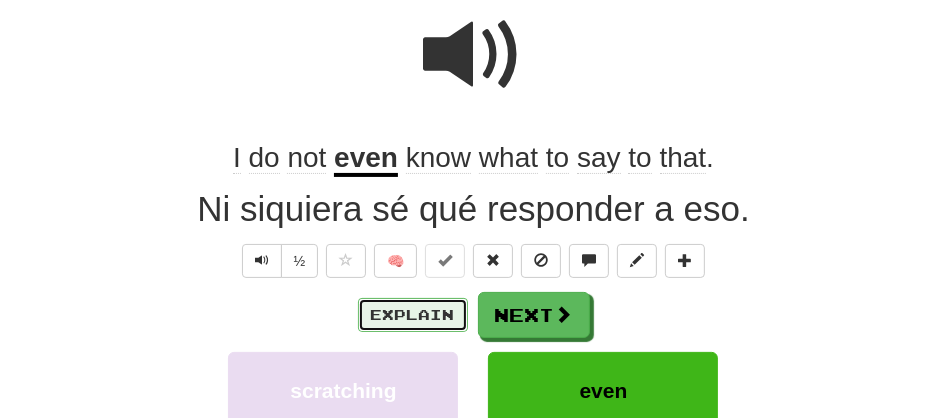 click on "Explain" at bounding box center [413, 315] 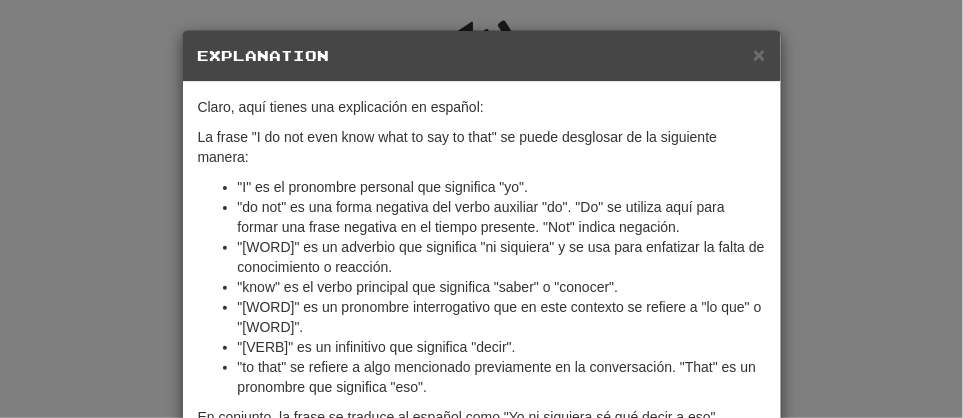 click on ""[WORD]" es un pronombre interrogativo que en este contexto se refiere a "lo que" o "[WORD]"." at bounding box center (502, 317) 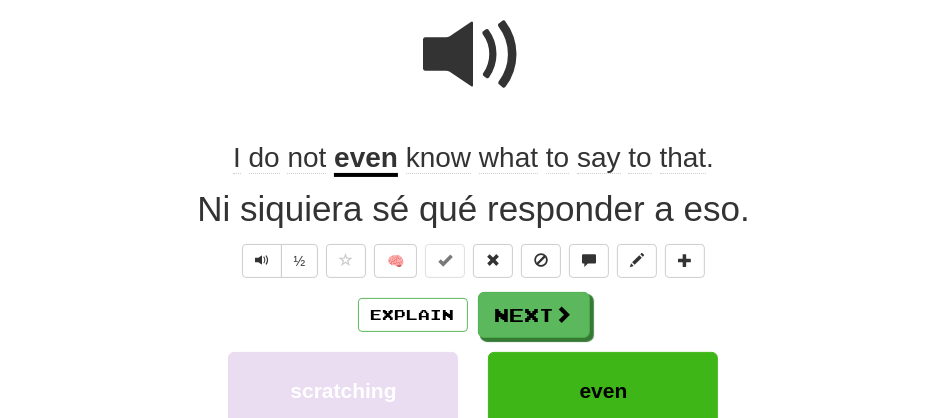 click at bounding box center (474, 68) 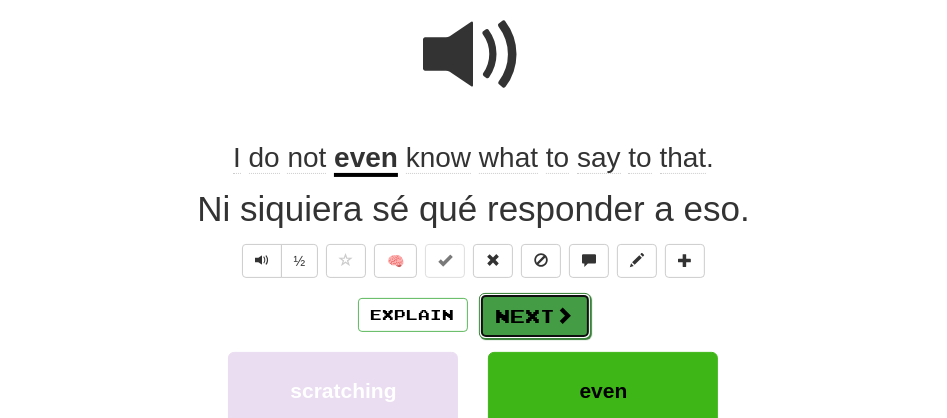 click on "Next" at bounding box center [535, 316] 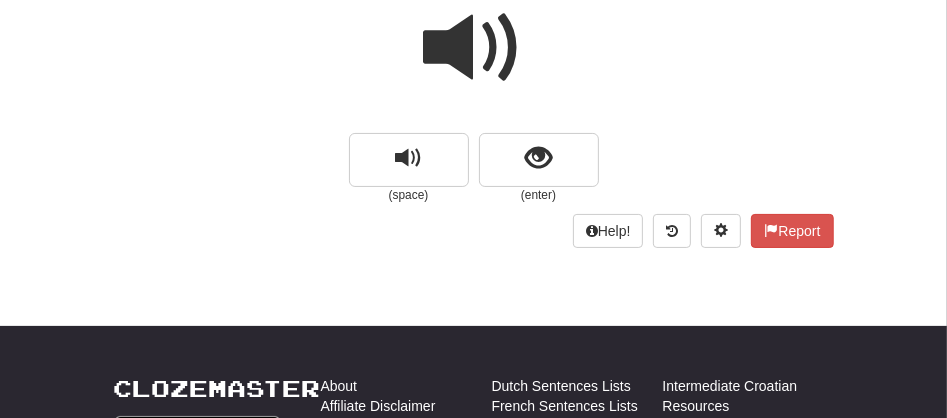 click at bounding box center [474, 48] 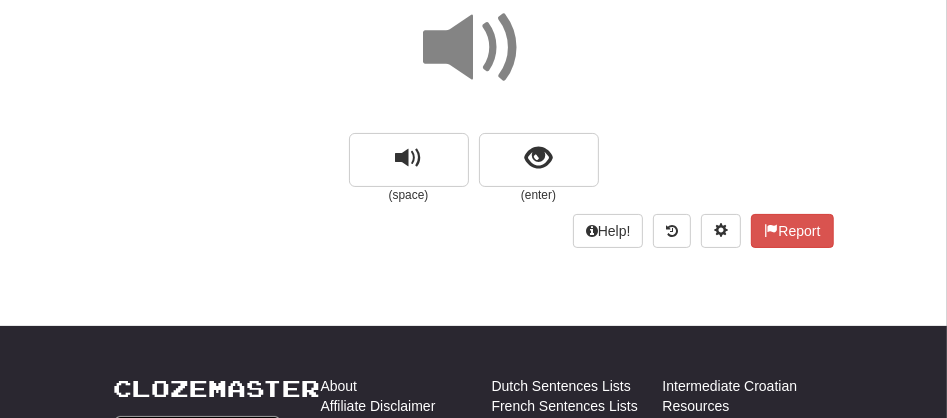 click at bounding box center (474, 48) 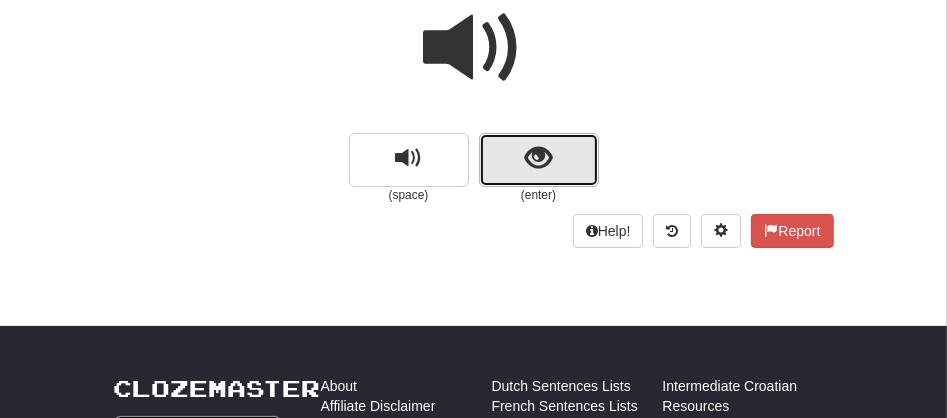 click at bounding box center (539, 160) 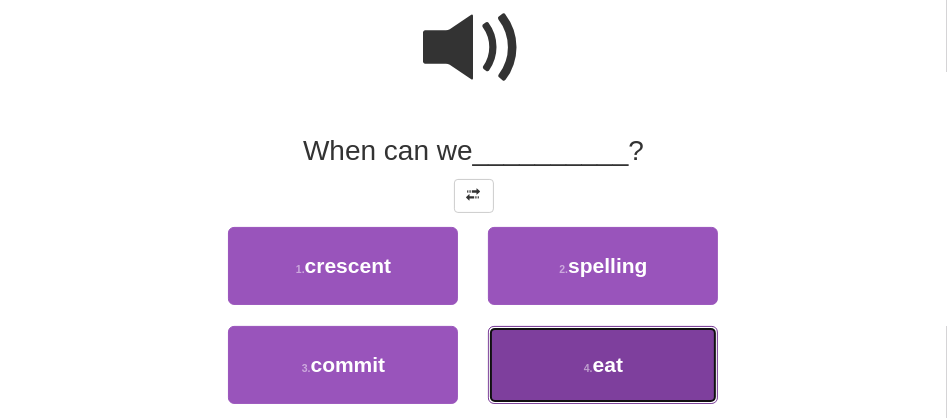 click on "4 .  eat" at bounding box center [603, 365] 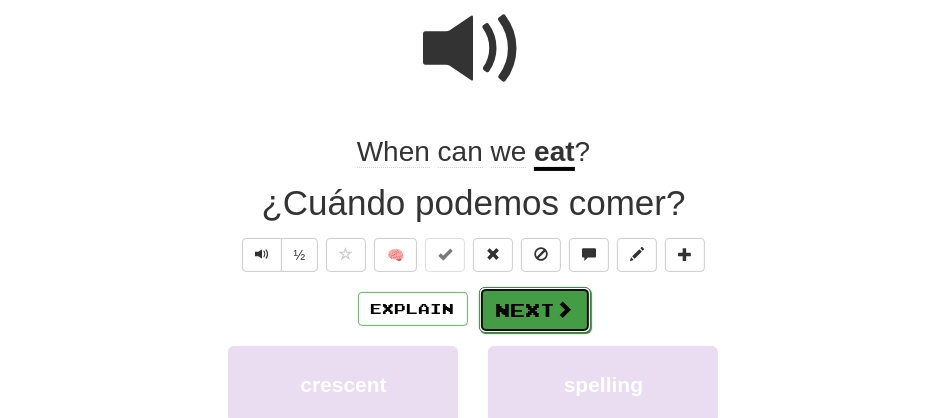 click on "Next" at bounding box center [535, 310] 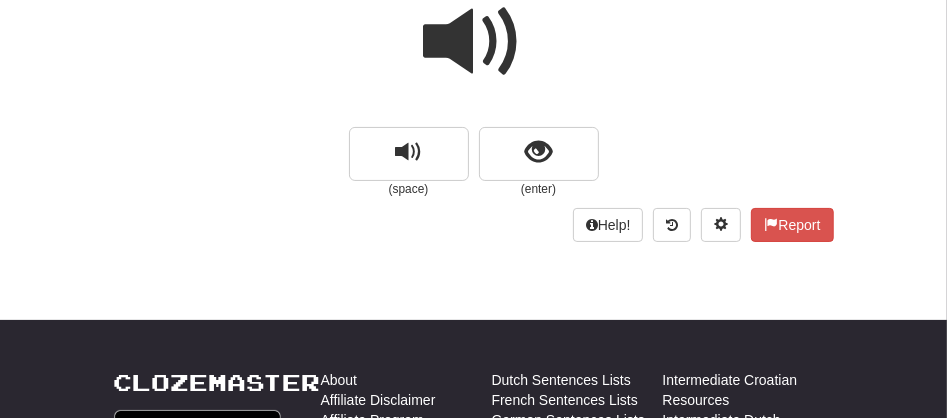 click at bounding box center (474, 42) 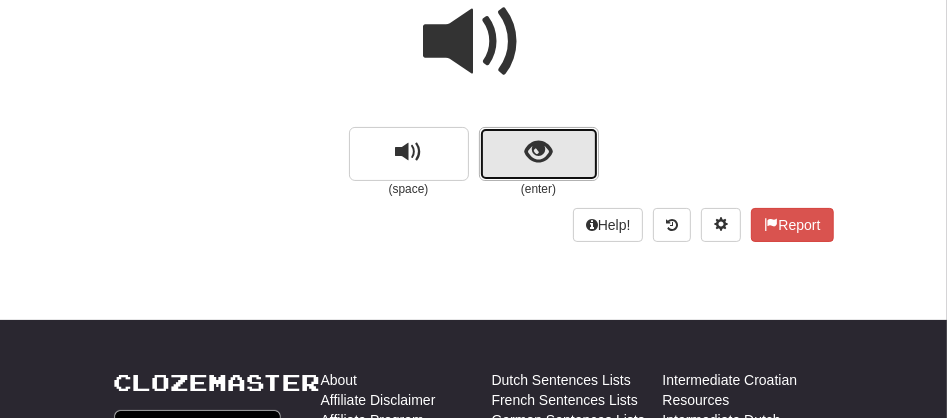 click at bounding box center [539, 154] 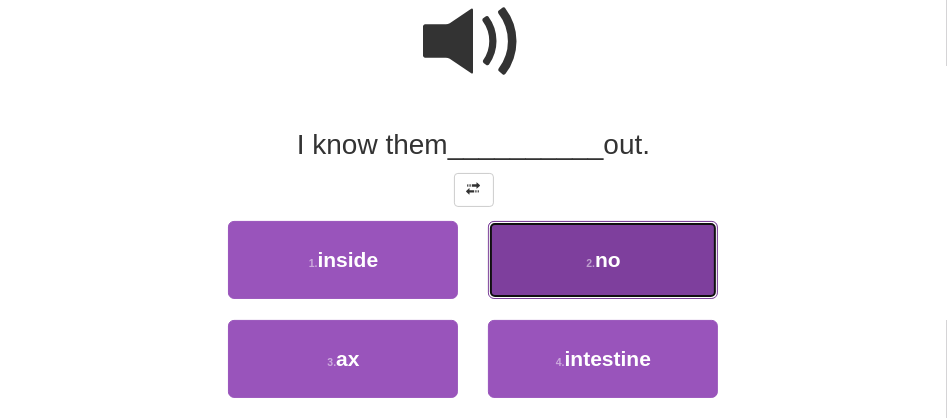 click on "2 .  no" at bounding box center (603, 260) 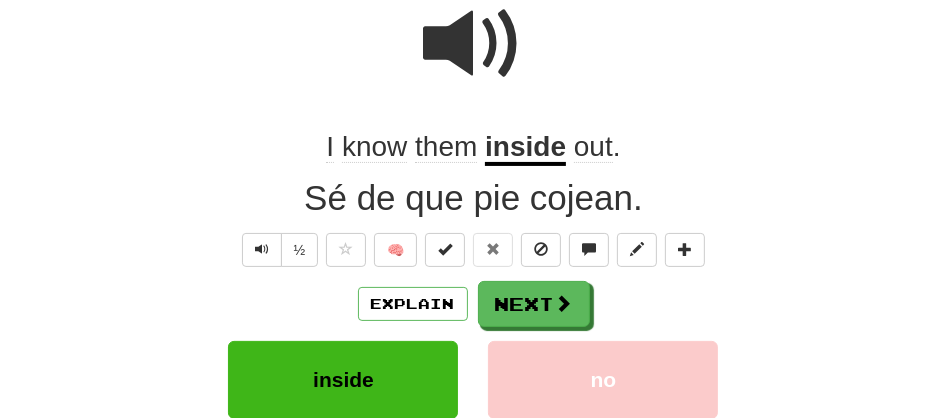 click on "them" 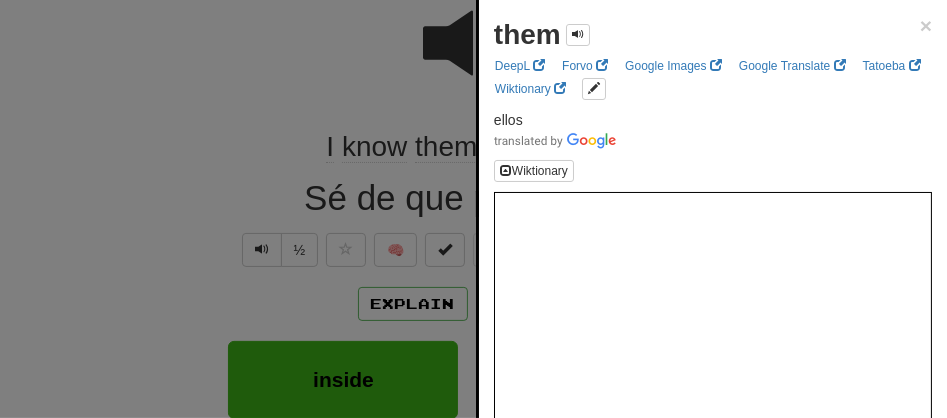 click at bounding box center [473, 209] 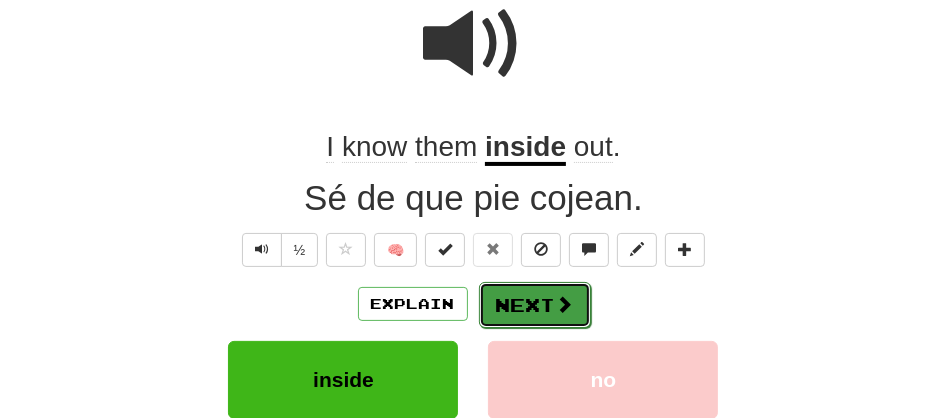 click on "Next" at bounding box center [535, 305] 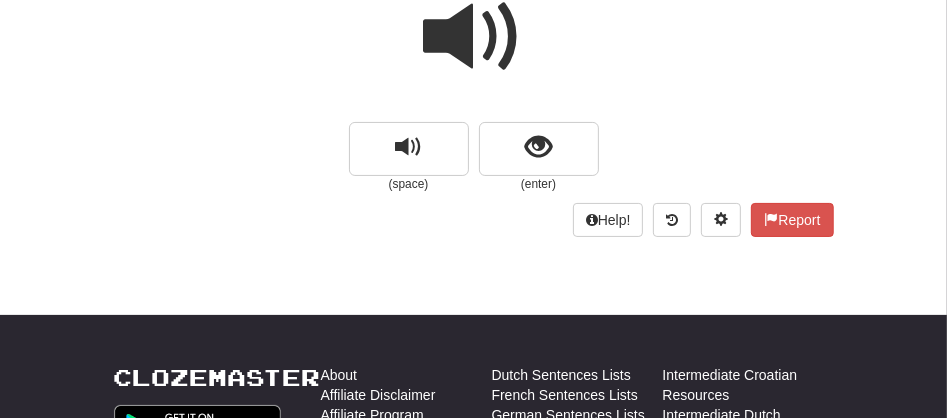 click at bounding box center (474, 37) 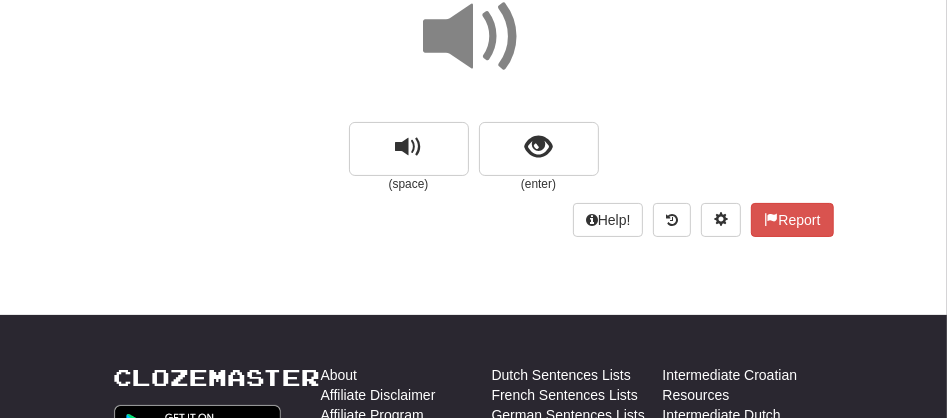 click at bounding box center [474, 37] 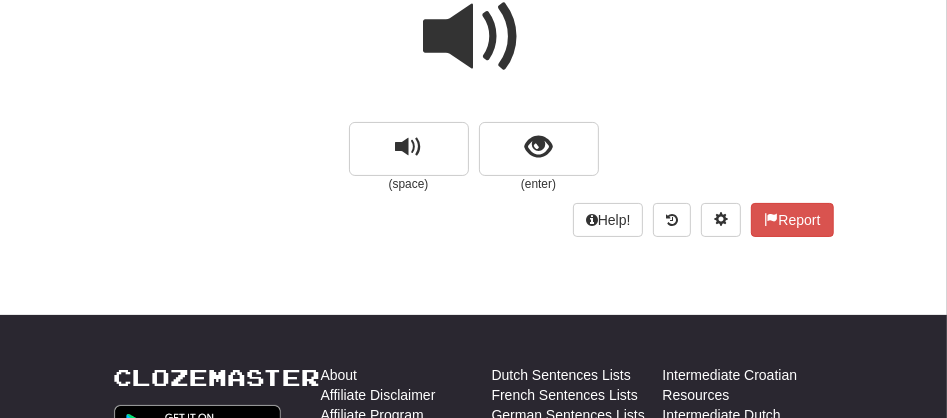 click at bounding box center (474, 37) 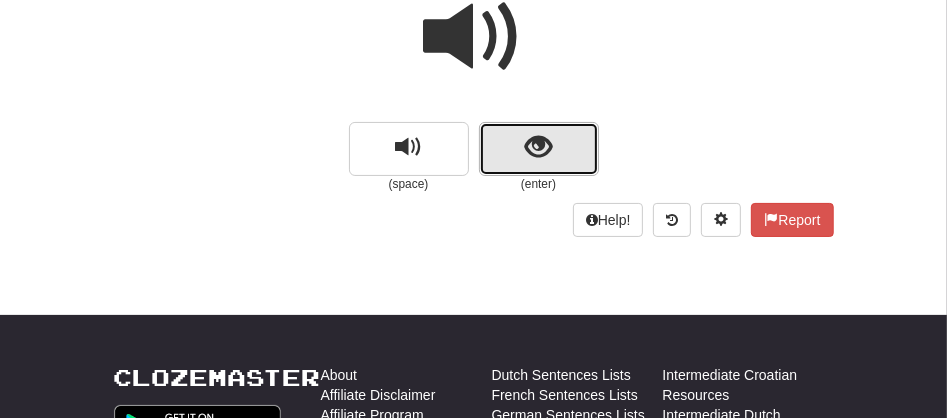 click at bounding box center (539, 149) 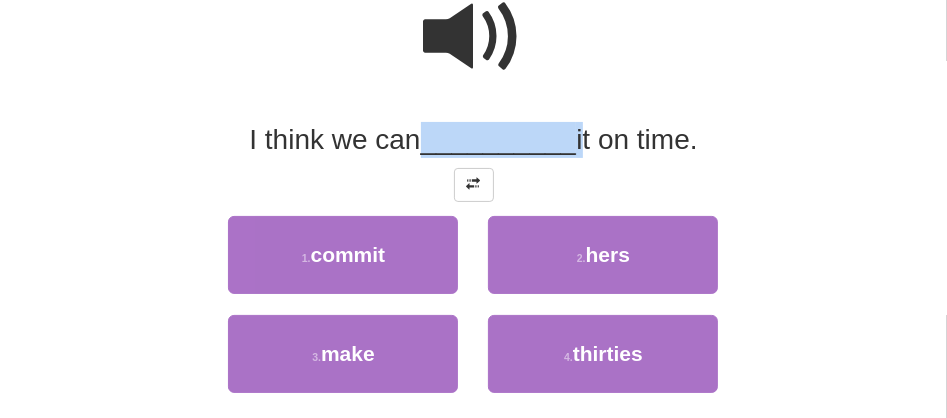 click on "__________" at bounding box center [499, 139] 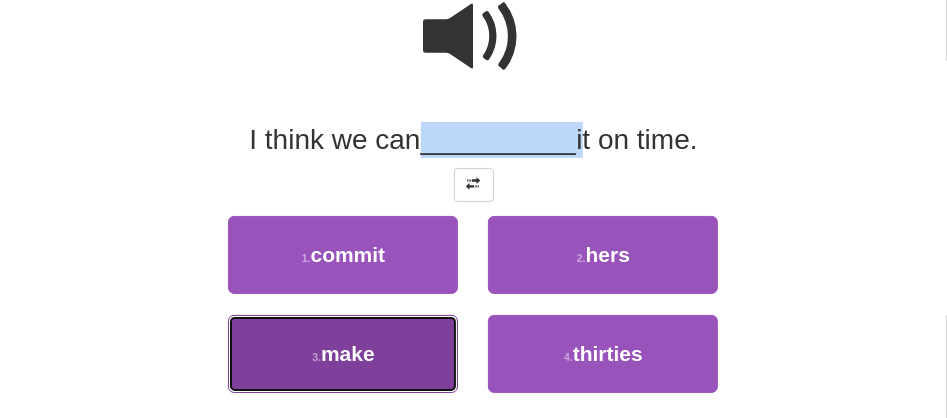 click on "3 .  make" at bounding box center (343, 354) 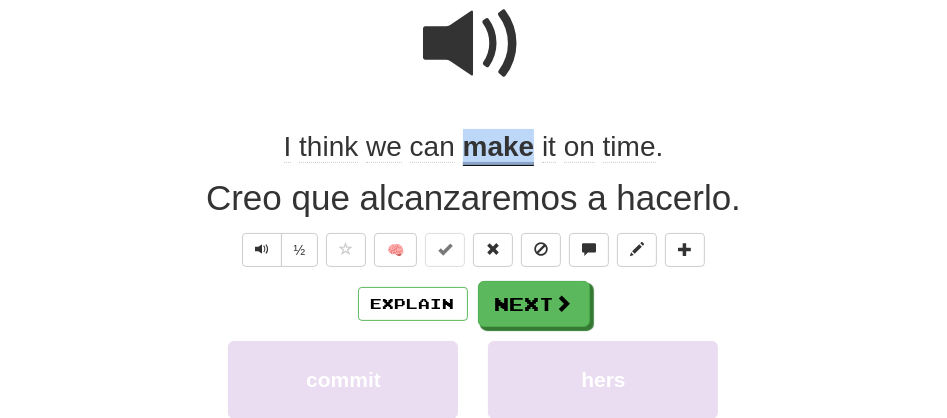 scroll, scrollTop: 200, scrollLeft: 0, axis: vertical 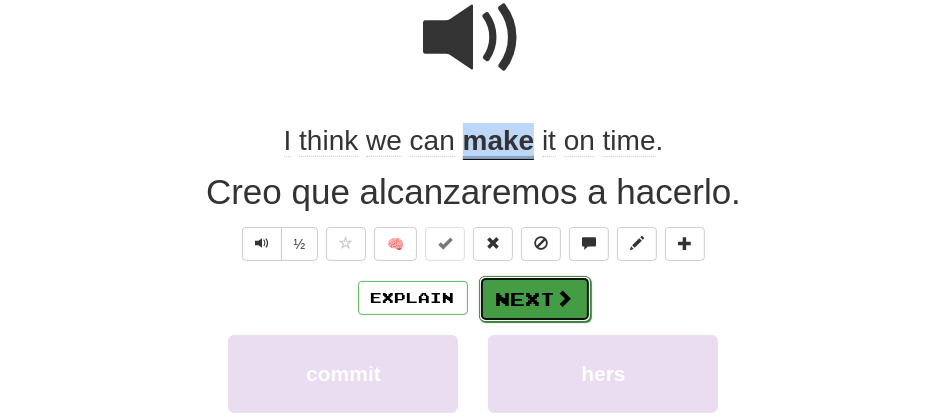 click on "Next" at bounding box center [535, 299] 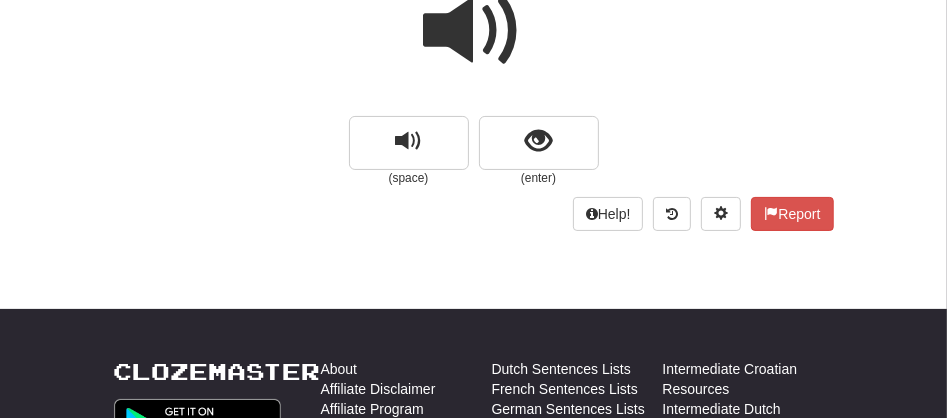 click at bounding box center [474, 31] 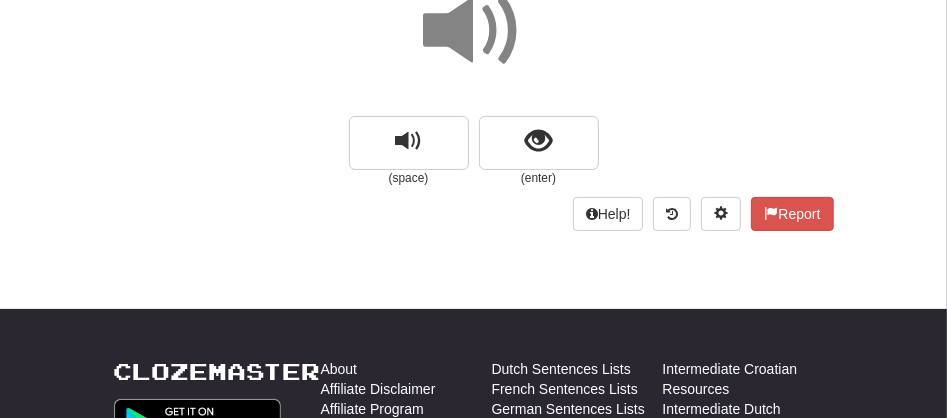 click at bounding box center (474, 31) 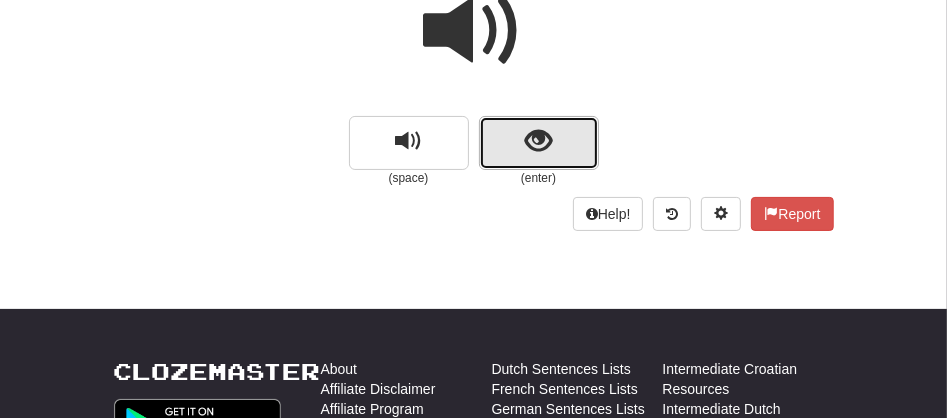 click at bounding box center [539, 143] 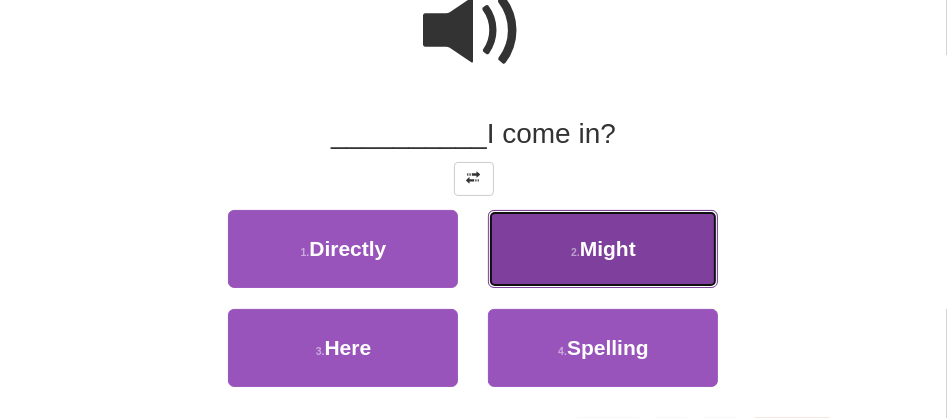 click on "2 .  Might" at bounding box center (603, 249) 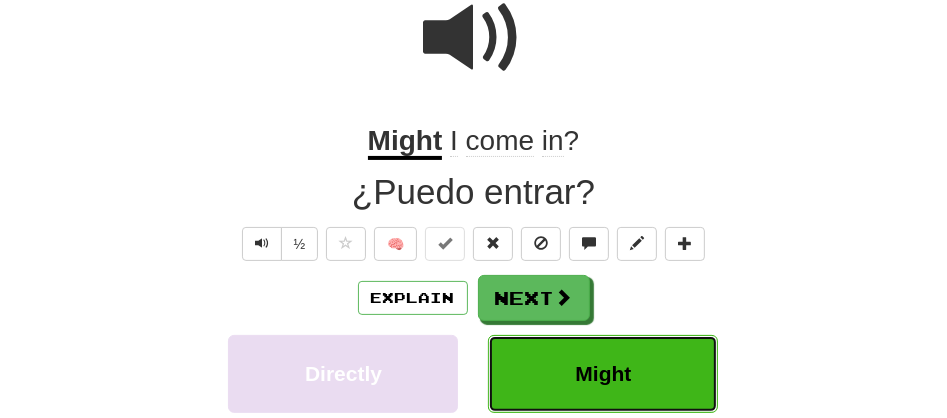 scroll, scrollTop: 206, scrollLeft: 0, axis: vertical 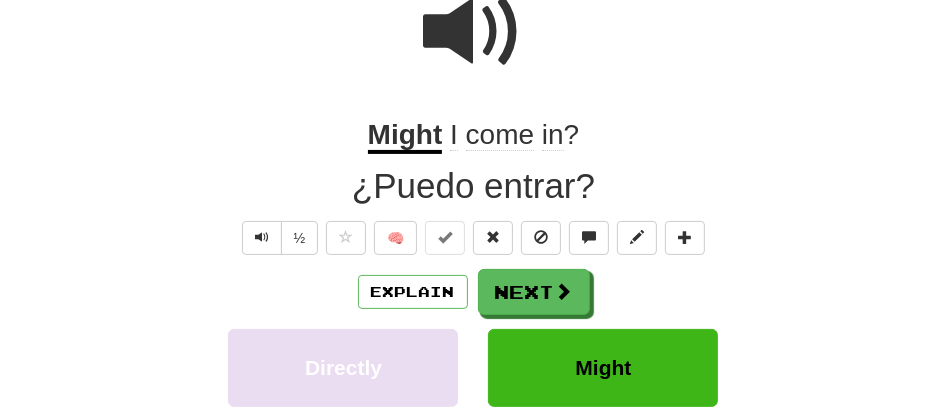 click on "Might" at bounding box center [405, 136] 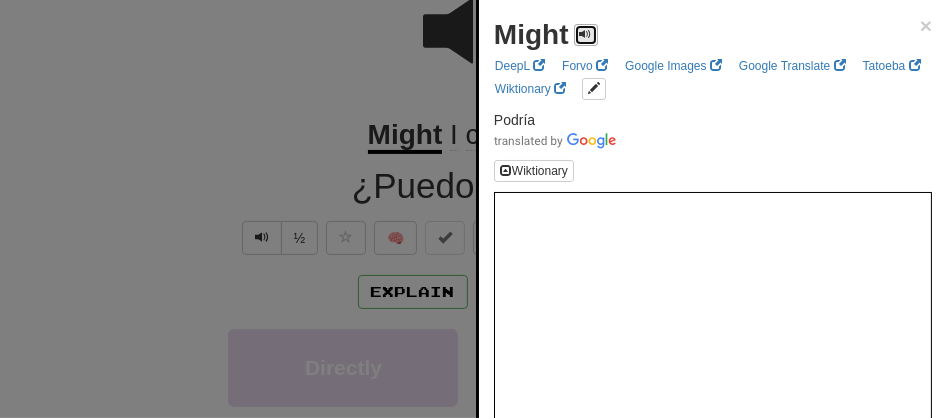 click at bounding box center [586, 34] 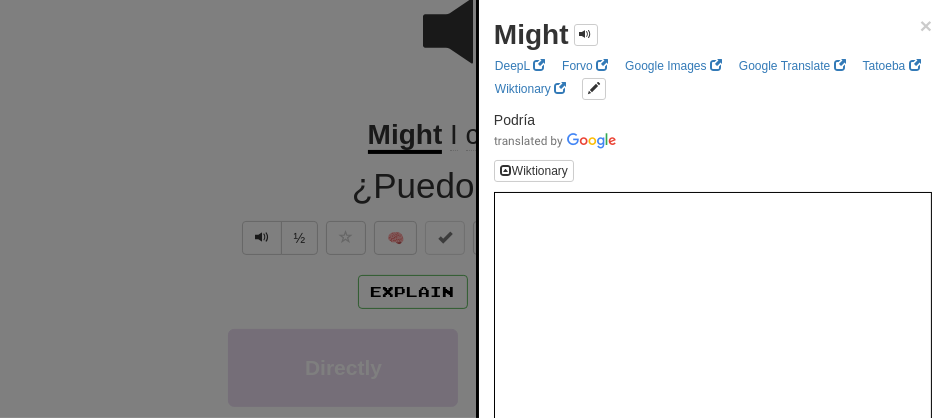 click at bounding box center [473, 209] 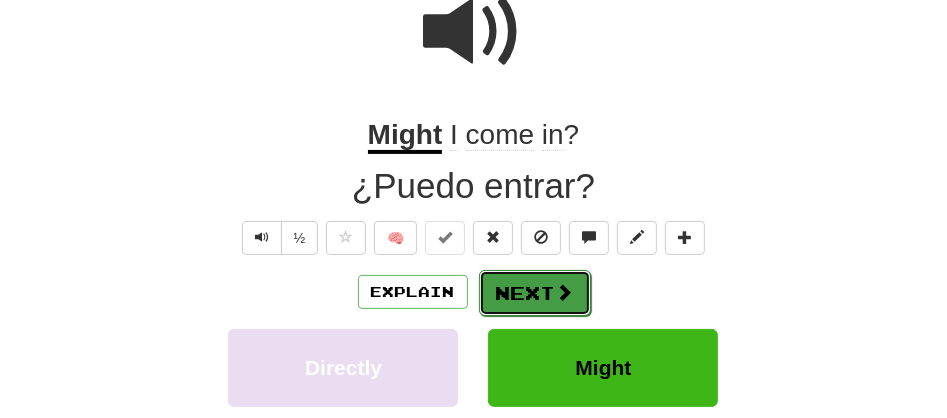 click on "Next" at bounding box center [535, 293] 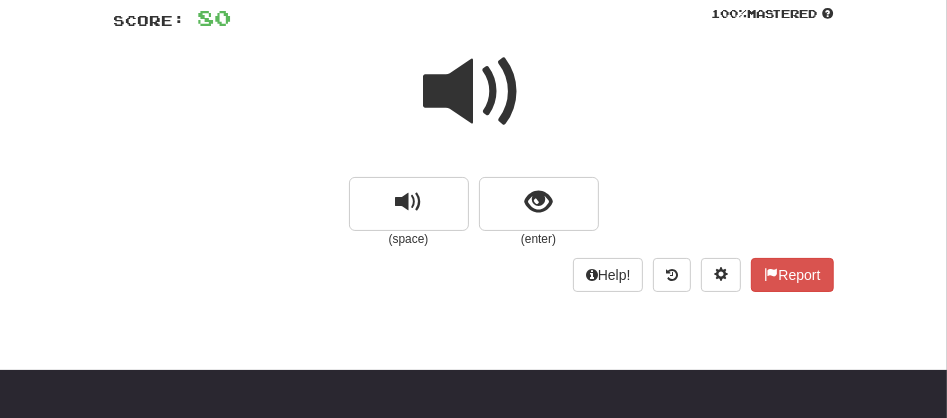 scroll, scrollTop: 117, scrollLeft: 0, axis: vertical 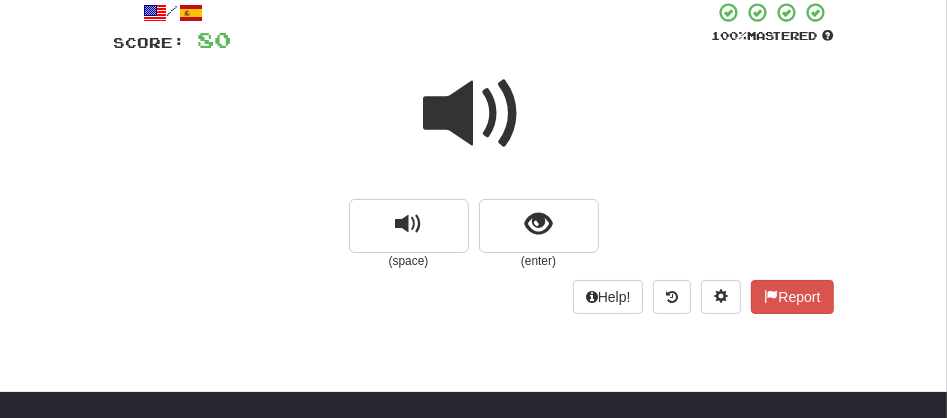 click at bounding box center [474, 114] 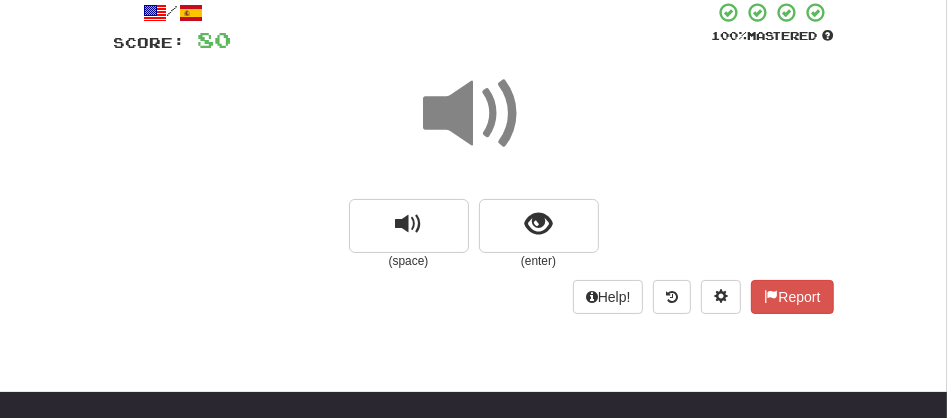 click at bounding box center [474, 114] 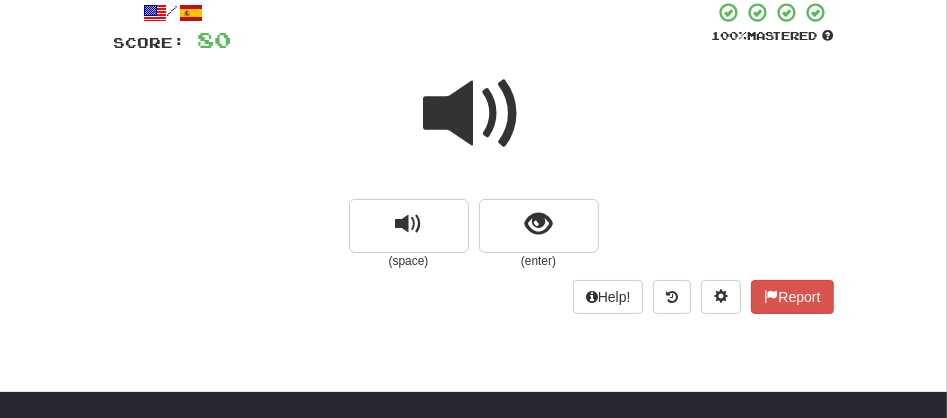 click at bounding box center (474, 114) 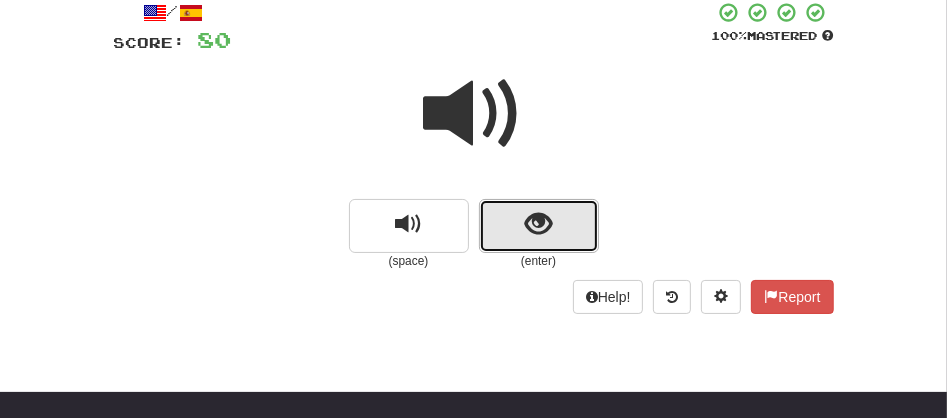 click at bounding box center [539, 226] 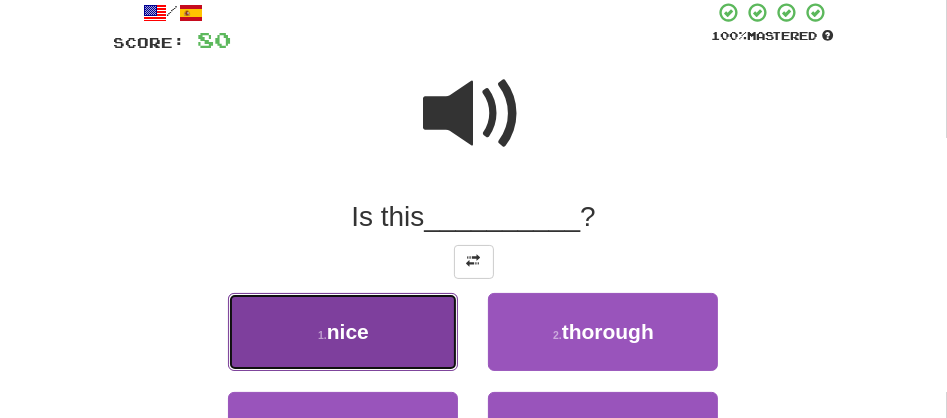 click on "1 .  nice" at bounding box center [343, 332] 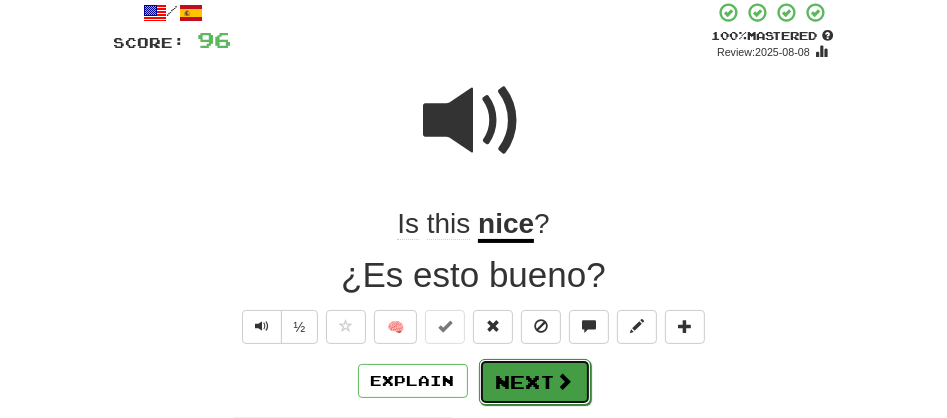 click on "Next" at bounding box center [535, 382] 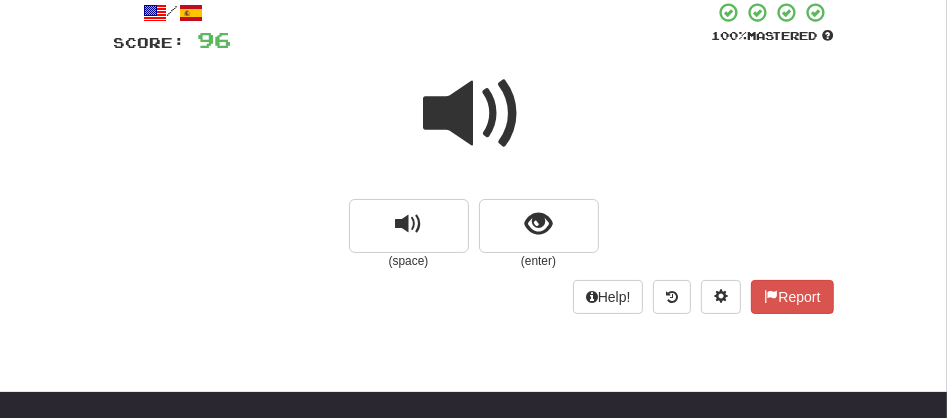 click at bounding box center [474, 114] 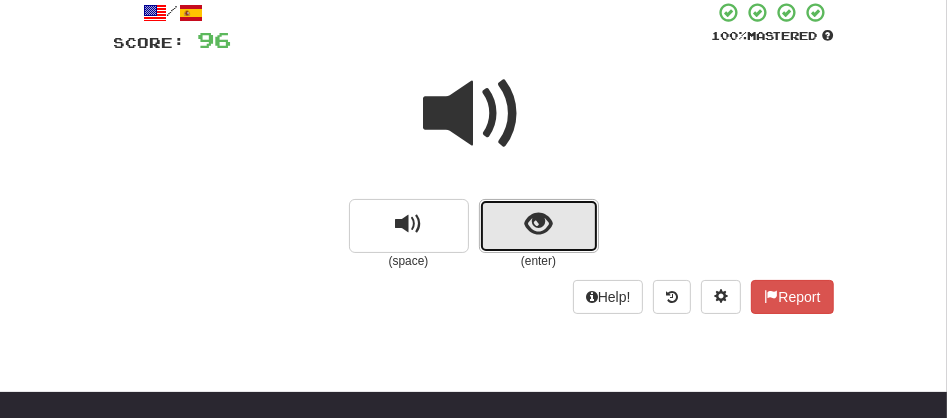 click at bounding box center (539, 226) 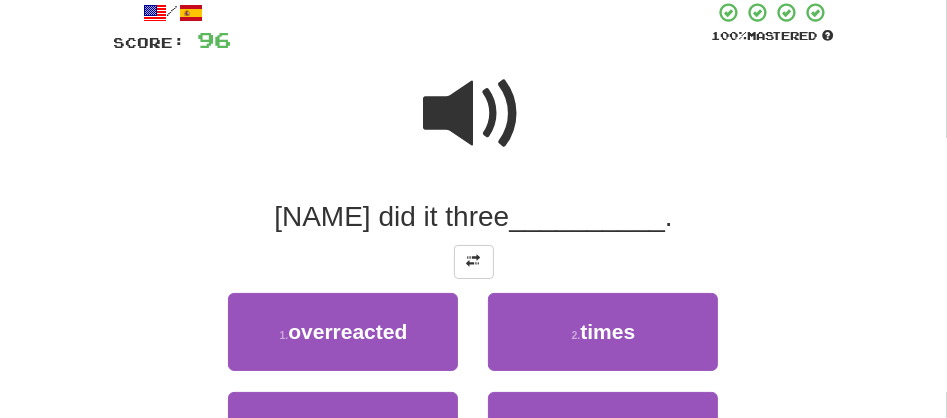 click at bounding box center [474, 114] 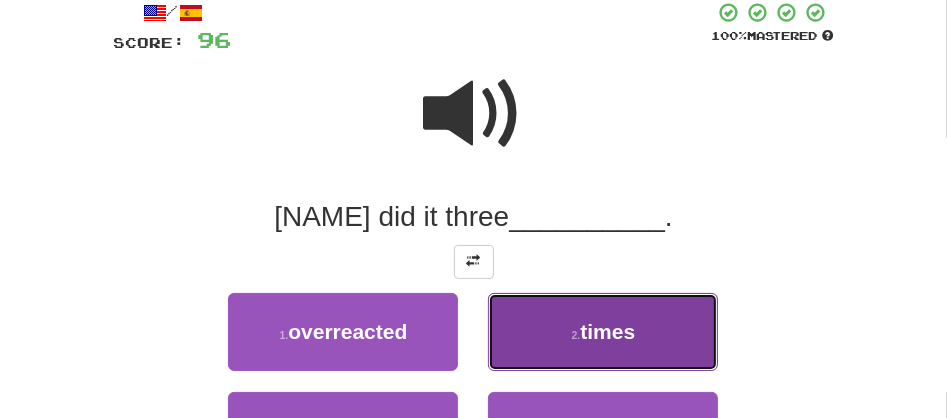 click on "2 .  times" at bounding box center (603, 332) 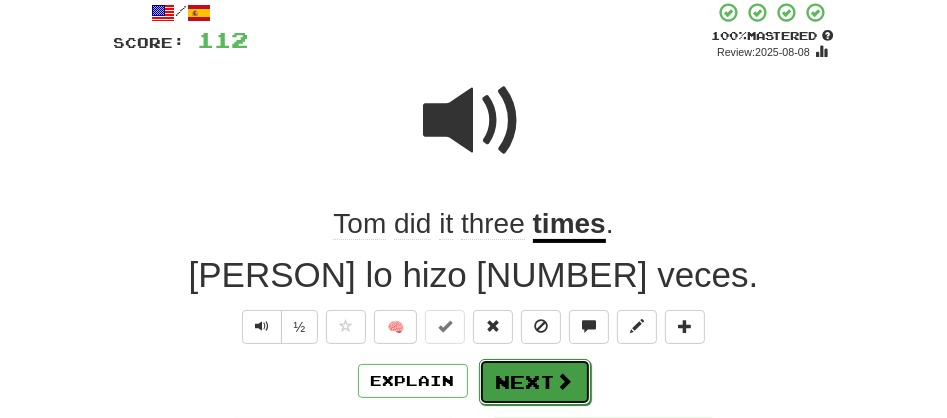 click on "Next" at bounding box center [535, 382] 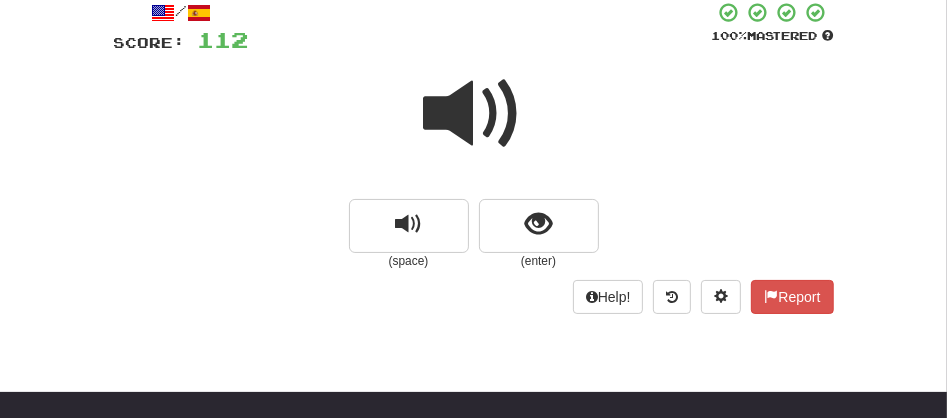 click at bounding box center (474, 114) 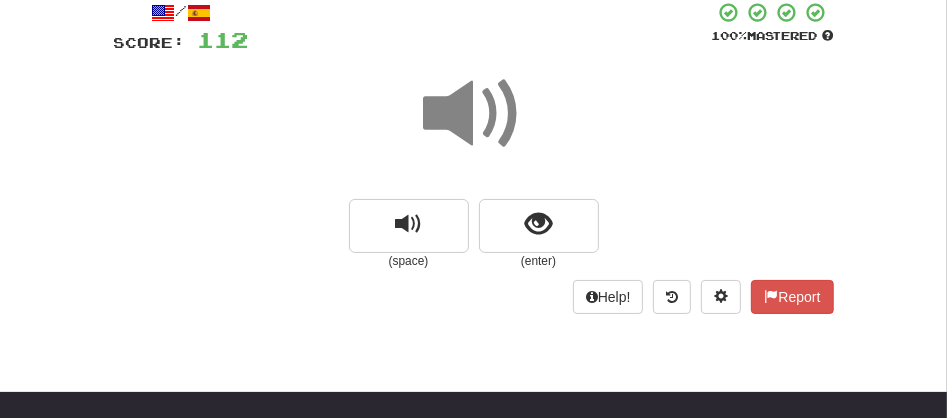 click at bounding box center (474, 114) 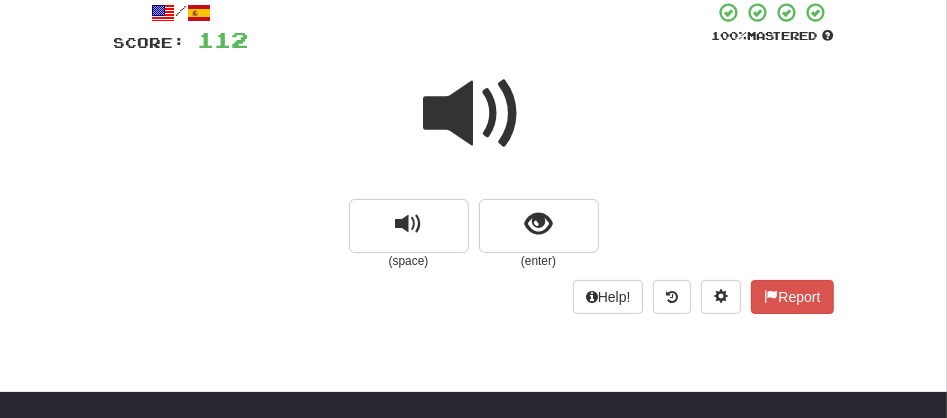 click at bounding box center (474, 114) 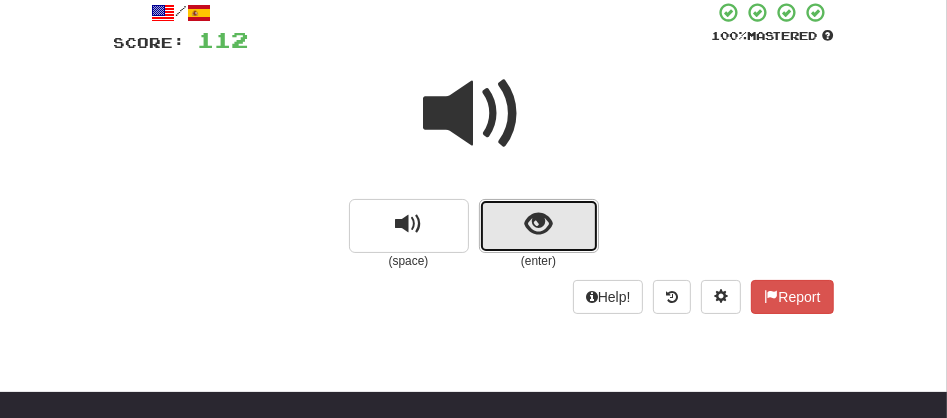 click at bounding box center [539, 226] 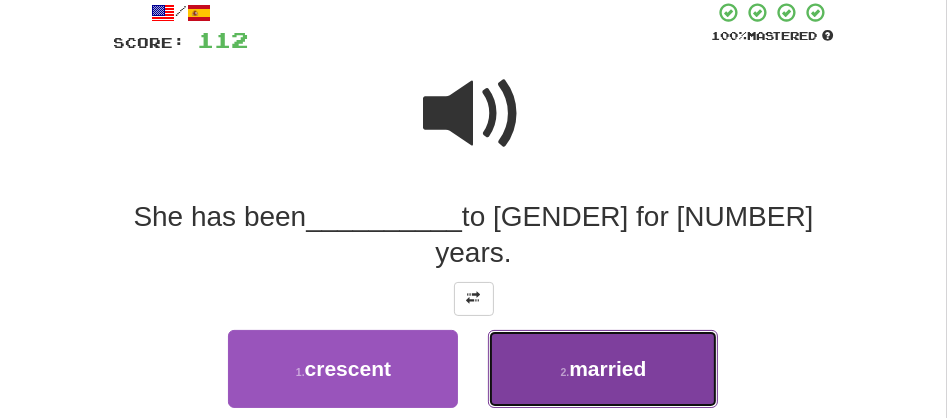 click on "married" at bounding box center [607, 368] 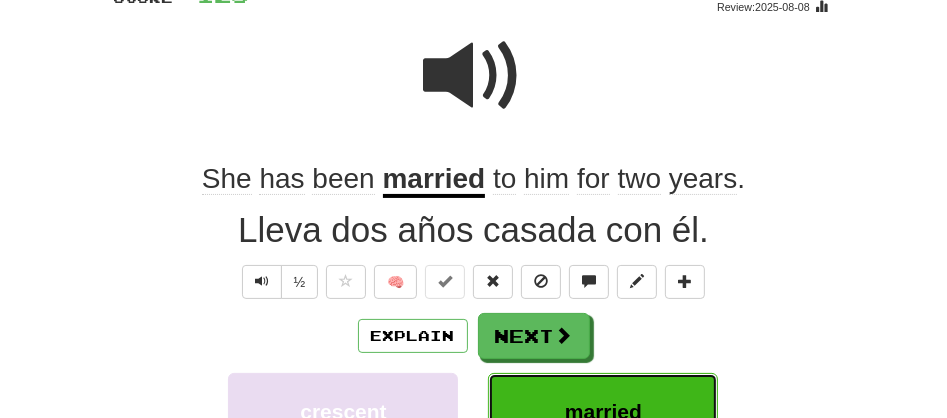 scroll, scrollTop: 221, scrollLeft: 0, axis: vertical 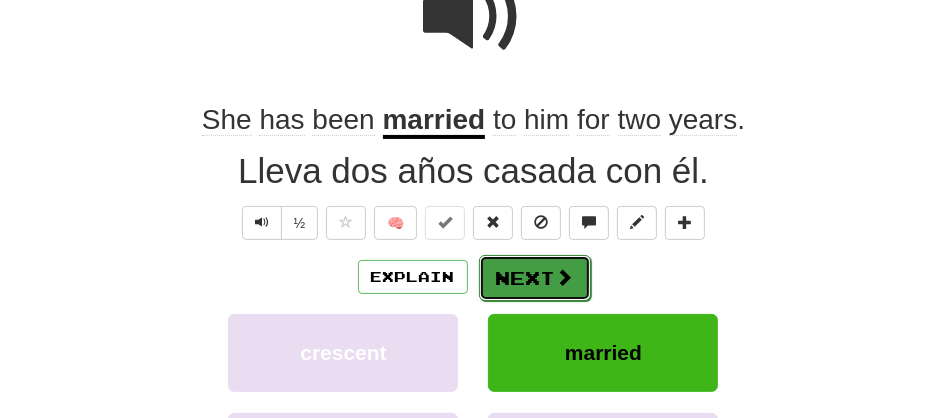 click on "Next" at bounding box center [535, 278] 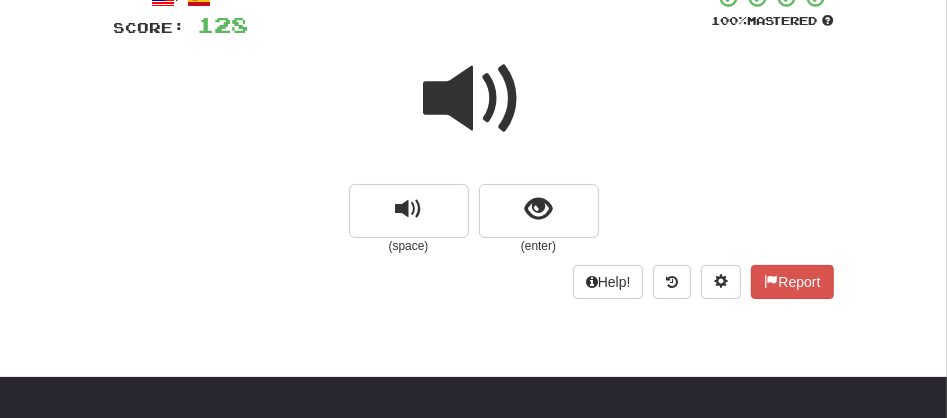 scroll, scrollTop: 58, scrollLeft: 0, axis: vertical 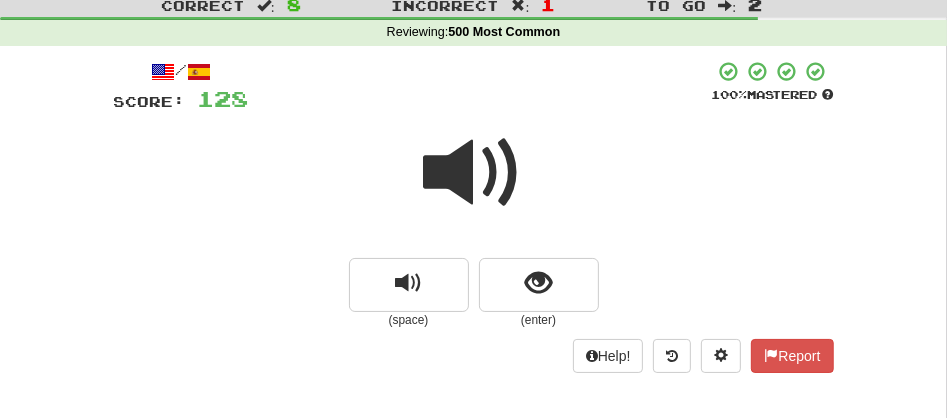 click at bounding box center [474, 173] 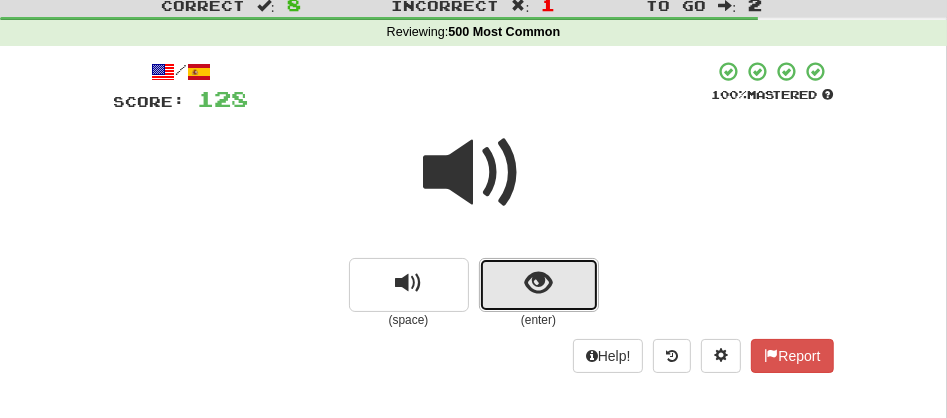 click at bounding box center [539, 285] 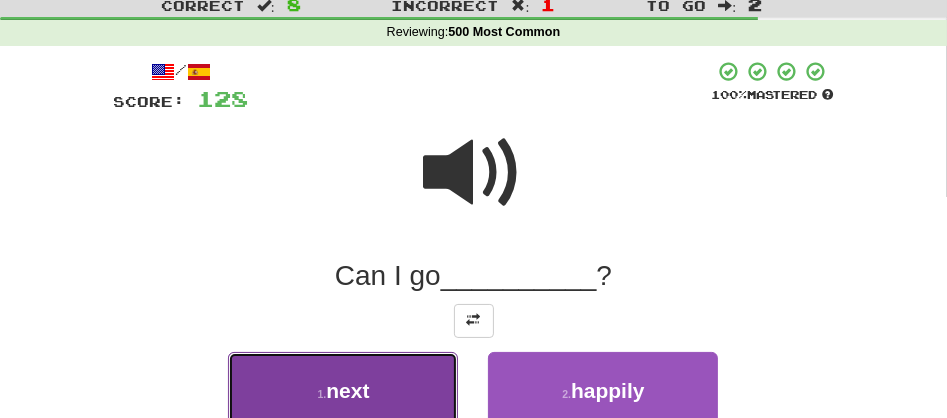 click on "1 .  next" at bounding box center (343, 391) 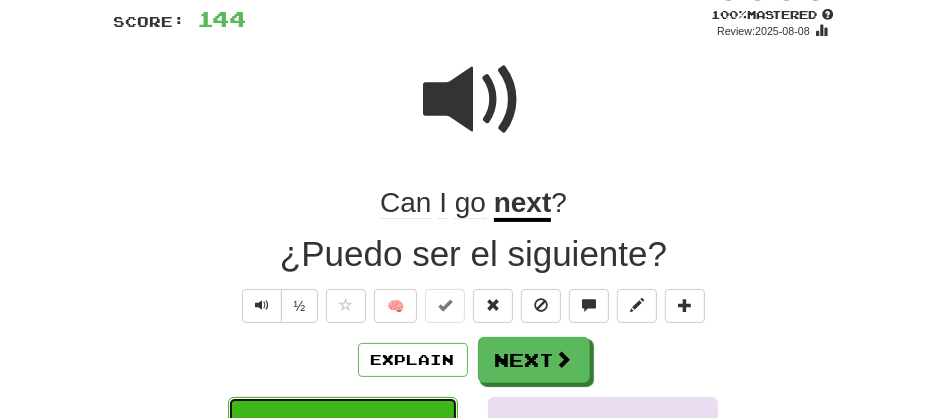 scroll, scrollTop: 147, scrollLeft: 0, axis: vertical 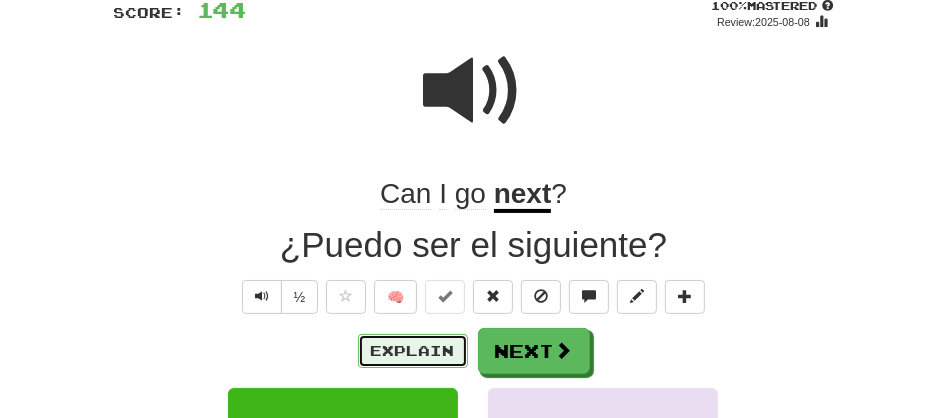 click on "Explain" at bounding box center (413, 351) 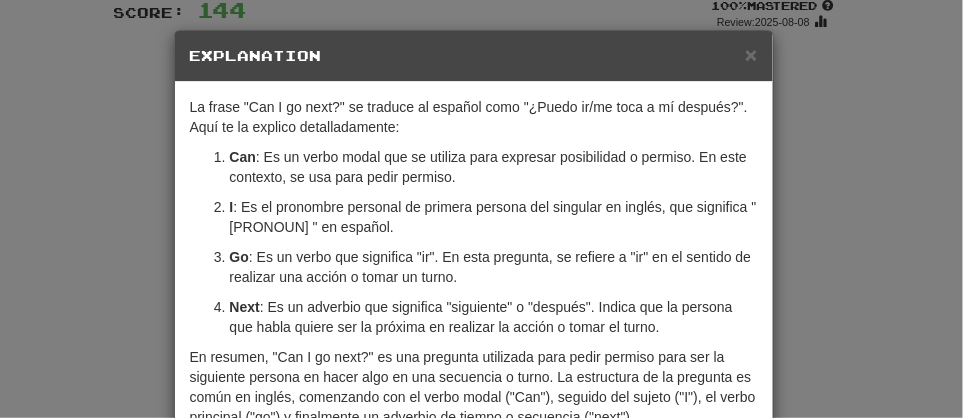 click on "Explanation" at bounding box center [474, 56] 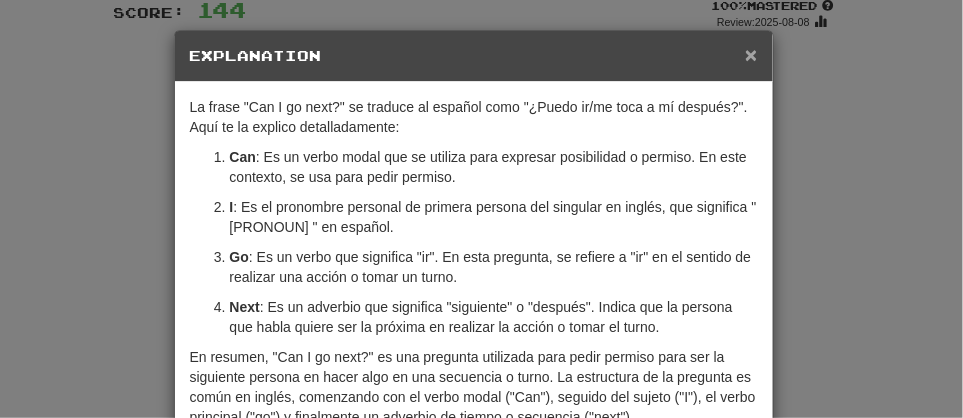 click on "×" at bounding box center [751, 54] 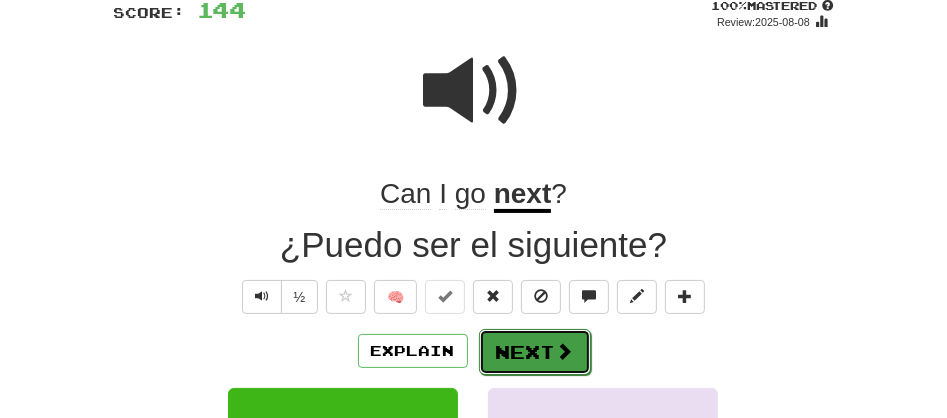 click on "Next" at bounding box center (535, 352) 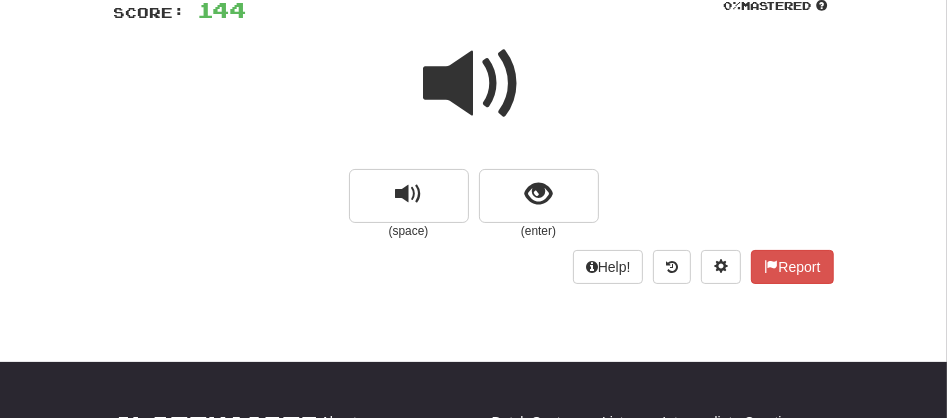 click at bounding box center [474, 84] 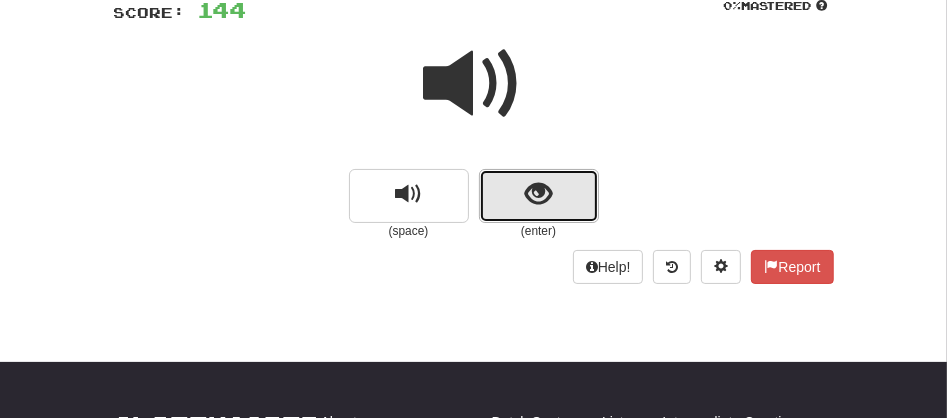 click at bounding box center [538, 194] 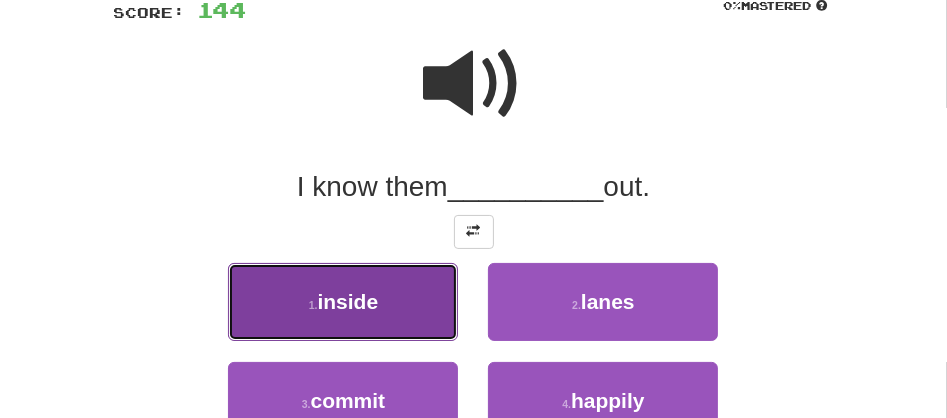 click on "1 .  inside" at bounding box center [343, 302] 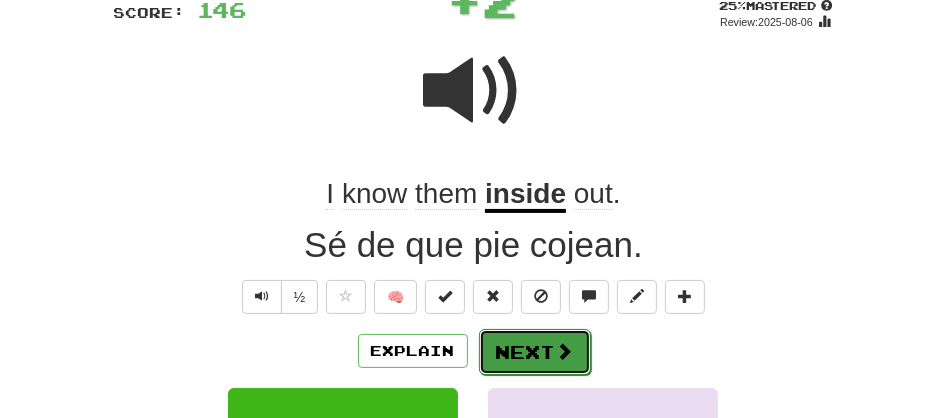 click on "Next" at bounding box center (535, 352) 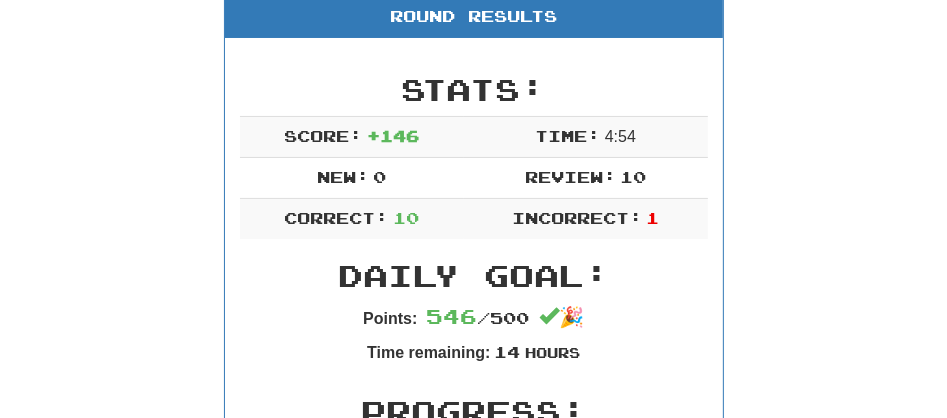 scroll, scrollTop: 234, scrollLeft: 0, axis: vertical 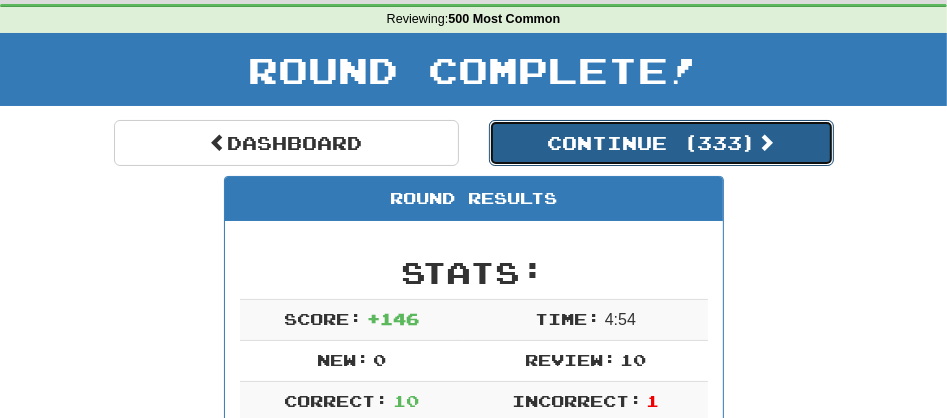 click on "Continue ( [PHONE] )" at bounding box center (661, 143) 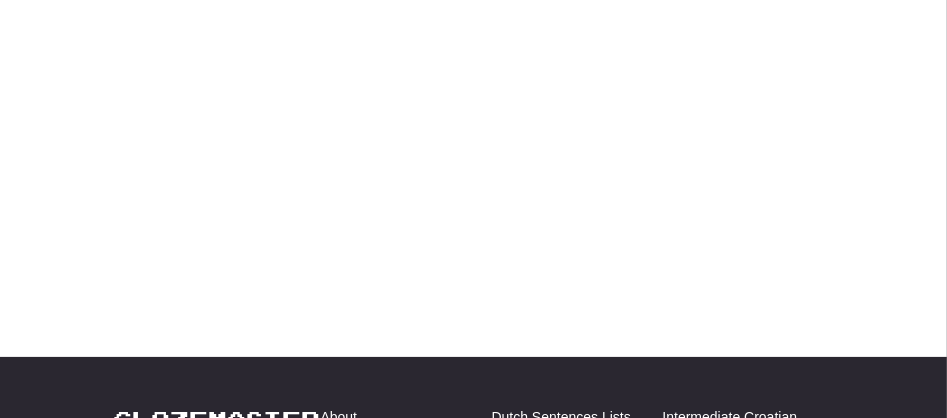 scroll, scrollTop: 71, scrollLeft: 0, axis: vertical 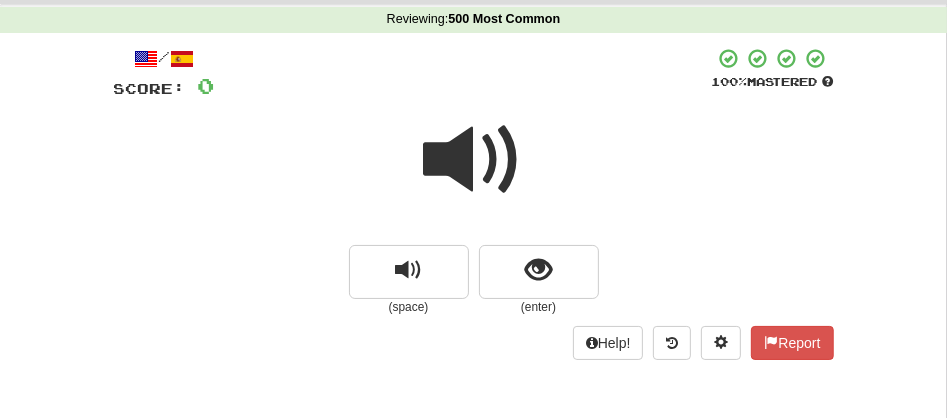 click at bounding box center (474, 160) 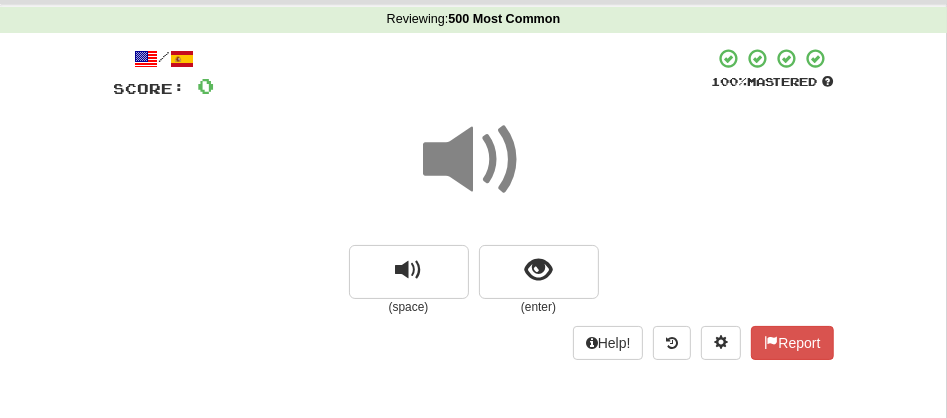 click at bounding box center [474, 160] 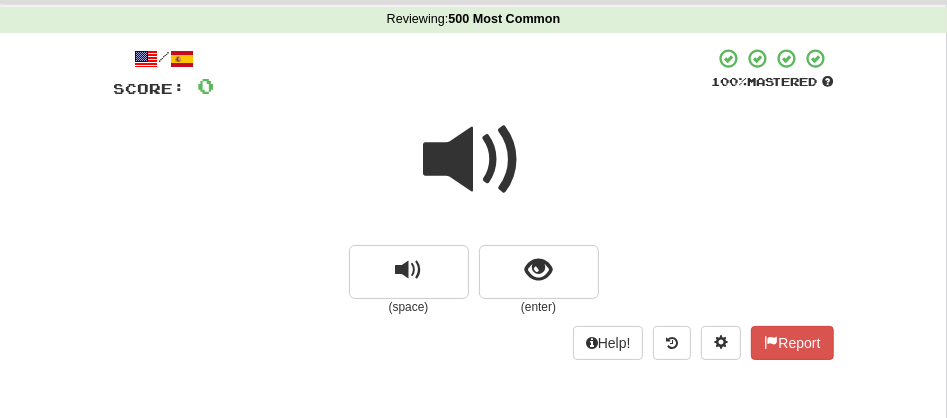 click at bounding box center [474, 160] 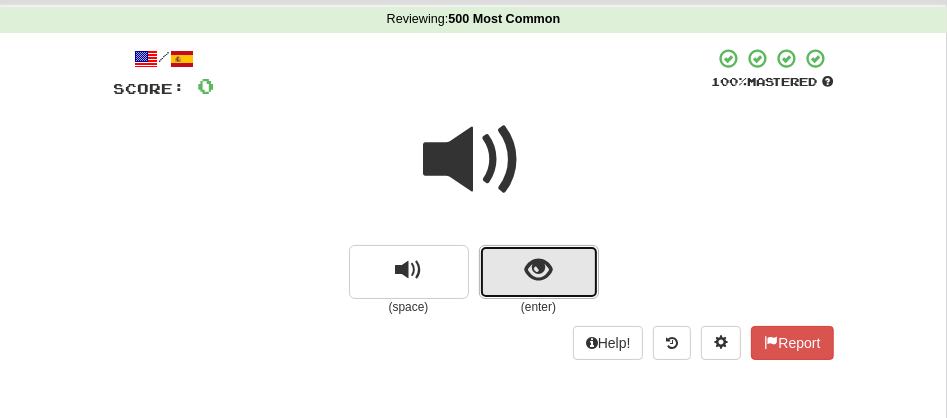 click at bounding box center [539, 272] 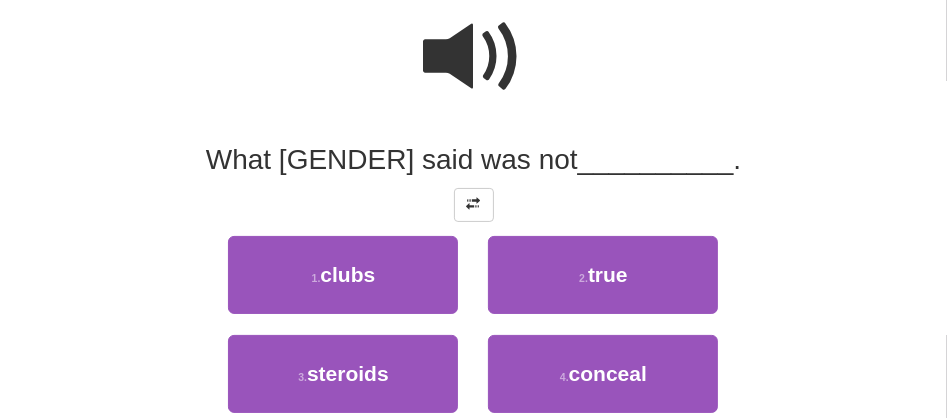 scroll, scrollTop: 175, scrollLeft: 0, axis: vertical 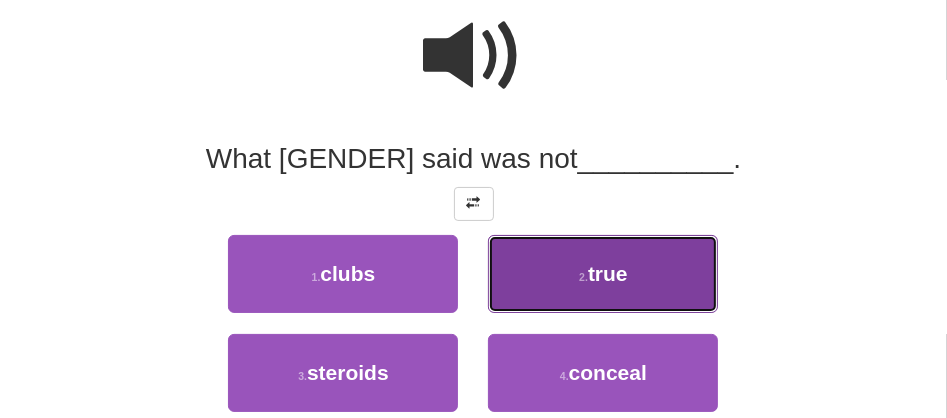 click on "2 ." at bounding box center [583, 277] 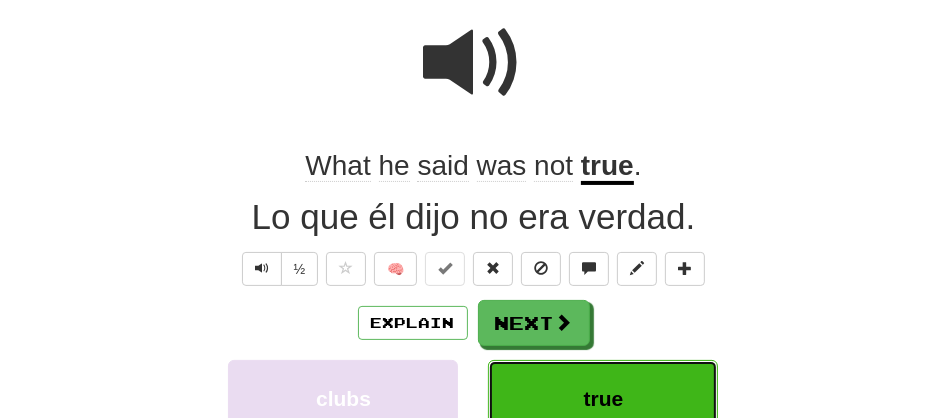 scroll, scrollTop: 181, scrollLeft: 0, axis: vertical 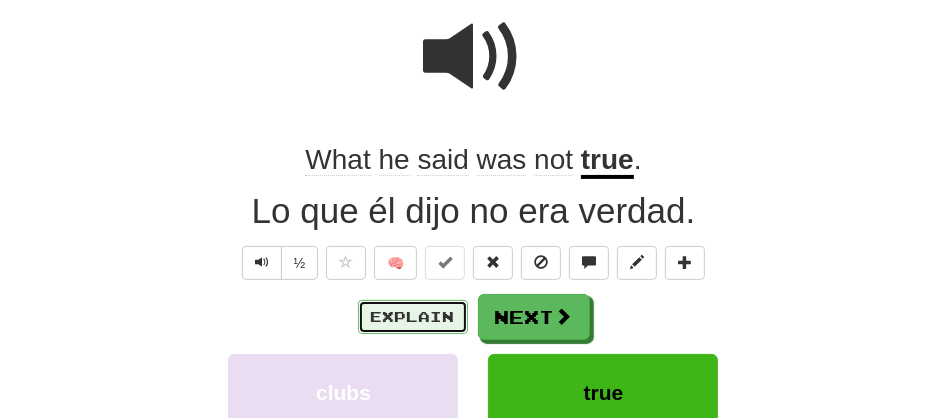 click on "Explain" at bounding box center (413, 317) 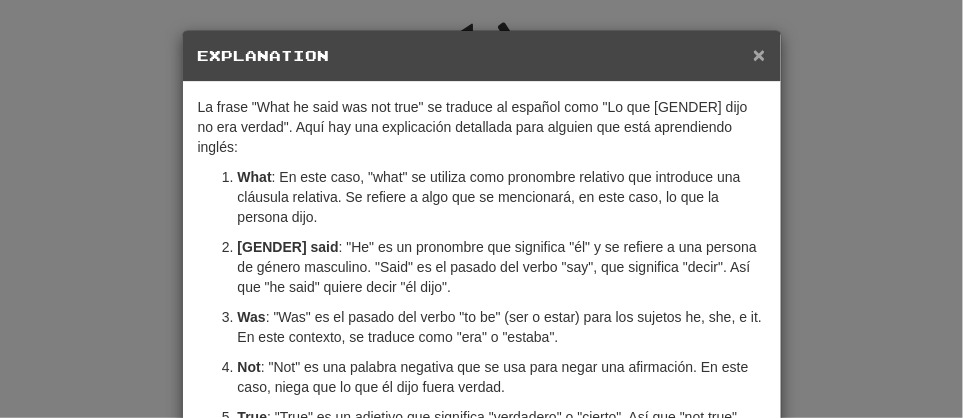 click on "×" at bounding box center (759, 54) 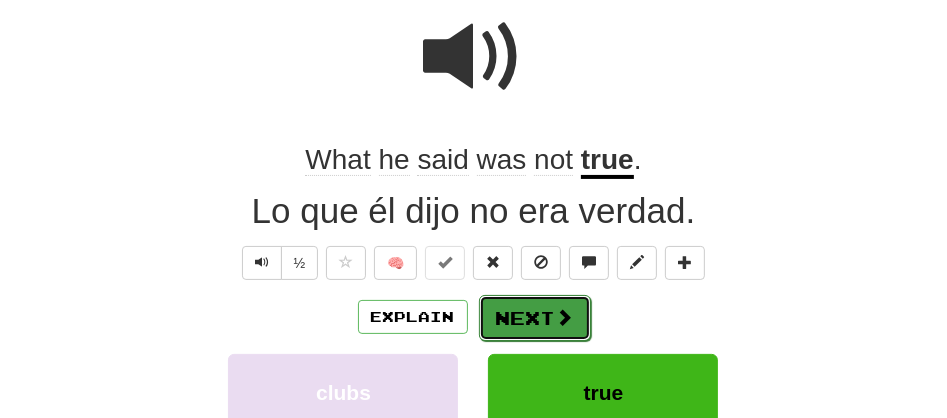 click on "Next" at bounding box center [535, 318] 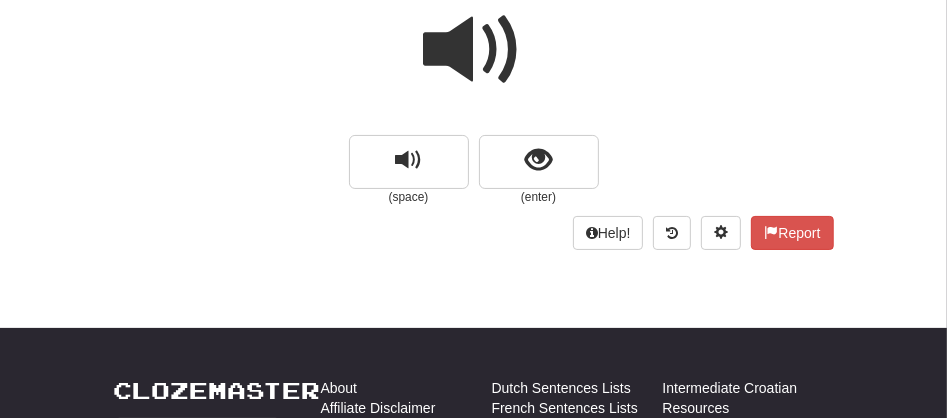 click at bounding box center (474, 50) 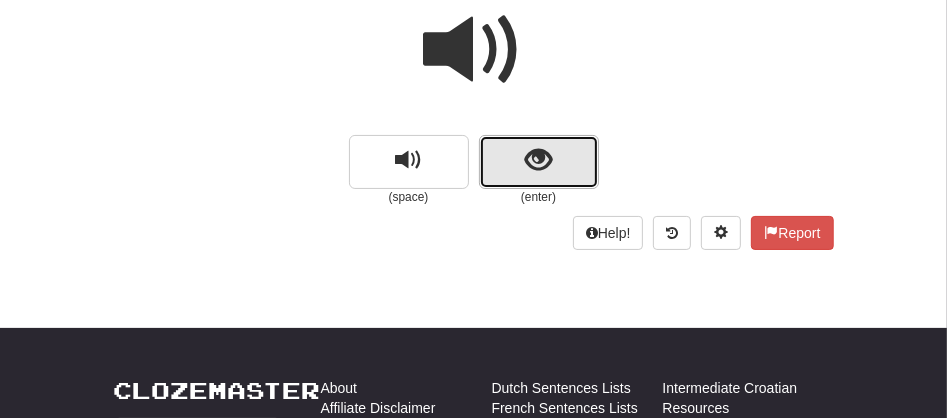 click at bounding box center [539, 162] 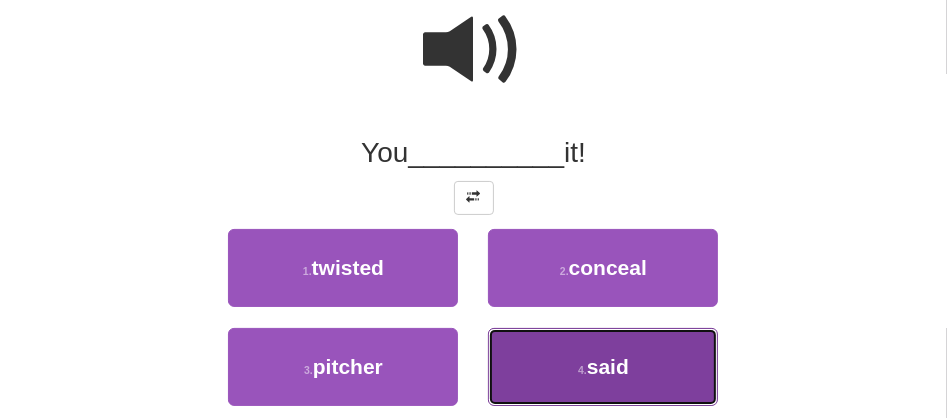 click on "4 .  said" at bounding box center [603, 367] 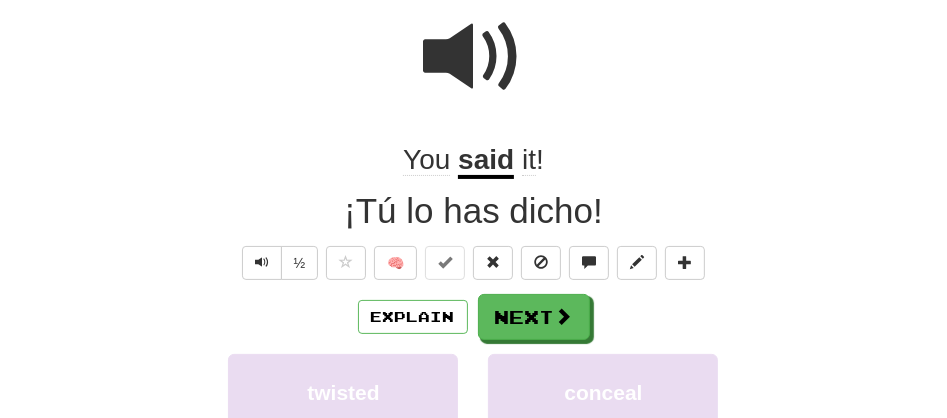 scroll, scrollTop: 187, scrollLeft: 0, axis: vertical 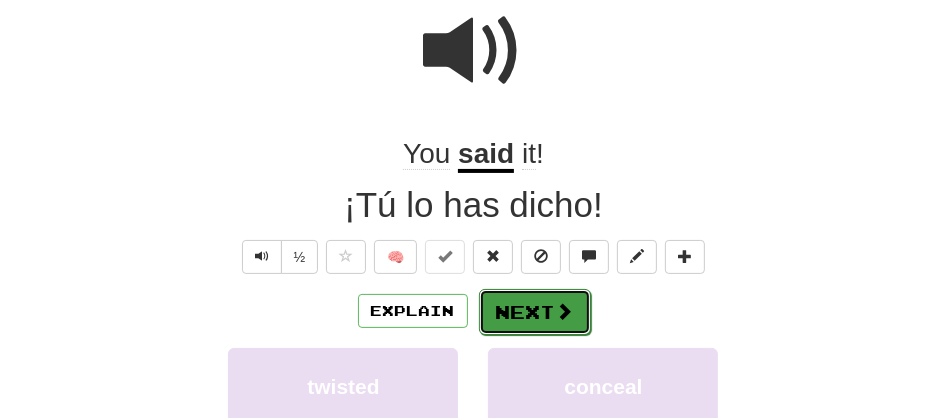 click on "Next" at bounding box center (535, 312) 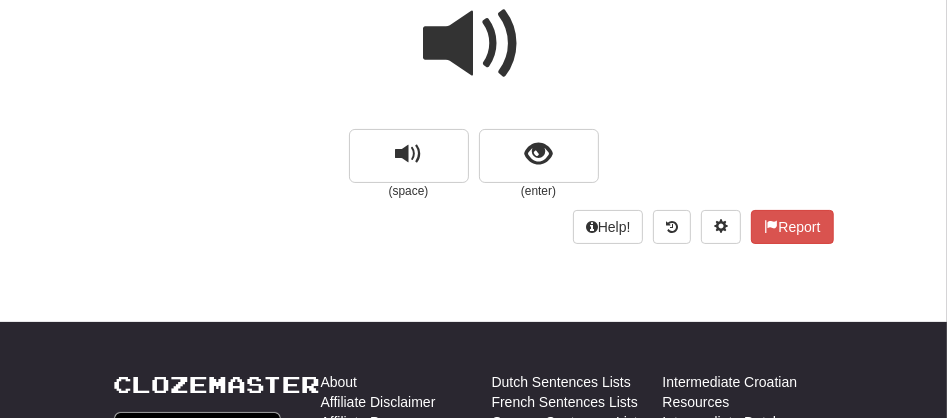 click at bounding box center [474, 44] 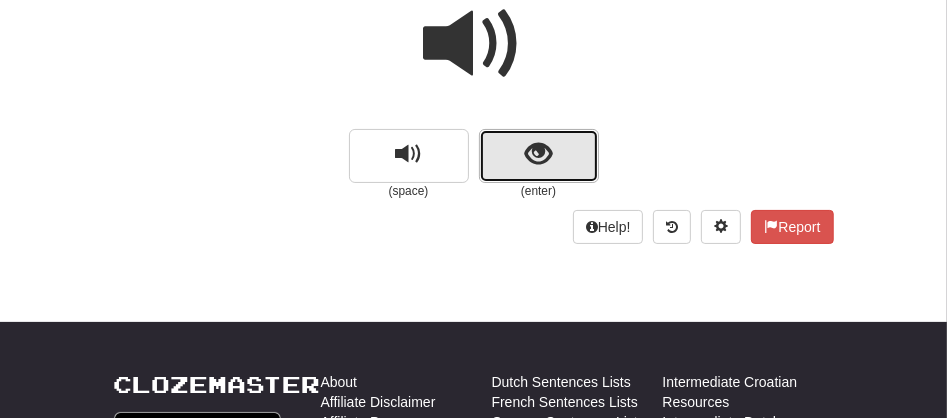 click at bounding box center [539, 156] 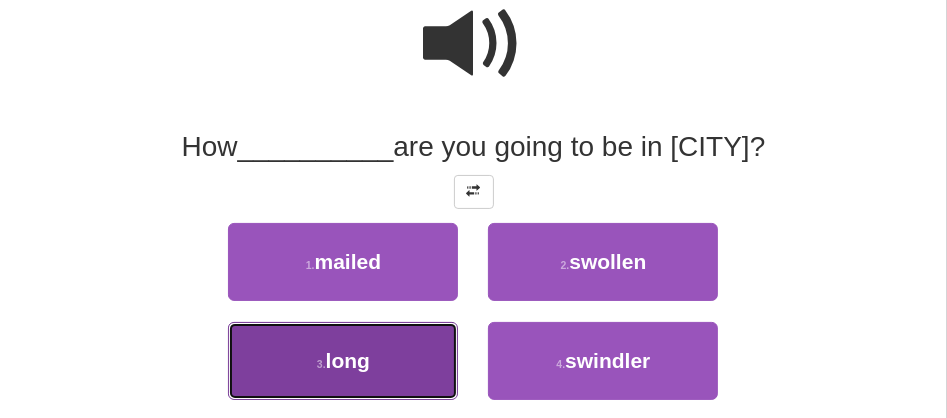 click on "3 .  long" at bounding box center [343, 361] 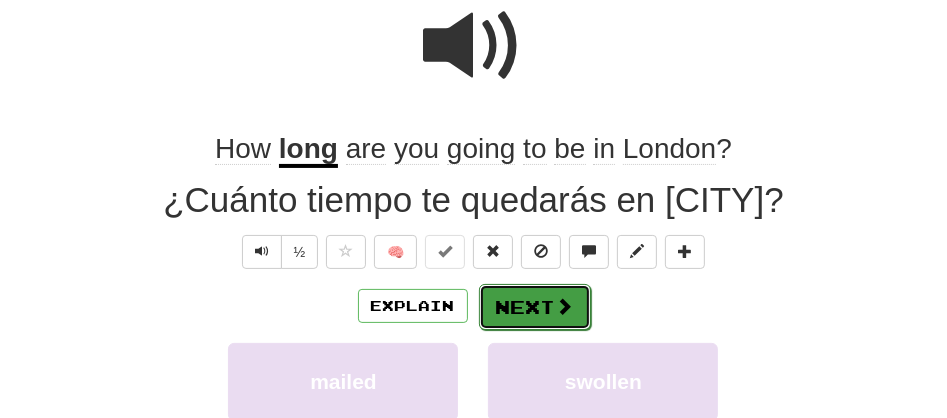 click on "Next" at bounding box center [535, 307] 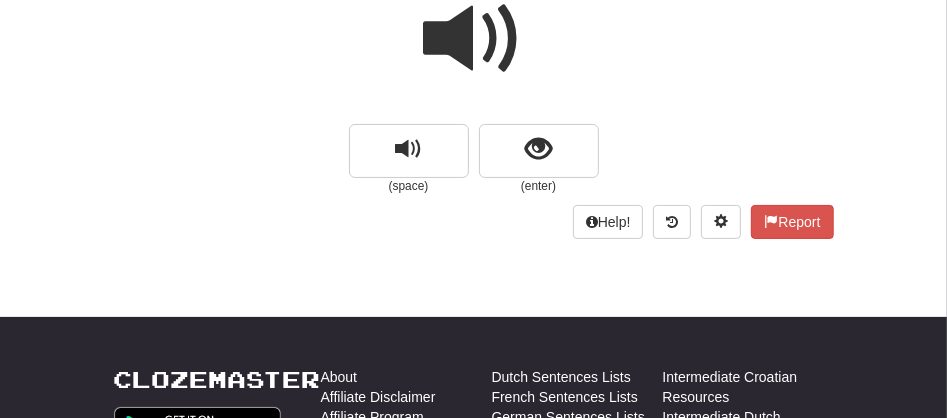 click at bounding box center (474, 39) 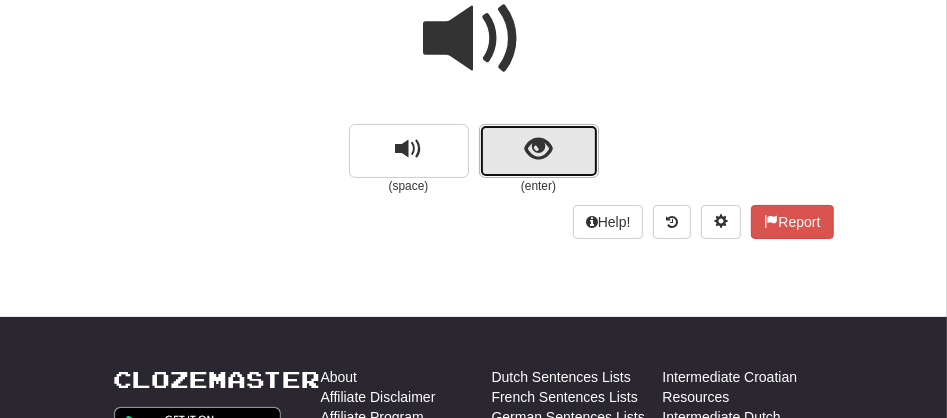 click at bounding box center [539, 151] 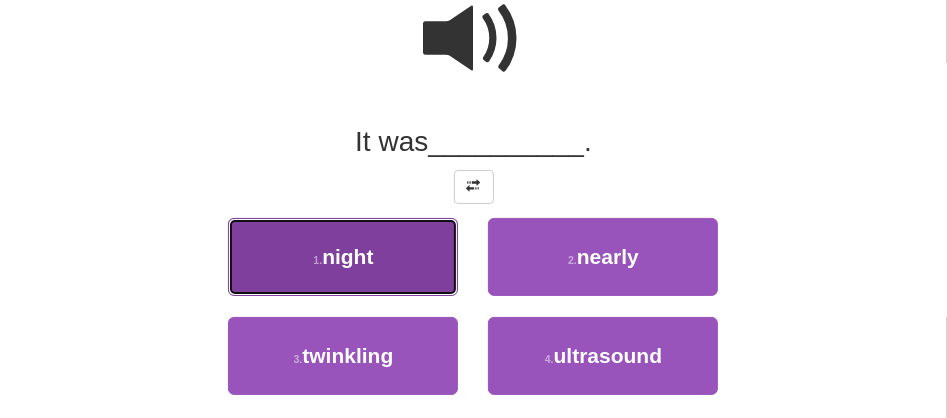 click on "1 .  night" at bounding box center (343, 257) 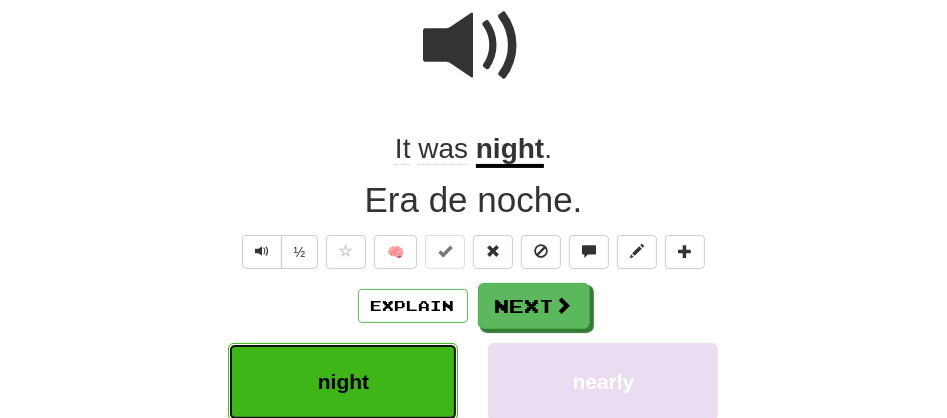 scroll, scrollTop: 198, scrollLeft: 0, axis: vertical 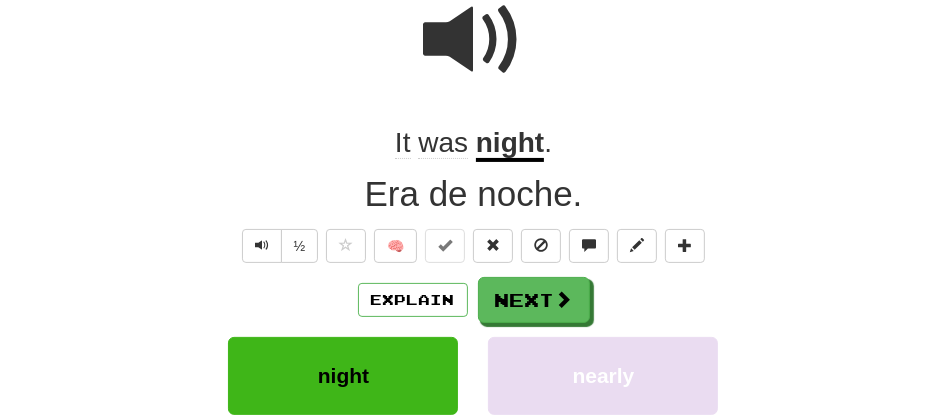 click at bounding box center (474, 40) 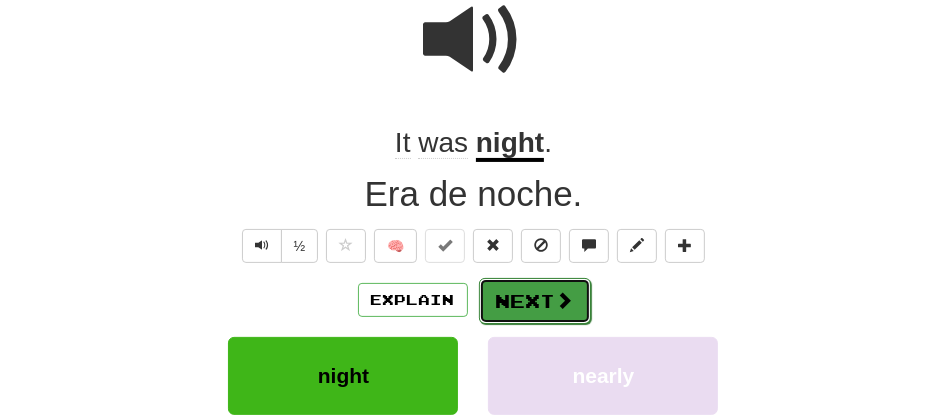 click on "Next" at bounding box center (535, 301) 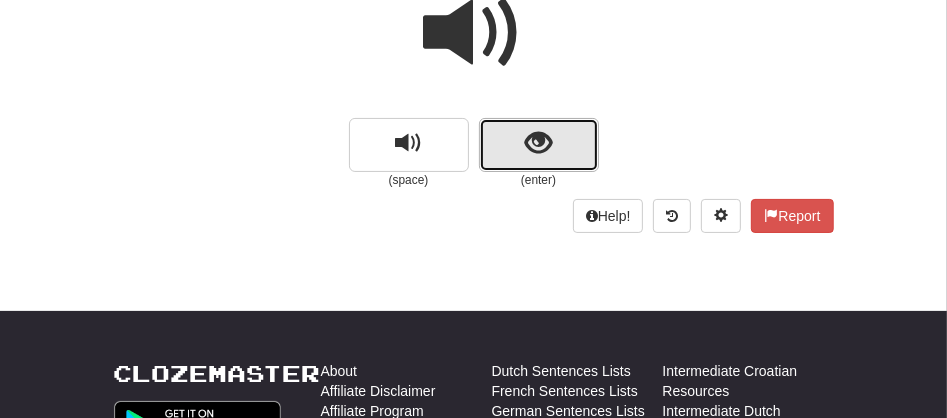 click at bounding box center (538, 143) 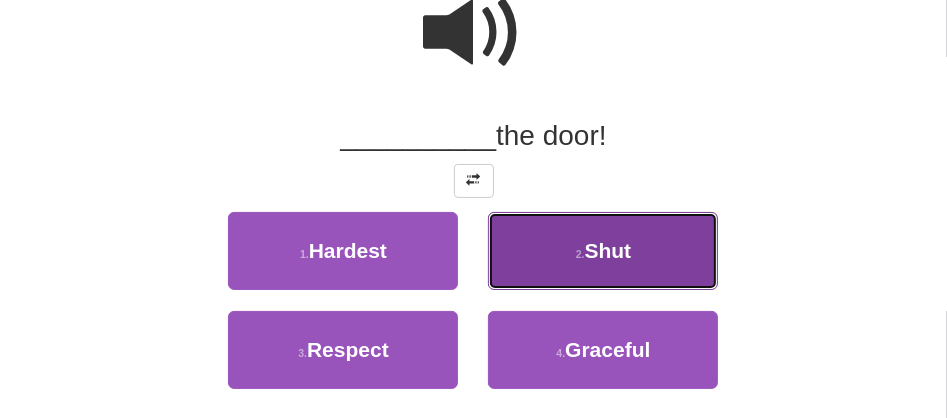 click on "2 .  Shut" at bounding box center [603, 251] 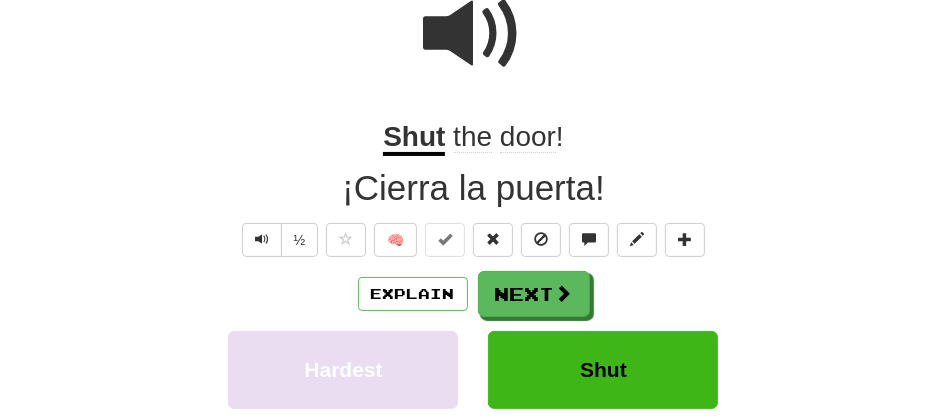 click on "Shut" at bounding box center (414, 138) 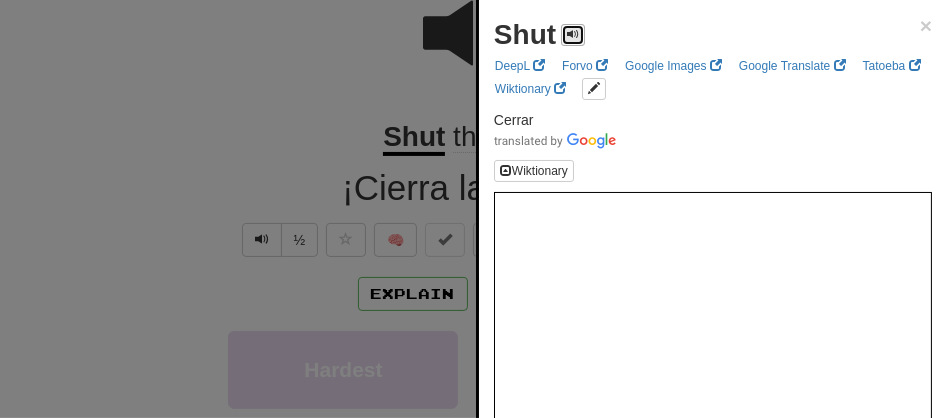 click at bounding box center (573, 35) 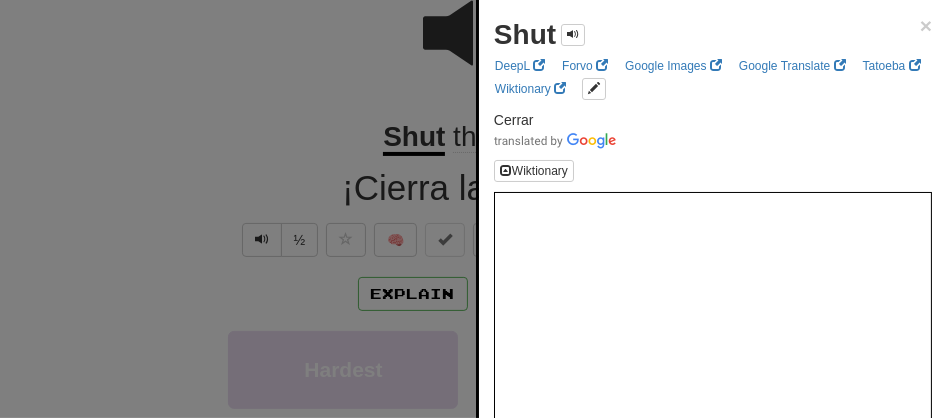 click at bounding box center (473, 209) 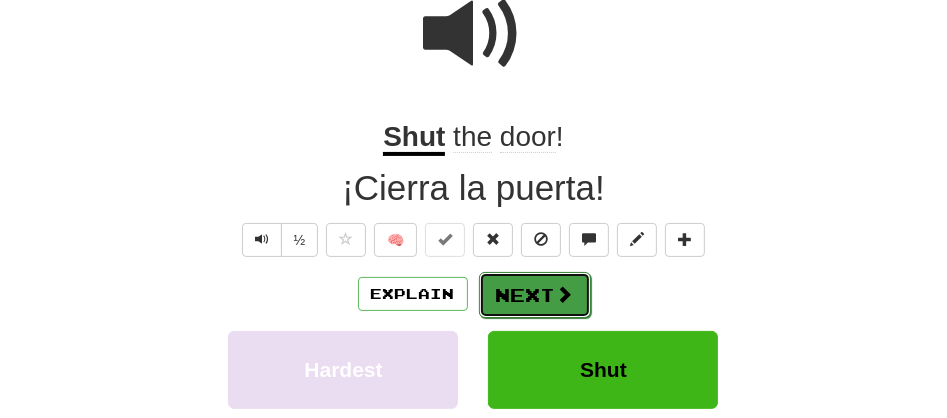 click on "Next" at bounding box center [535, 295] 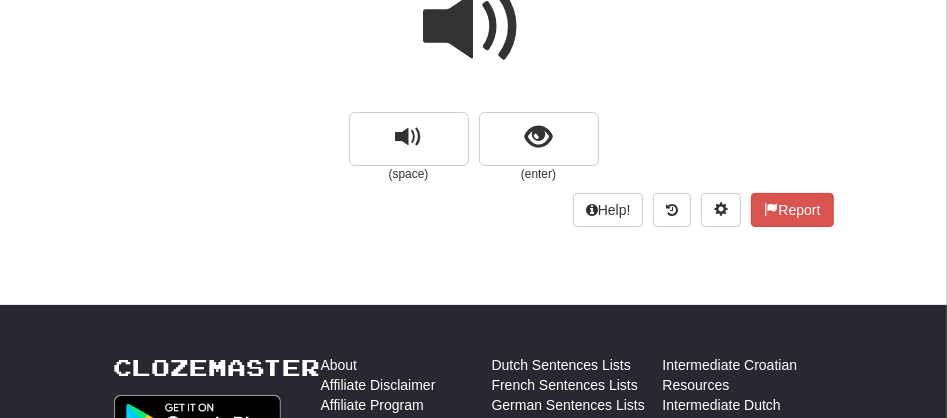 click at bounding box center (474, 27) 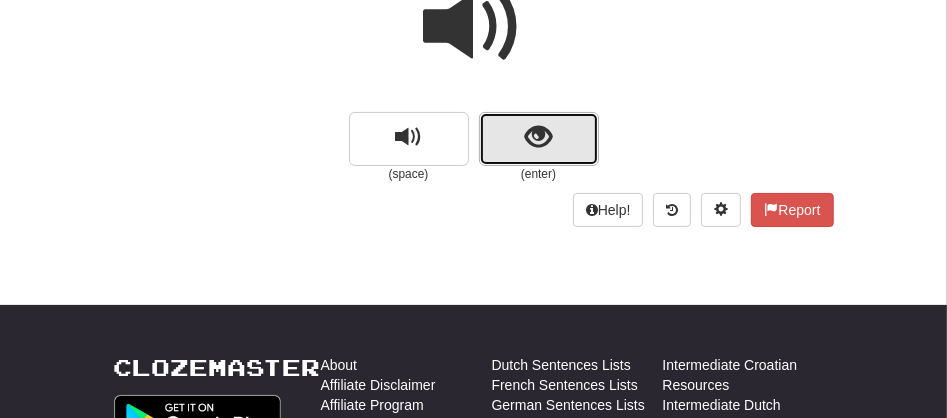 click at bounding box center [539, 139] 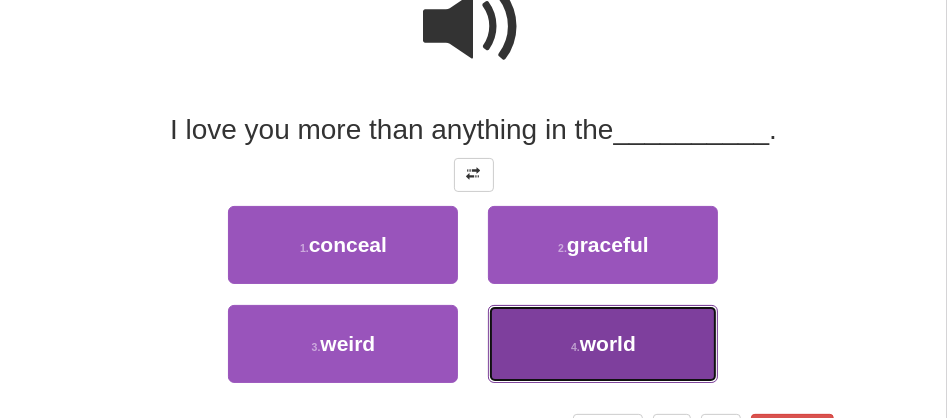 click on "world" at bounding box center [608, 343] 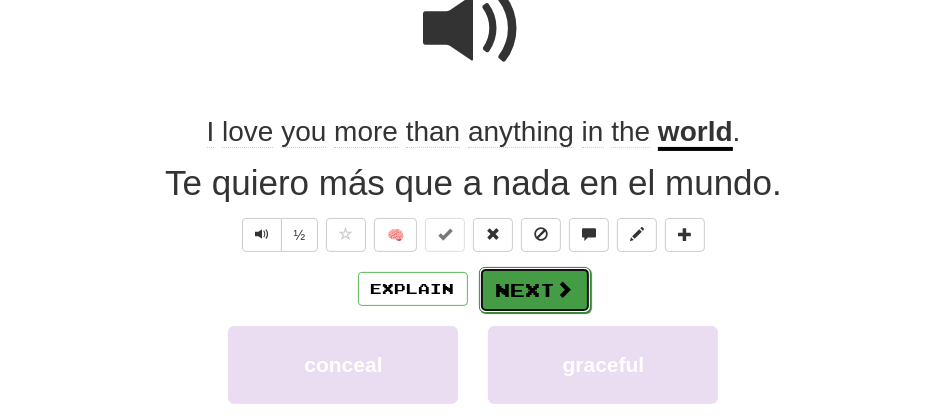 click on "Next" at bounding box center (535, 290) 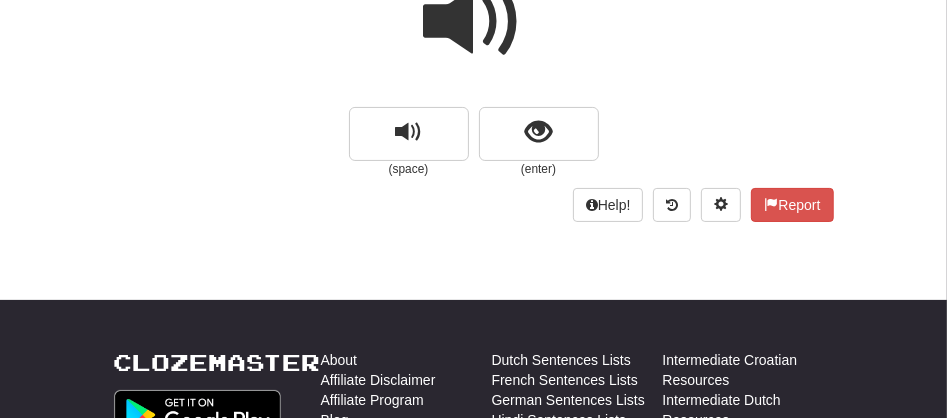 click at bounding box center [474, 22] 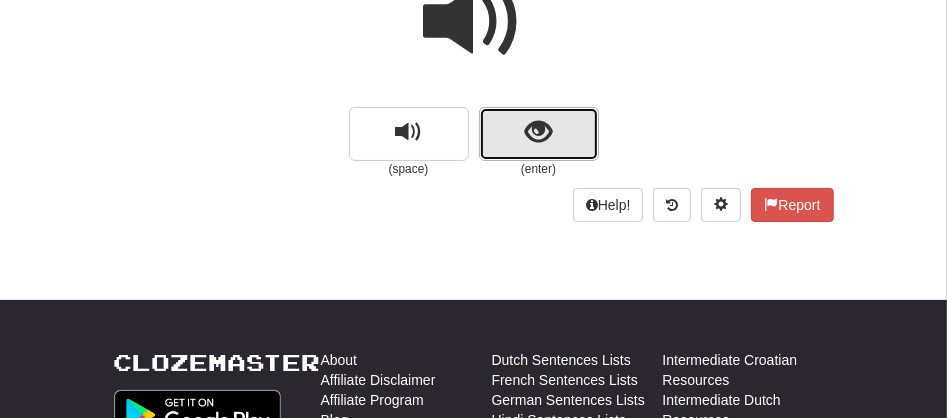 click at bounding box center (539, 134) 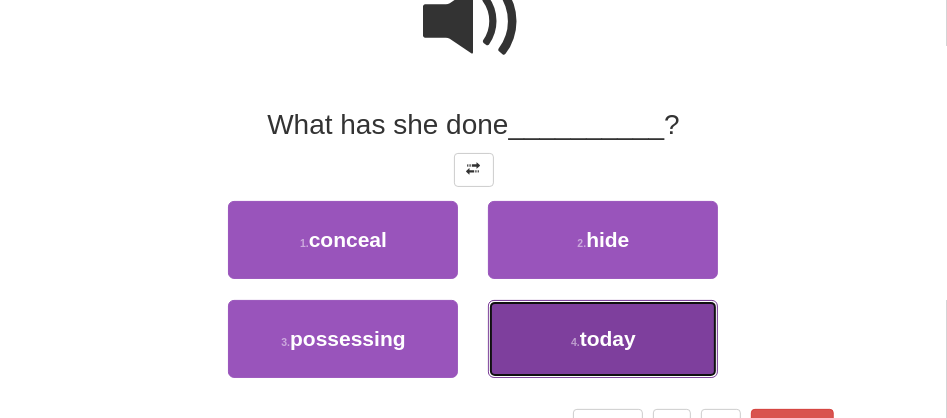 click on "4 ." at bounding box center (575, 342) 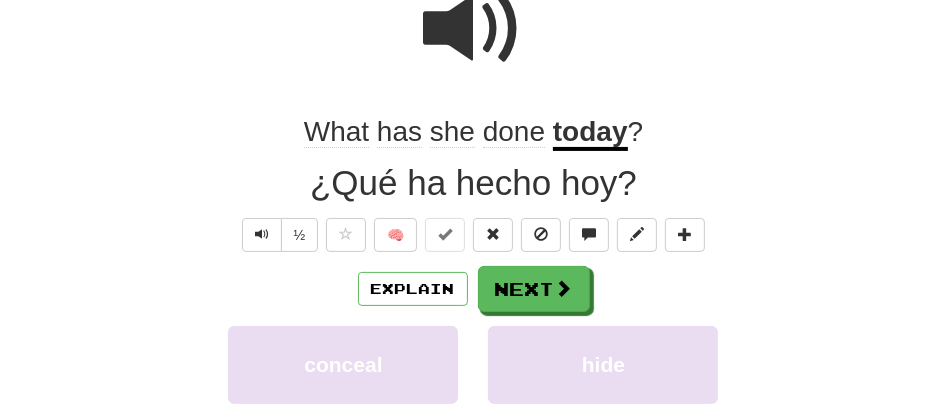 scroll, scrollTop: 215, scrollLeft: 0, axis: vertical 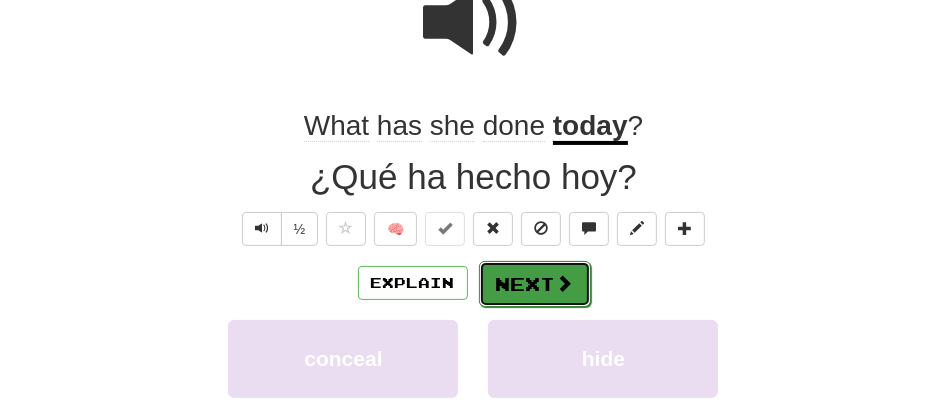 click on "Next" at bounding box center (535, 284) 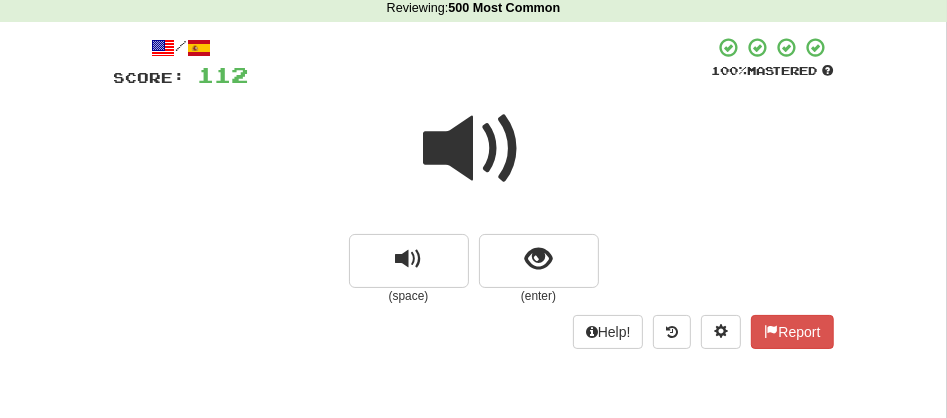 scroll, scrollTop: 37, scrollLeft: 0, axis: vertical 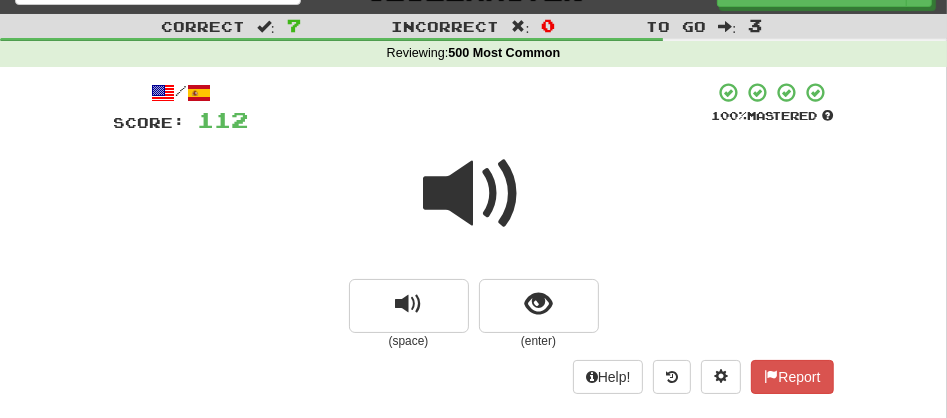 click at bounding box center (474, 194) 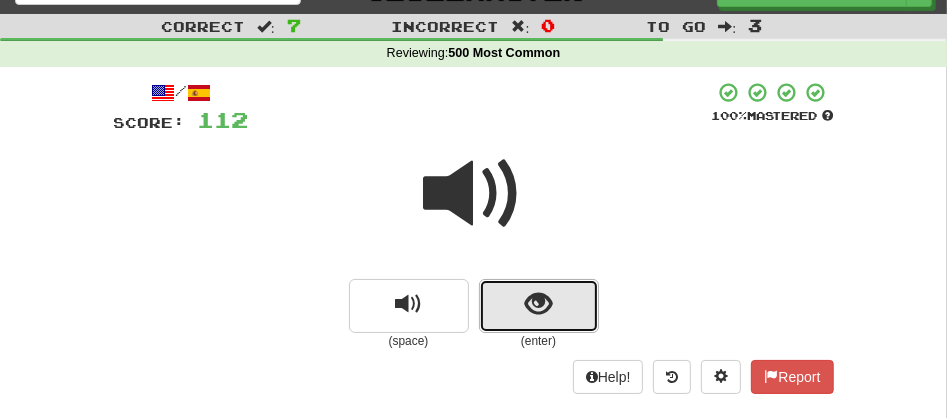 click at bounding box center [539, 306] 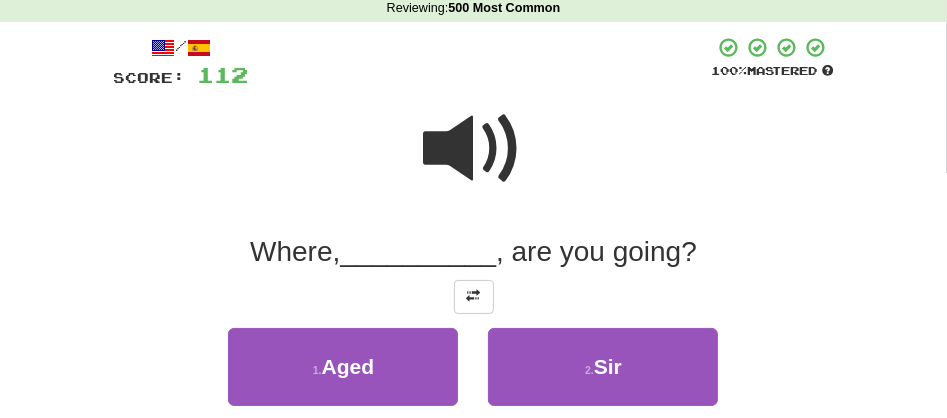 scroll, scrollTop: 185, scrollLeft: 0, axis: vertical 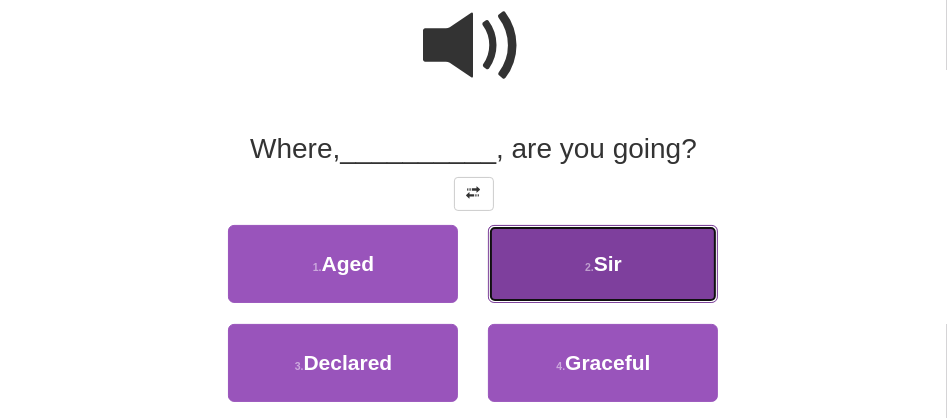 click on "[NUMBER] .  Sir" at bounding box center [603, 264] 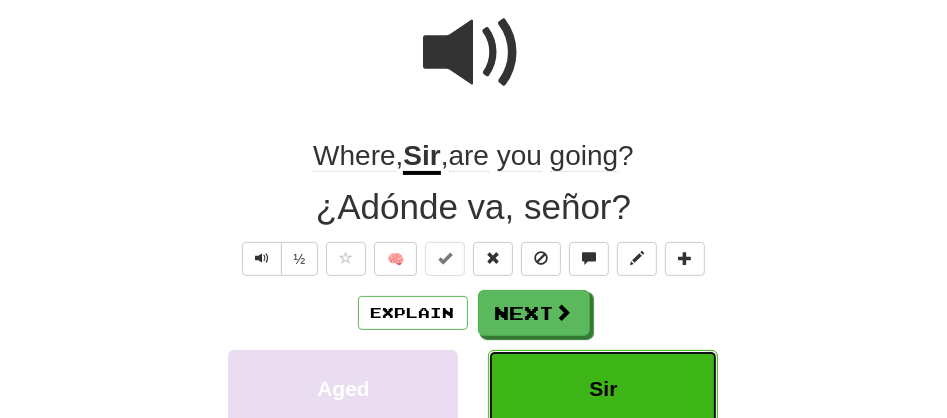 scroll, scrollTop: 191, scrollLeft: 0, axis: vertical 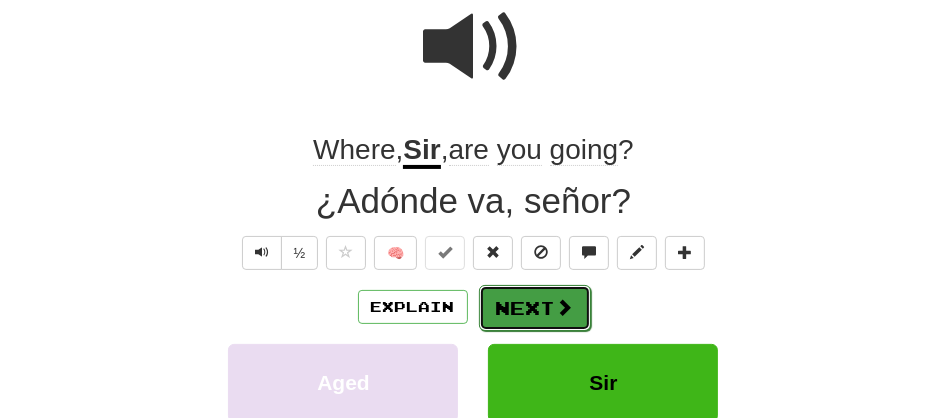 click on "Next" at bounding box center [535, 308] 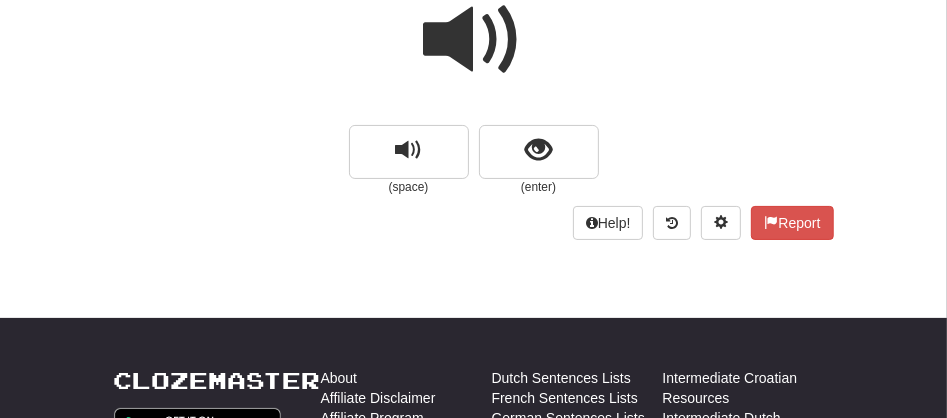 click at bounding box center [474, 40] 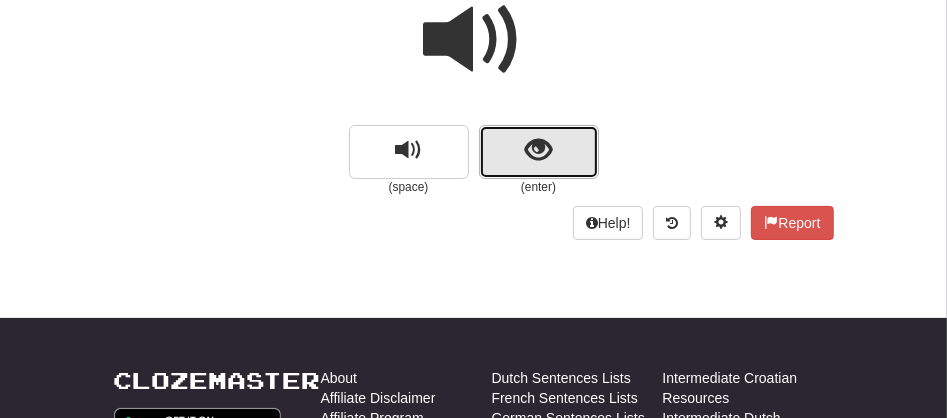 click at bounding box center (539, 152) 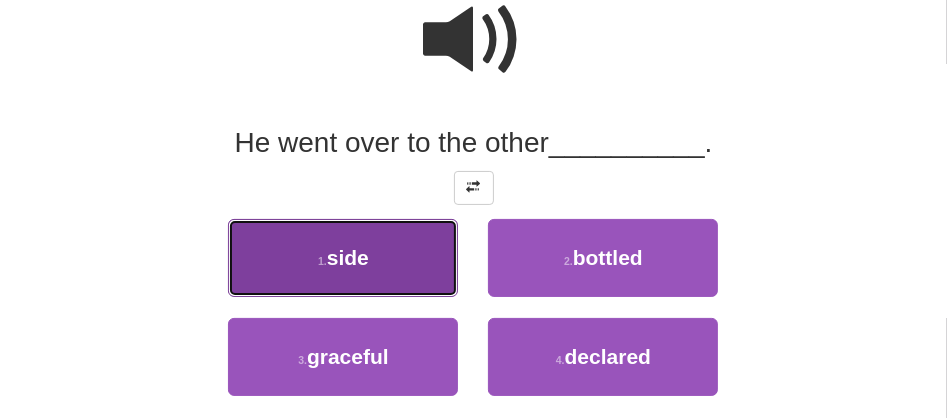 click on "1 .  side" at bounding box center (343, 258) 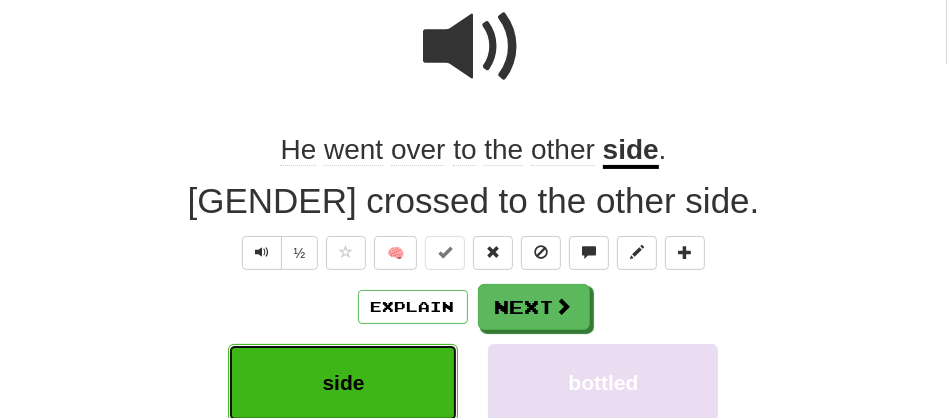 scroll, scrollTop: 196, scrollLeft: 0, axis: vertical 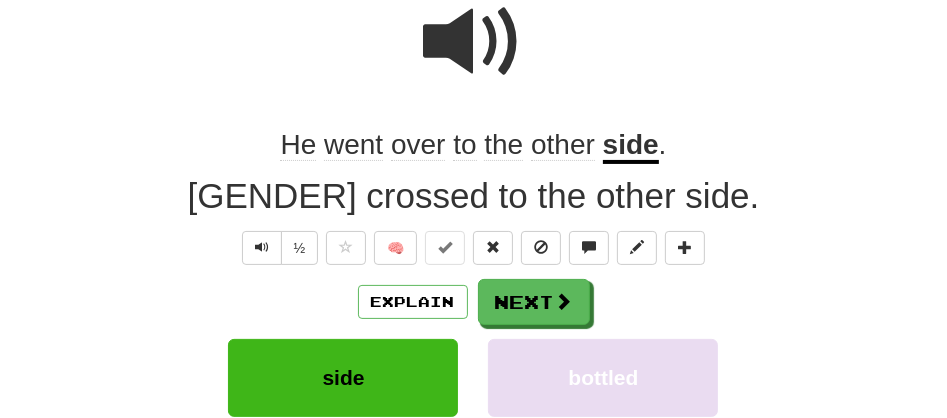 click on "over" 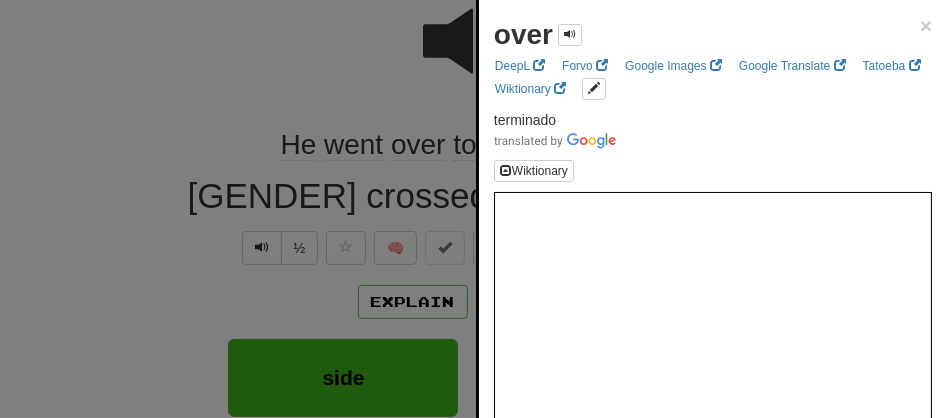 click at bounding box center [473, 209] 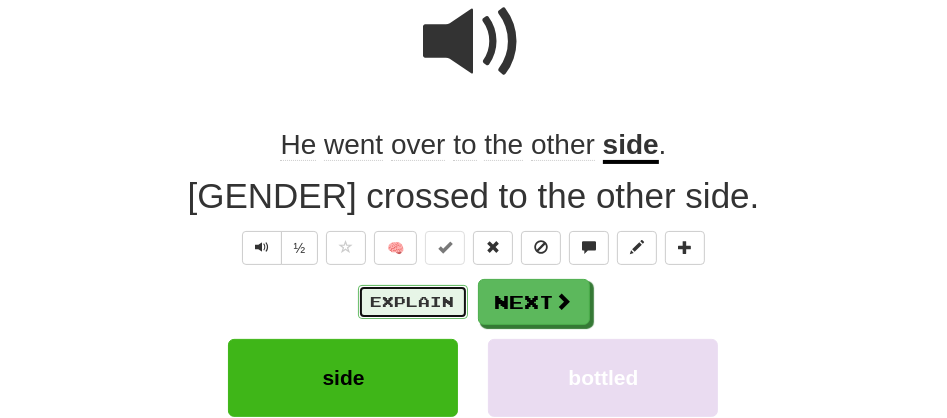 click on "Explain" at bounding box center (413, 302) 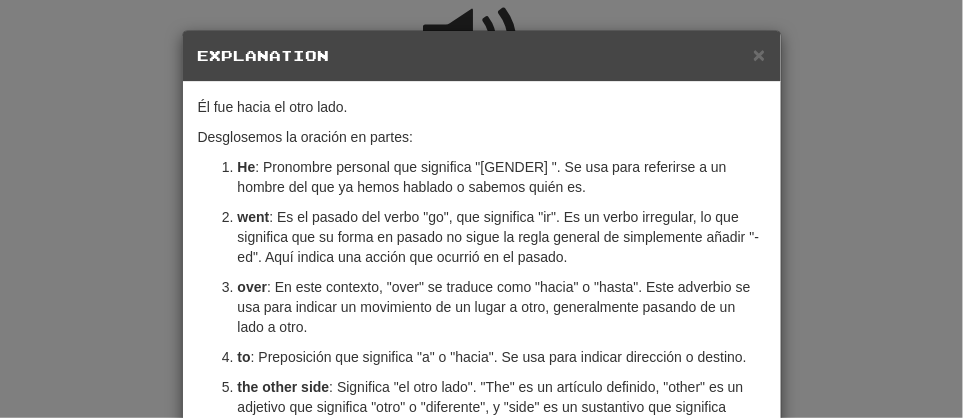 click on "Él fue hacia el otro lado.
Desglosemos la oración en partes:
Él : Pronombre personal que significa "Él". Se usa para referirse a un hombre del que ya hemos hablado o sabemos quién es.
went : Es el pasado del verbo "go", que significa "ir". Es un verbo irregular, lo que significa que su forma en pasado no sigue la regla general de simplemente añadir "-ed". Aquí indica una acción que ocurrió en el pasado.
over : En este contexto, "over" se traduce como "hacia" o "hasta". Este adverbio se usa para indicar un movimiento de un lugar a otro, generalmente pasando de un lado a otro.
to : Preposición que significa "a" o "hacia". Se usa para indicar dirección o destino.
the other side : Significa "el otro lado". "The" es un artículo definido, "other" es un adjetivo que significa "otro" o "diferente", y "side" es un sustantivo que significa "lado"." at bounding box center (482, 297) 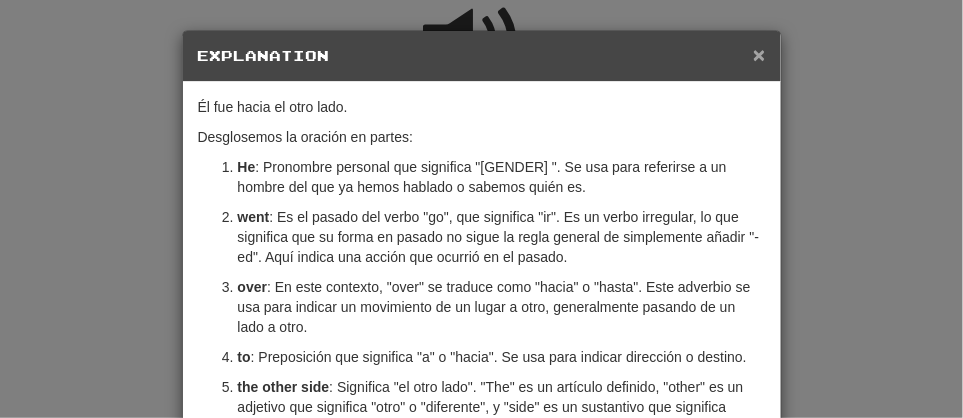 click on "×" at bounding box center [759, 54] 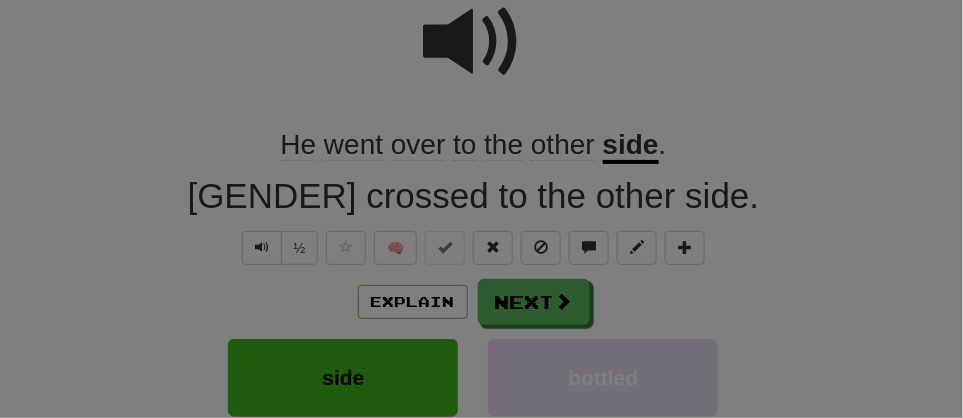 click on "Dashboard
Clozemaster
/
Toggle Dropdown
Dashboard
Leaderboard
Activity Feed
Notifications
[NUMBER]
Profile
Discussions
Afrikaans
/
English
Streak:
0
Review:
0
Points Today: 0
English
/
Español
Streak:
[NUMBER]
Review:
[NUMBER]
Daily Goal:  [NUMBER] /[NUMBER]
Español
/
English
Streak:
0
Review:
[NUMBER]
Points Today: 0
Polski
/
English
Streak:
0
Review:
0
Points Today: 0
Languages
Account
Logout
Toggle Dropdown
Dashboard
Leaderboard
Activity Feed
Notifications
[NUMBER]
Profile
Discussions
Afrikaans
/
English
Streak:
0
Review:
0" at bounding box center [481, 662] 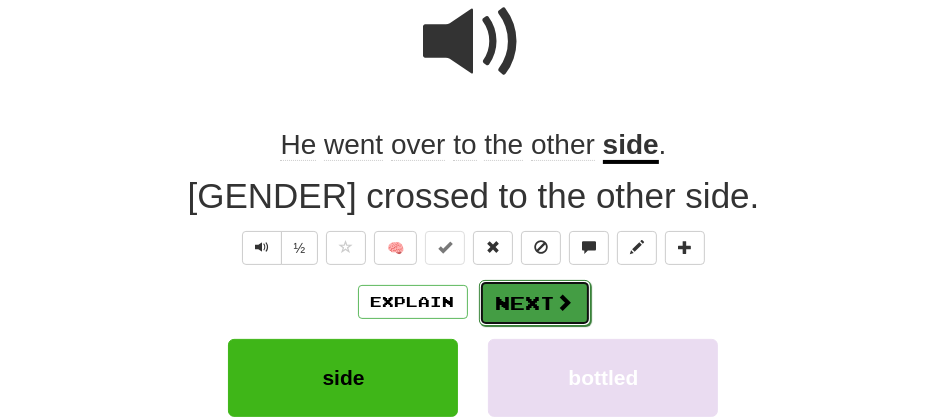 click on "Next" at bounding box center [535, 303] 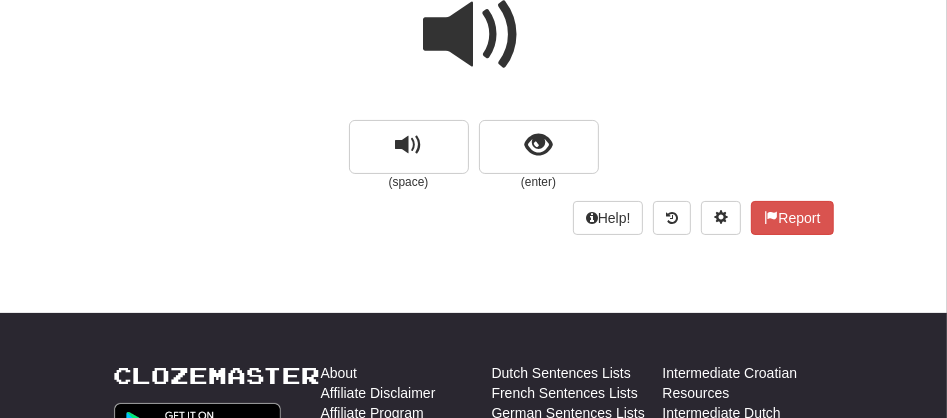 click at bounding box center (474, 35) 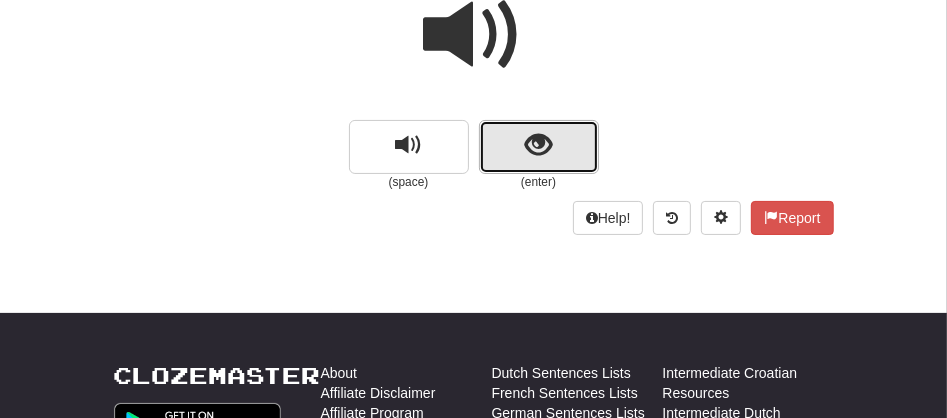 click at bounding box center [539, 147] 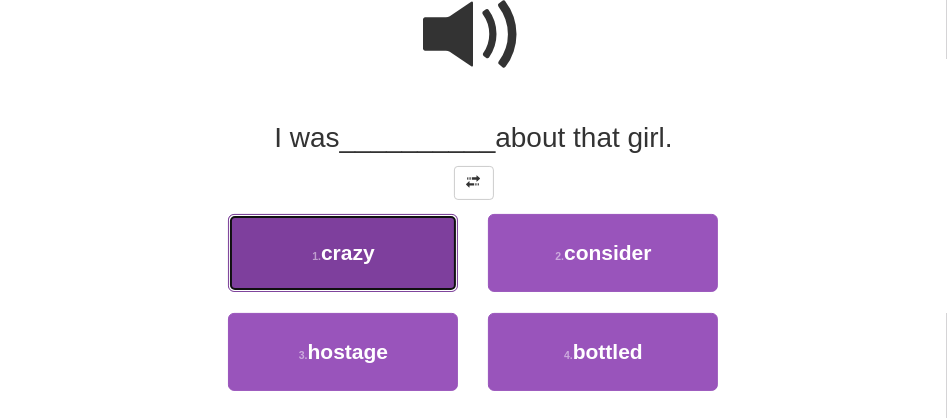 click on "1 .  crazy" at bounding box center (343, 253) 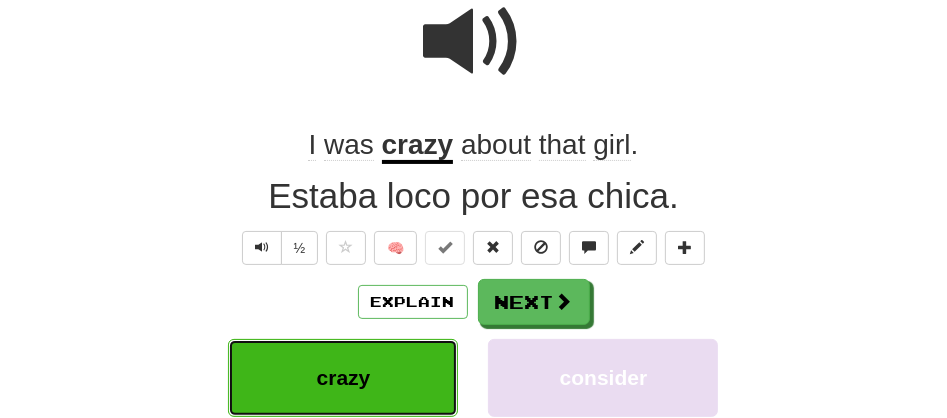 scroll, scrollTop: 202, scrollLeft: 0, axis: vertical 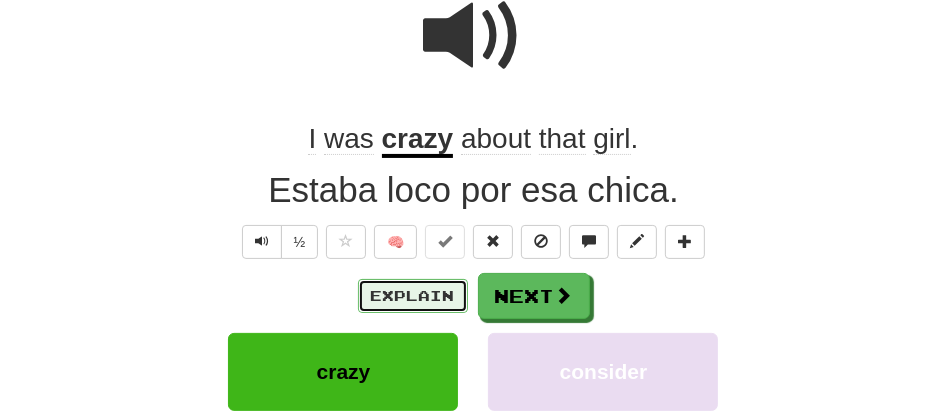 click on "Explain" at bounding box center [413, 296] 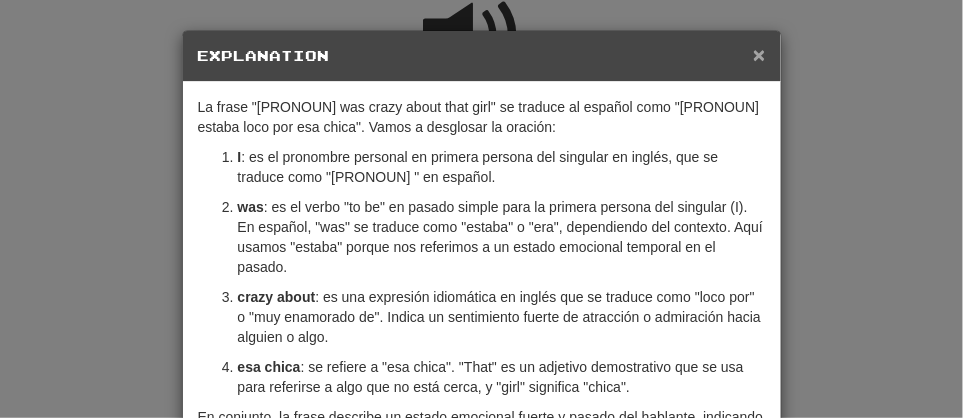 click on "×" at bounding box center (759, 54) 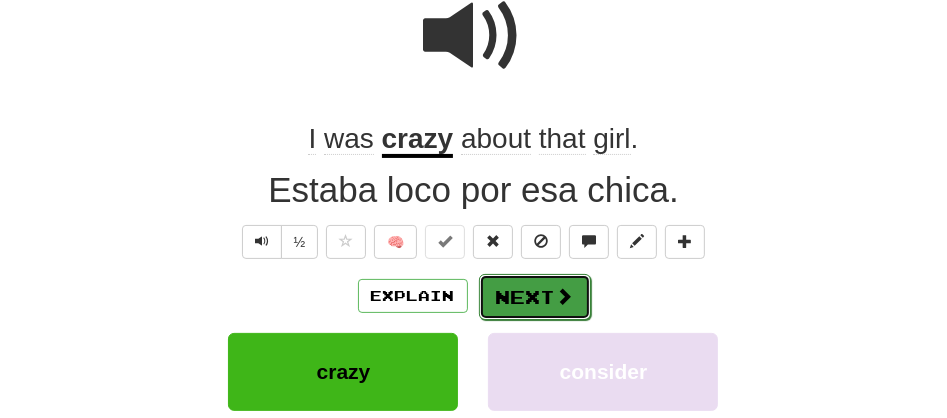 click on "Next" at bounding box center (535, 297) 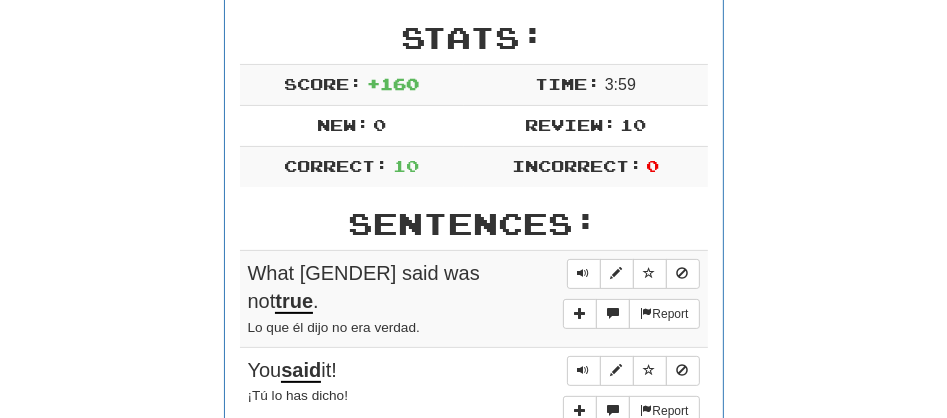 scroll, scrollTop: 290, scrollLeft: 0, axis: vertical 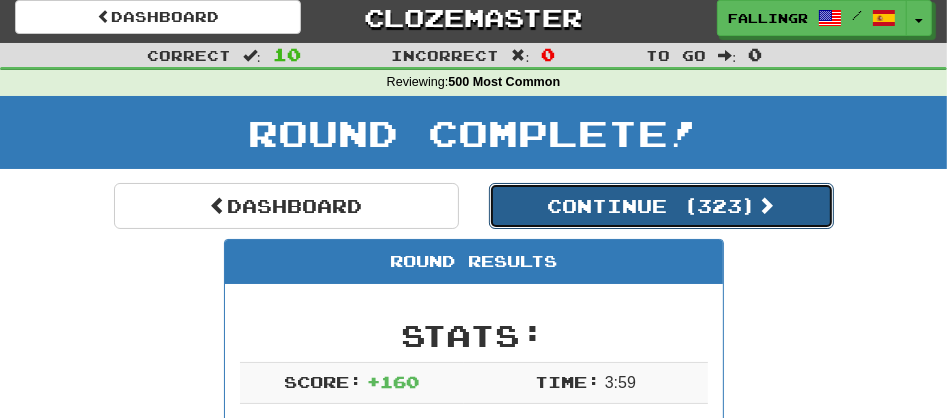 click on "Continue ( [PHONE] )" at bounding box center (661, 206) 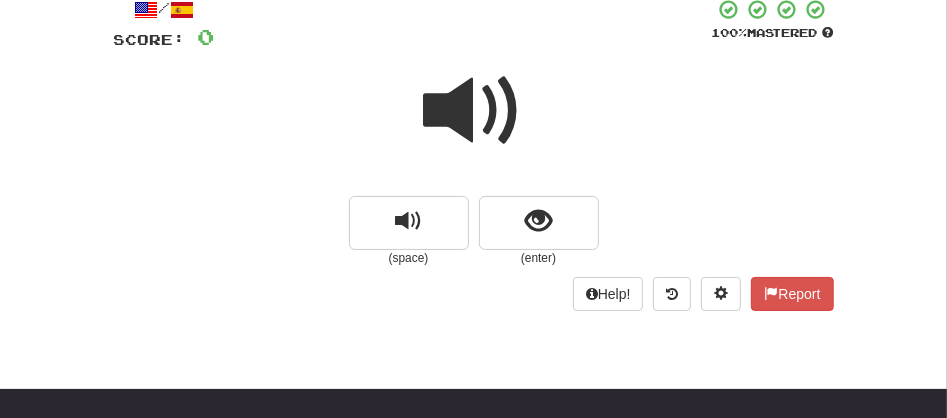 scroll, scrollTop: 142, scrollLeft: 0, axis: vertical 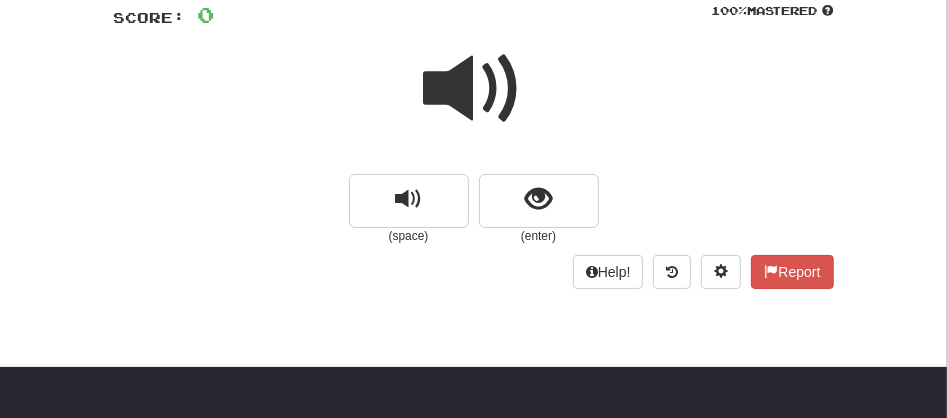 click at bounding box center (474, 89) 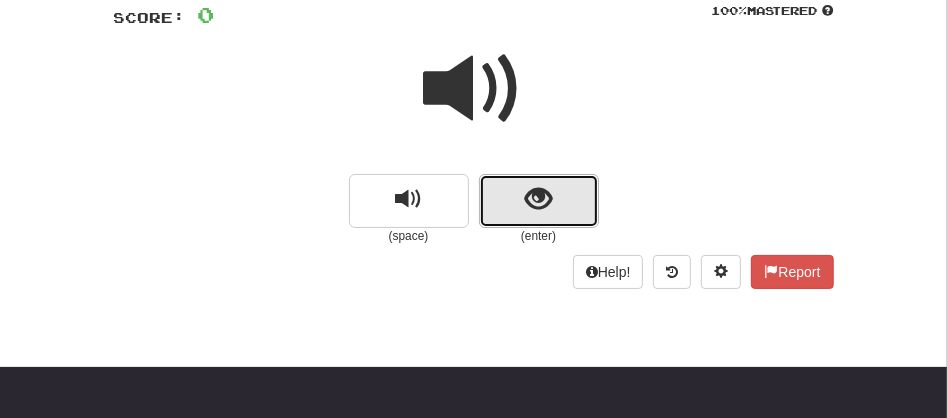 click at bounding box center [539, 201] 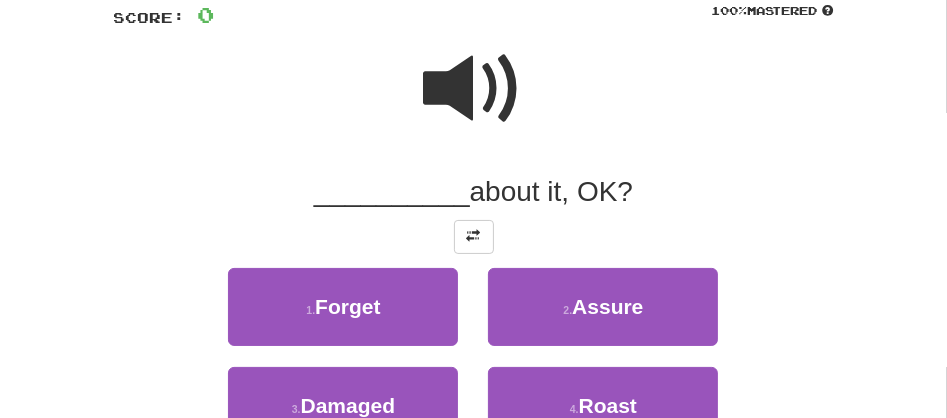 scroll, scrollTop: 186, scrollLeft: 0, axis: vertical 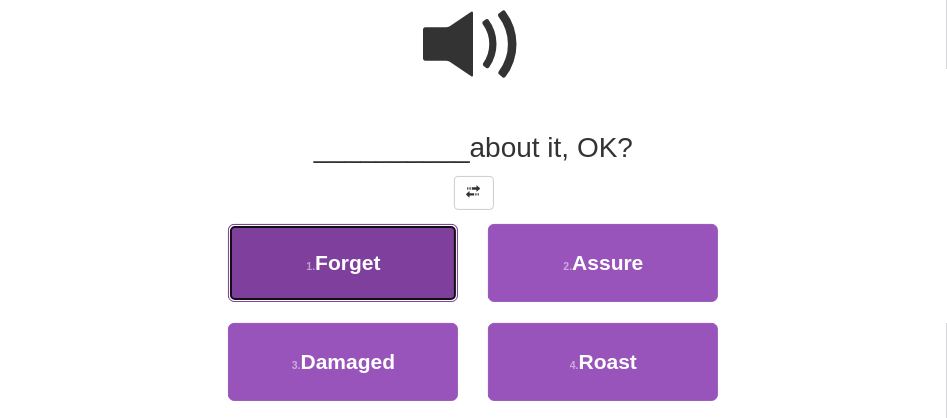 click on "[NUMBER] .  Forget" at bounding box center [343, 263] 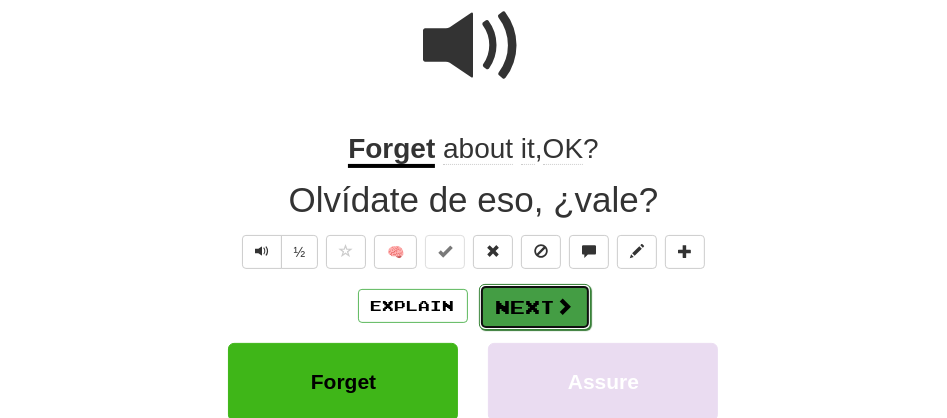 click on "Next" at bounding box center [535, 307] 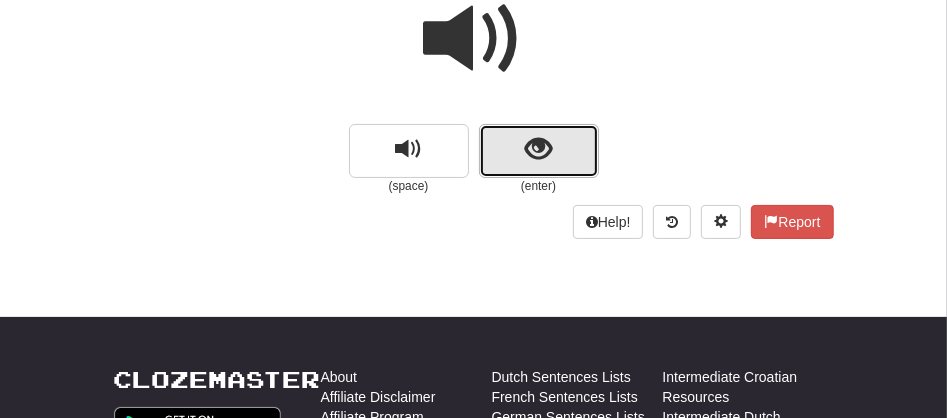 click at bounding box center [539, 151] 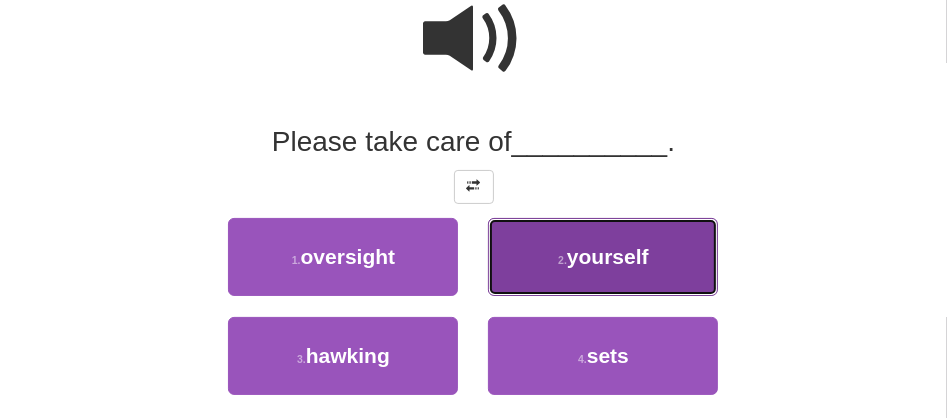 click on "2 .  yourself" at bounding box center [603, 257] 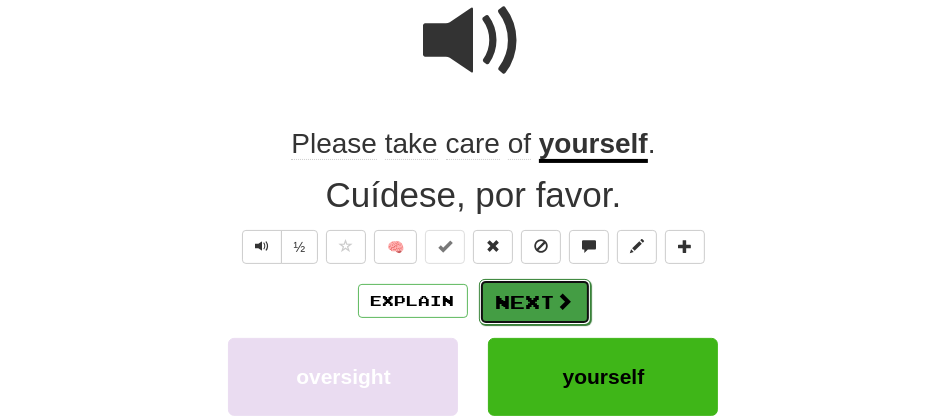 click on "Next" at bounding box center [535, 302] 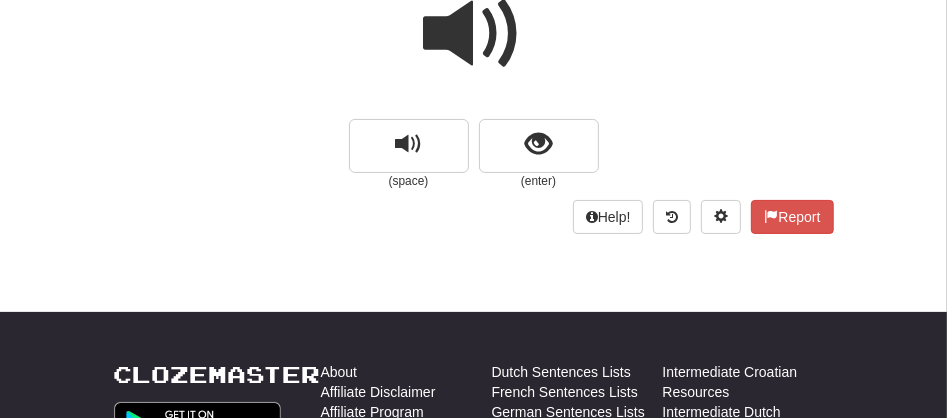 click at bounding box center [474, 34] 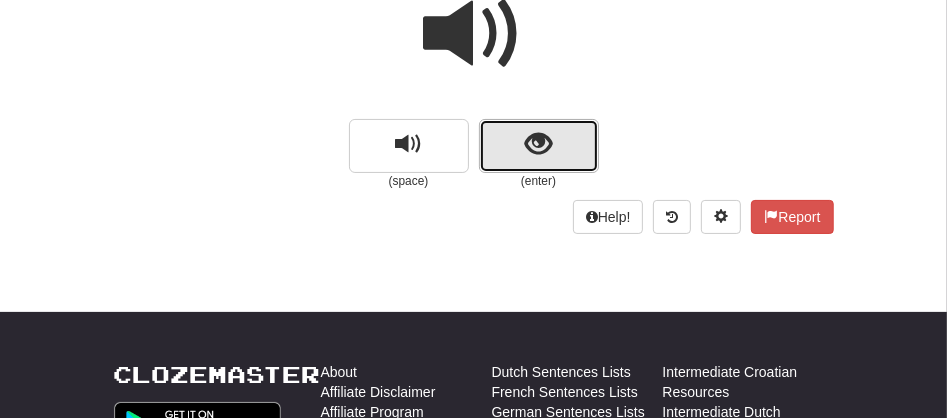 click at bounding box center (539, 146) 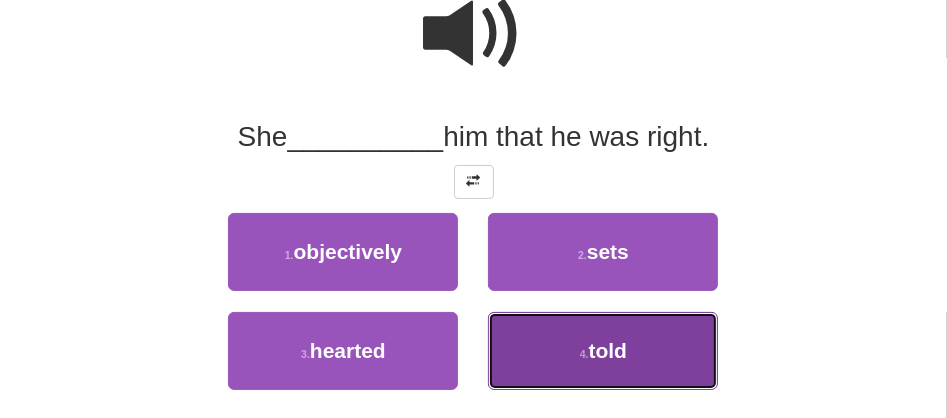 click on "4 .  told" at bounding box center [603, 351] 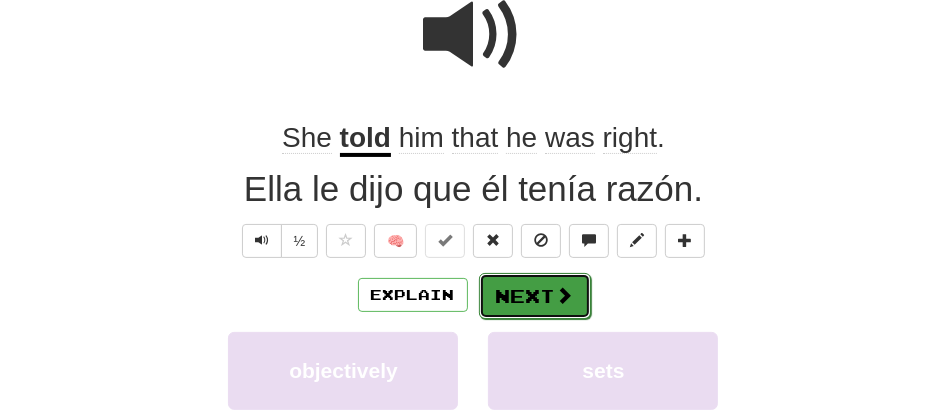click on "Next" at bounding box center (535, 296) 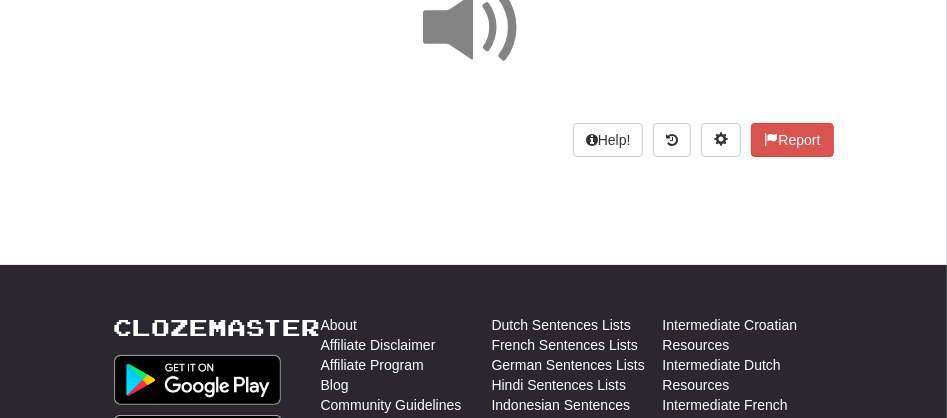 scroll, scrollTop: 0, scrollLeft: 0, axis: both 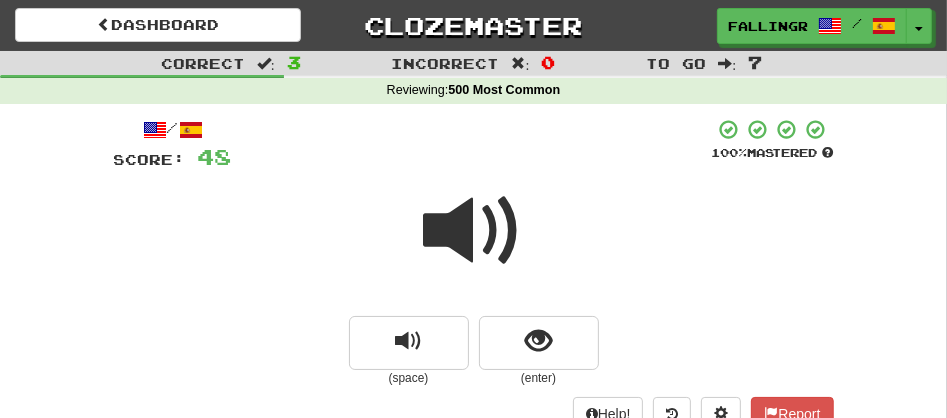 click at bounding box center (474, 231) 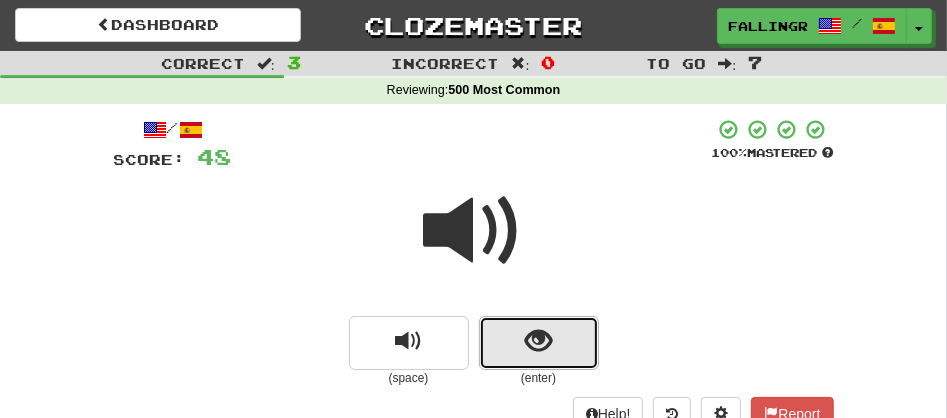 click at bounding box center [539, 343] 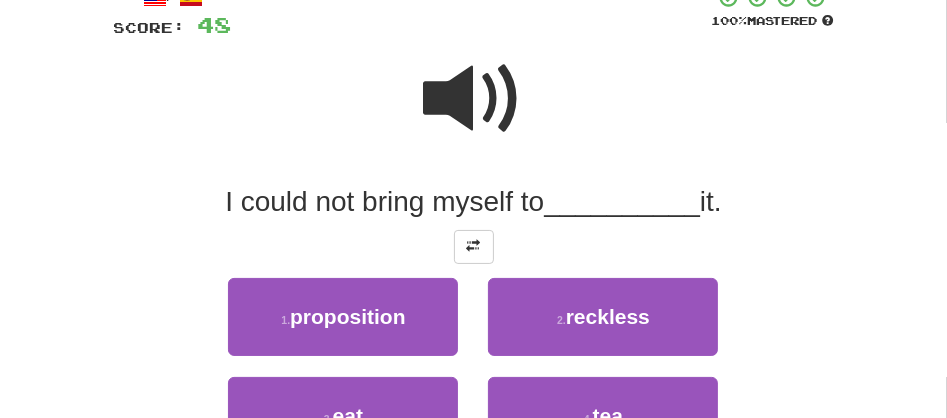 scroll, scrollTop: 133, scrollLeft: 0, axis: vertical 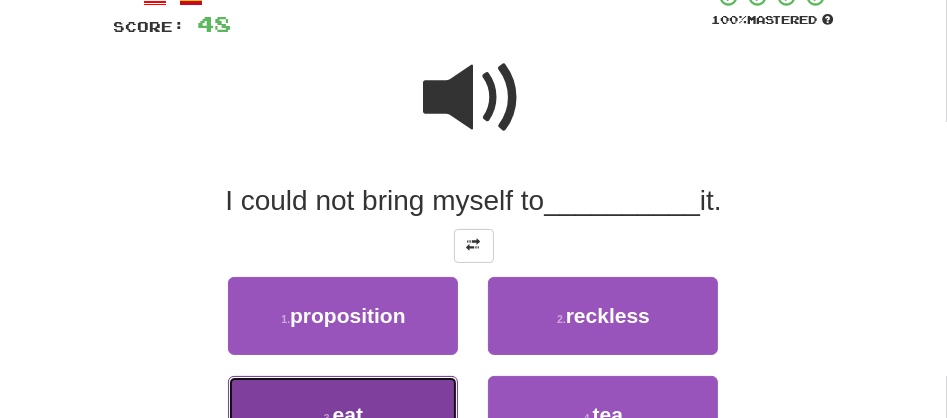 click on "3 .  eat" at bounding box center (343, 415) 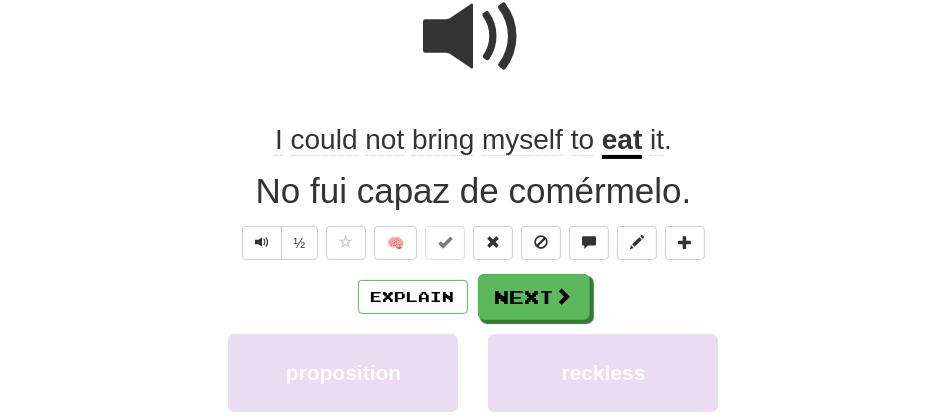 scroll, scrollTop: 222, scrollLeft: 0, axis: vertical 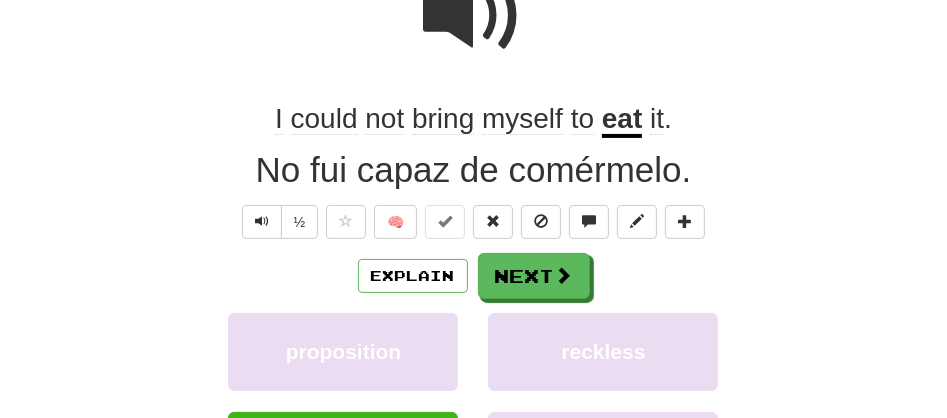 click on "bring" 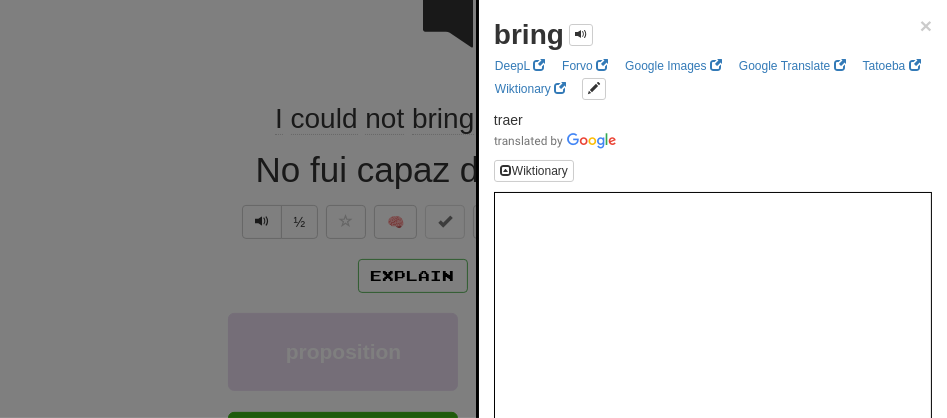 click at bounding box center [473, 209] 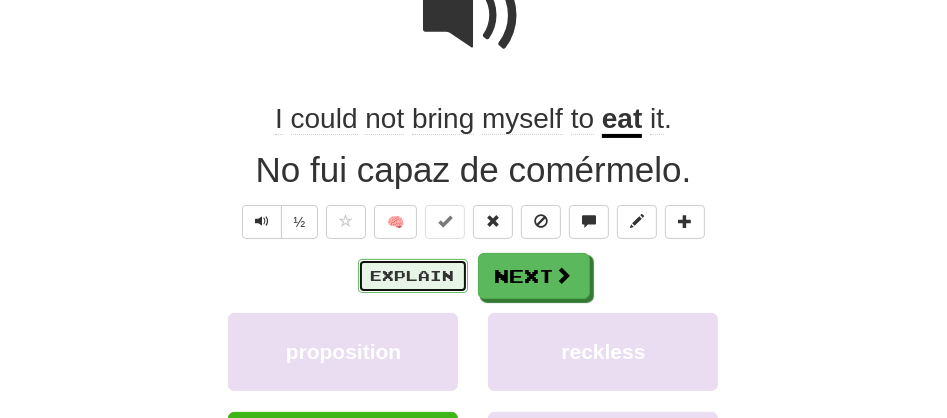 click on "Explain" at bounding box center [413, 276] 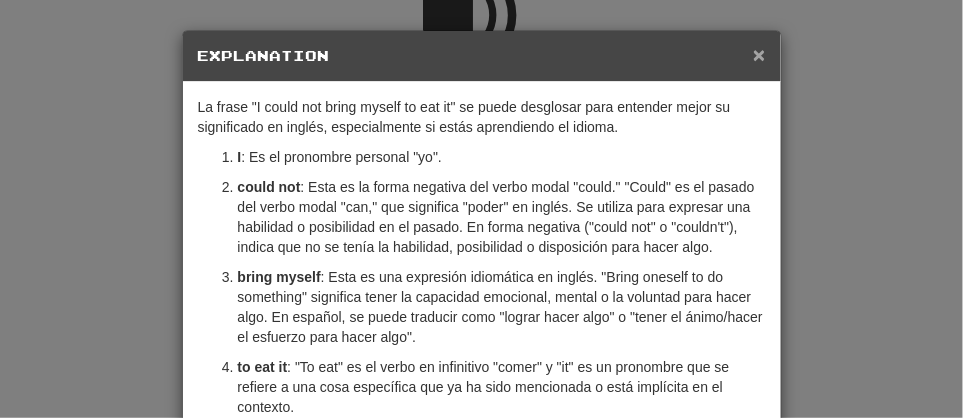 click on "×" at bounding box center (759, 54) 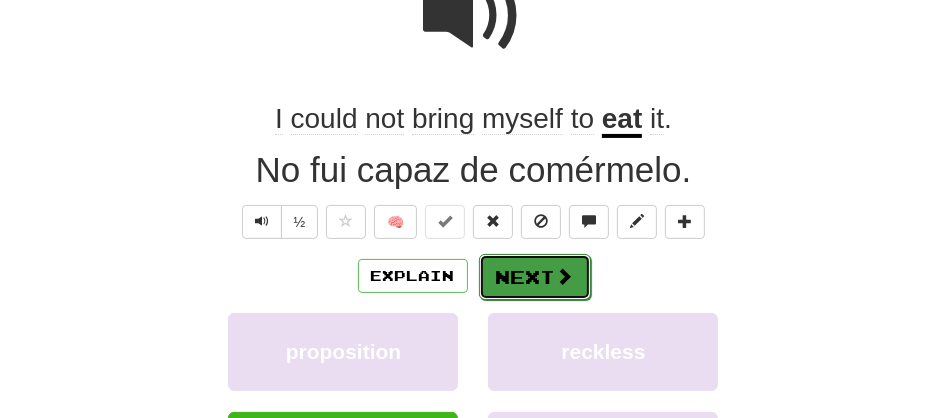click on "Next" at bounding box center [535, 277] 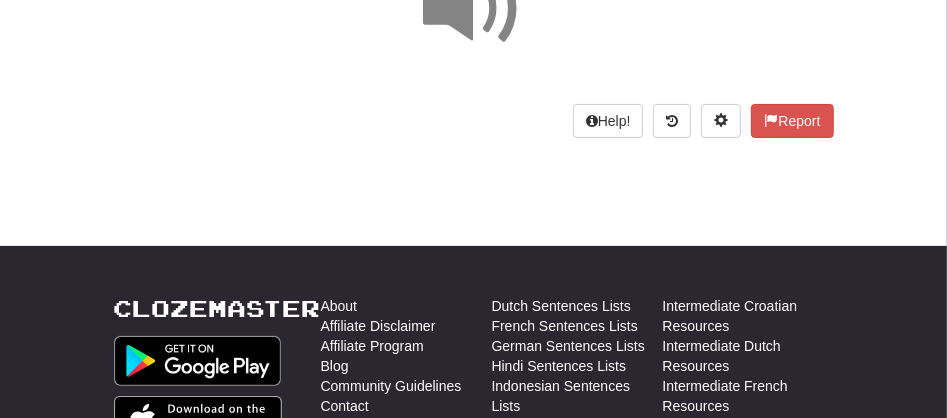 scroll, scrollTop: 177, scrollLeft: 0, axis: vertical 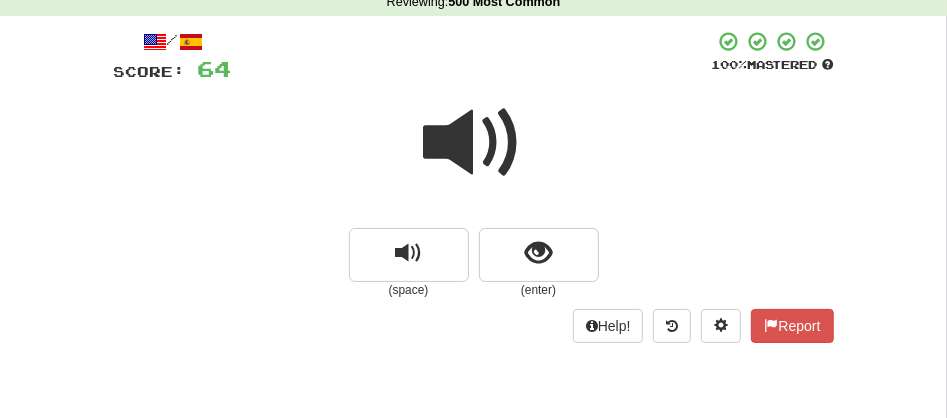 click at bounding box center [474, 143] 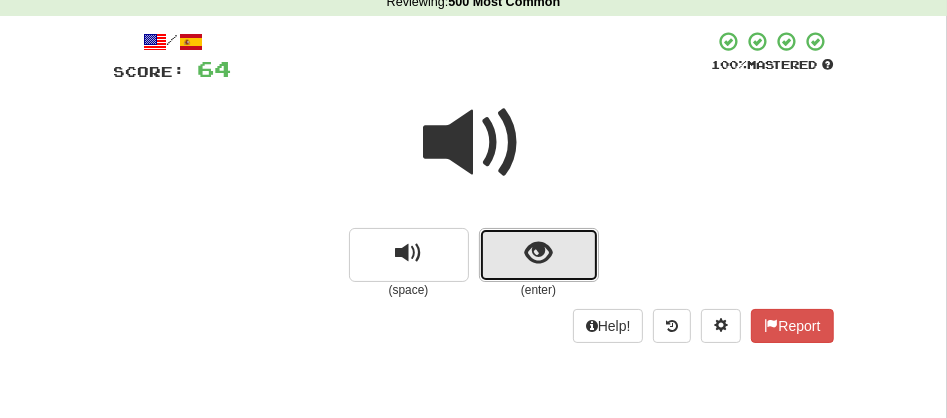 click at bounding box center [539, 255] 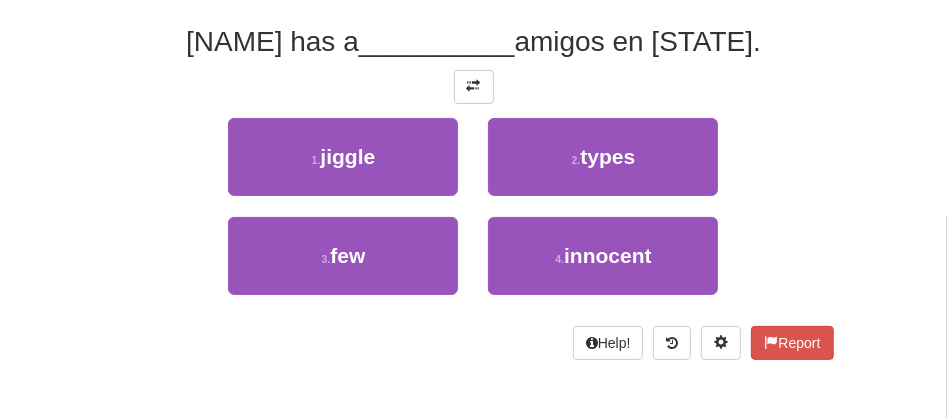scroll, scrollTop: 295, scrollLeft: 0, axis: vertical 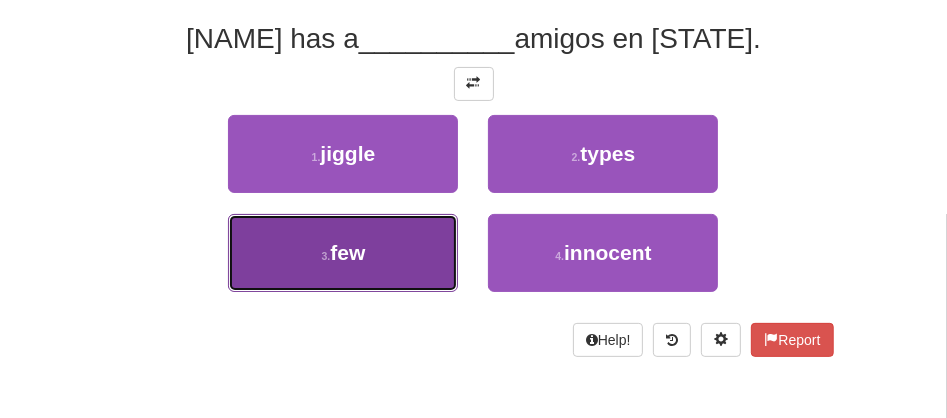 click on "3 .  few" at bounding box center [343, 253] 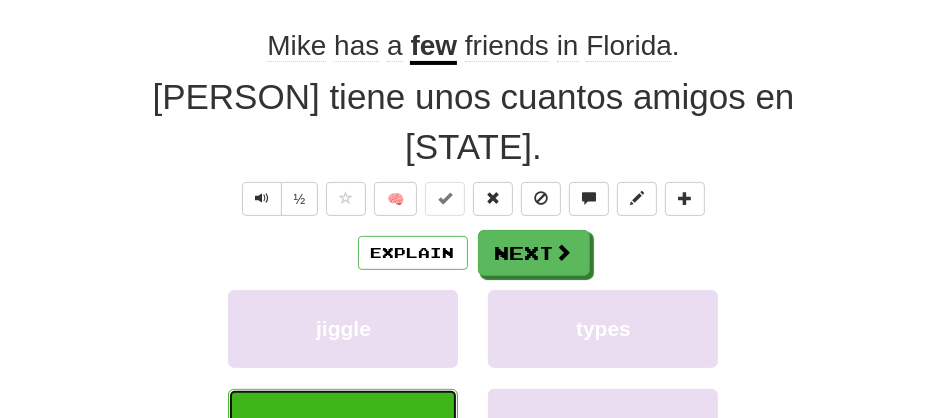 scroll, scrollTop: 301, scrollLeft: 0, axis: vertical 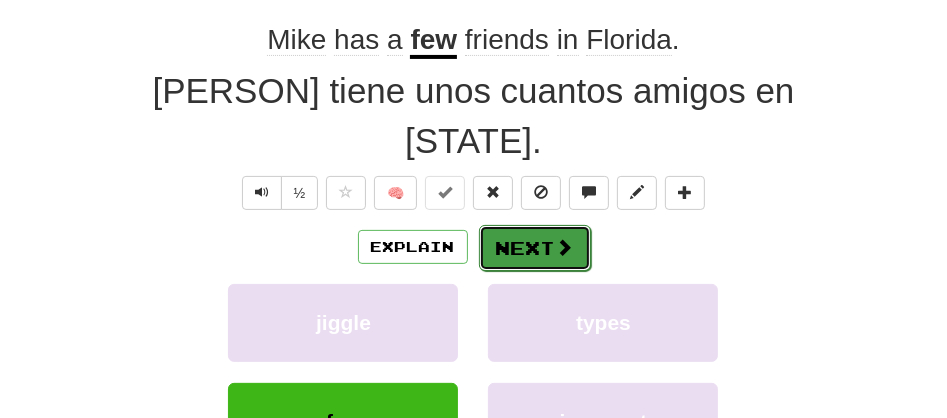 click on "Next" at bounding box center [535, 248] 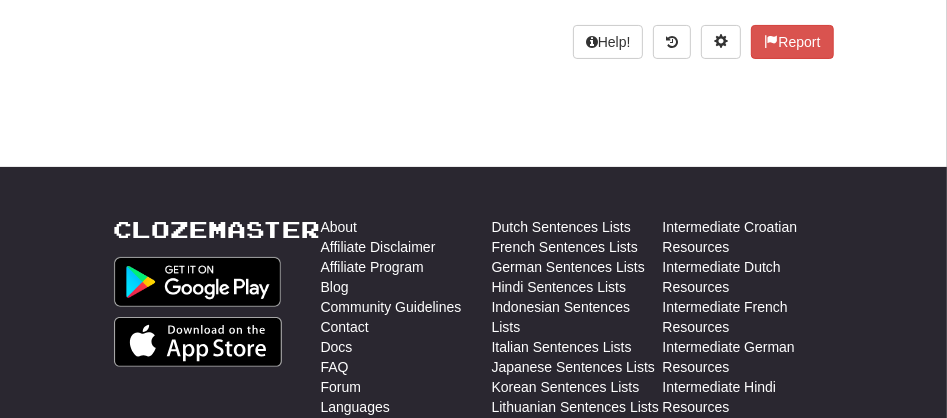 scroll, scrollTop: 0, scrollLeft: 0, axis: both 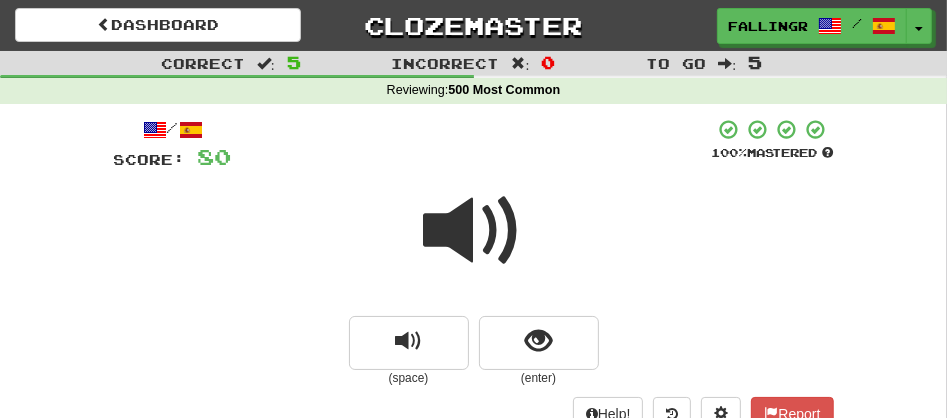 click at bounding box center [474, 231] 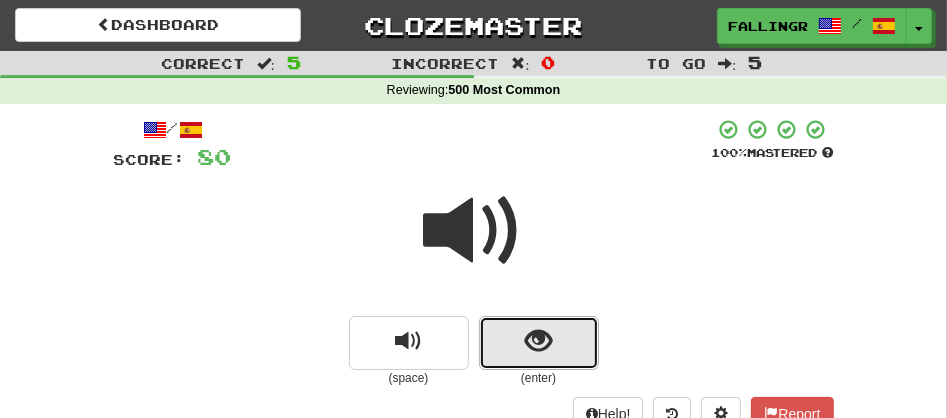 click at bounding box center (539, 343) 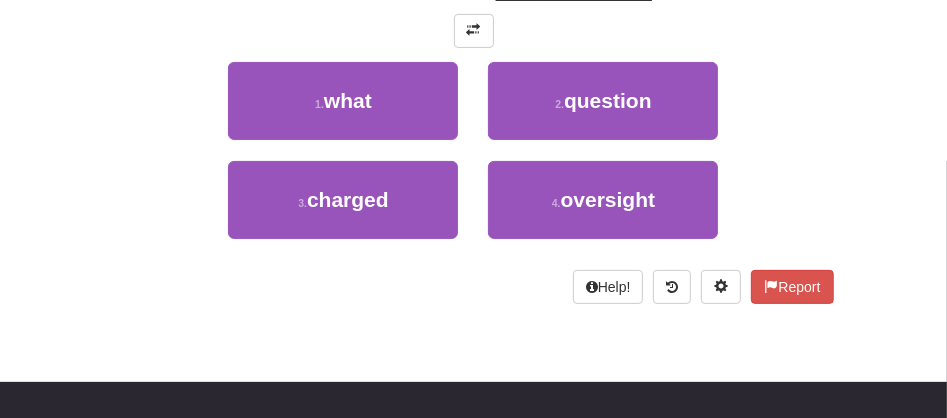 scroll, scrollTop: 355, scrollLeft: 0, axis: vertical 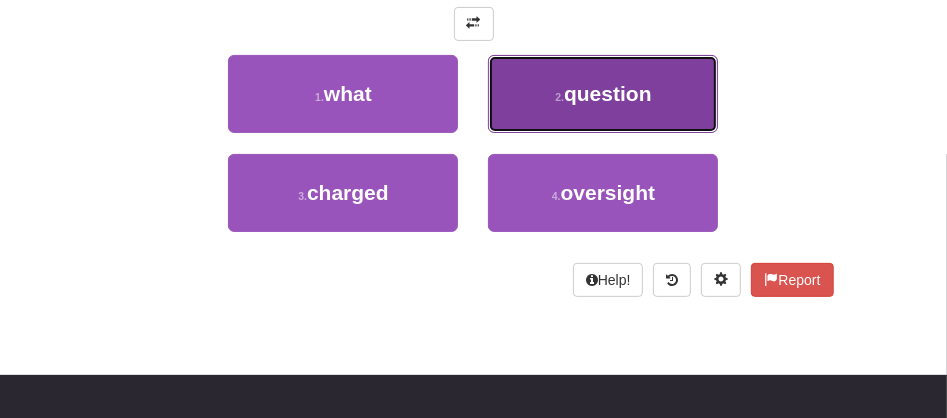 click on "question" at bounding box center [608, 93] 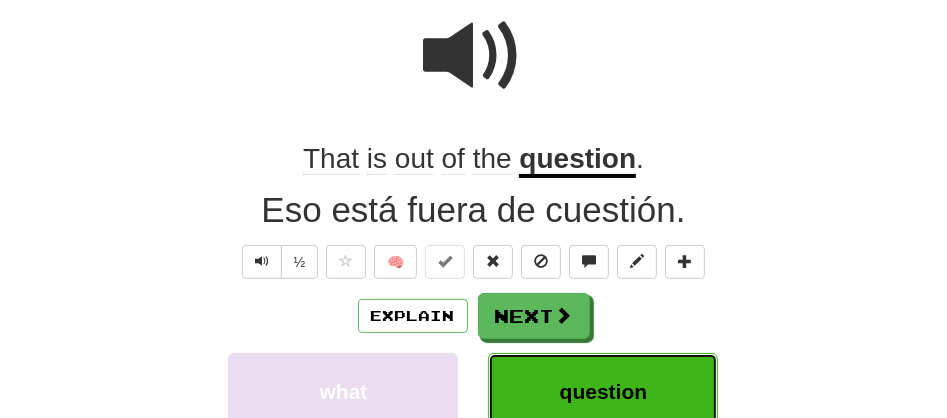 scroll, scrollTop: 152, scrollLeft: 0, axis: vertical 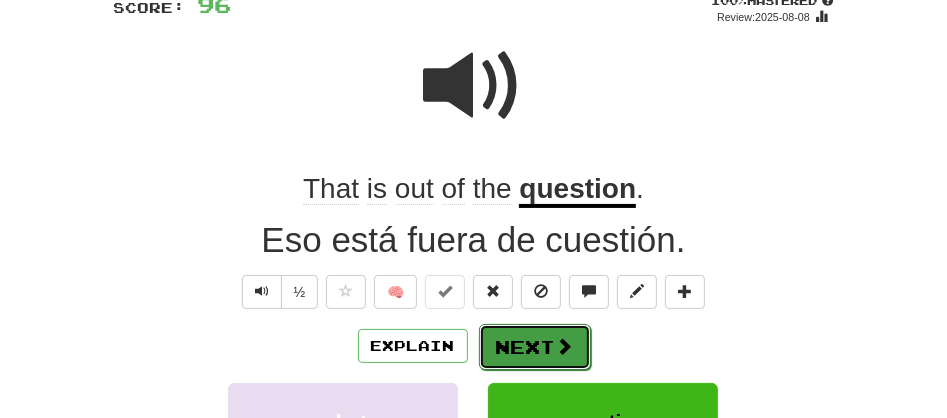 click on "Next" at bounding box center (535, 347) 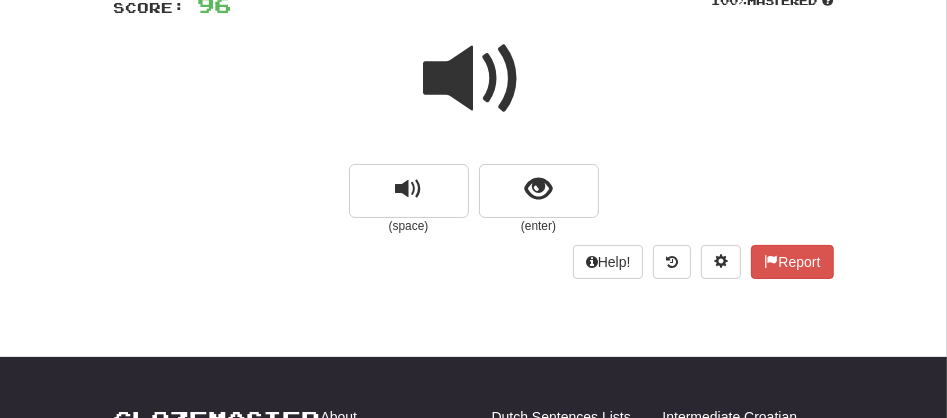 click at bounding box center (474, 79) 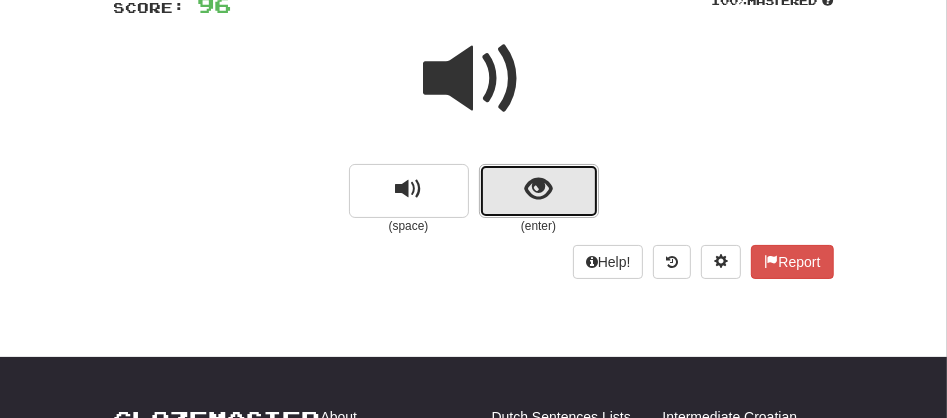 click at bounding box center [539, 191] 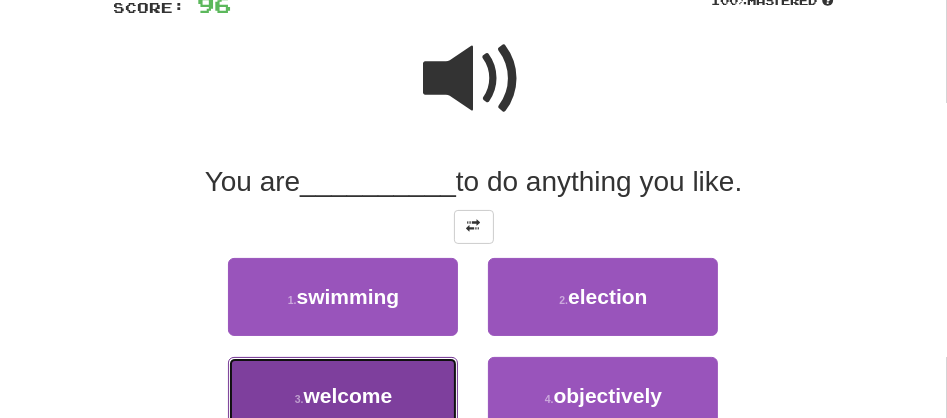 click on "3 .  welcome" at bounding box center (343, 396) 